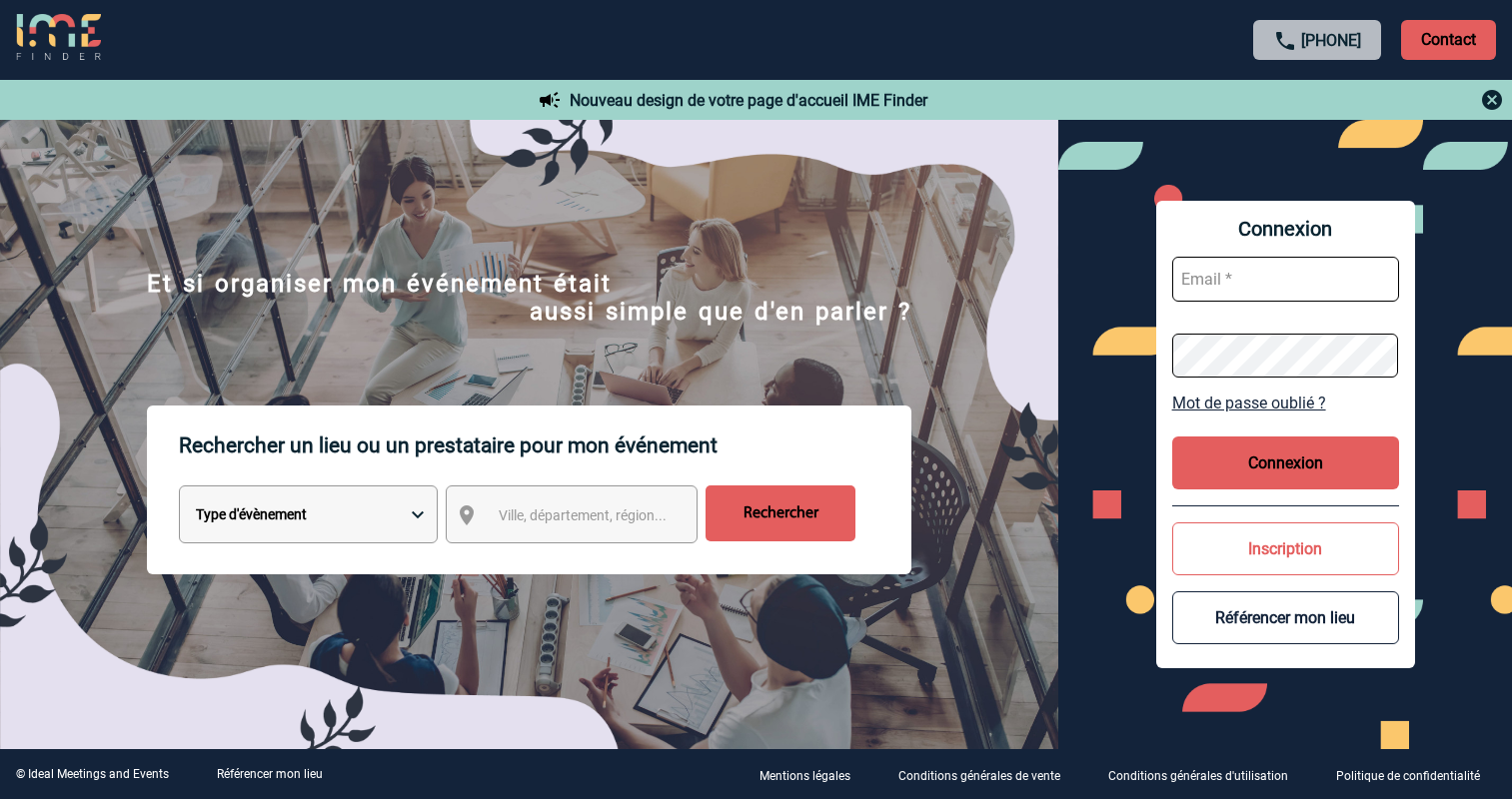 scroll, scrollTop: 0, scrollLeft: 0, axis: both 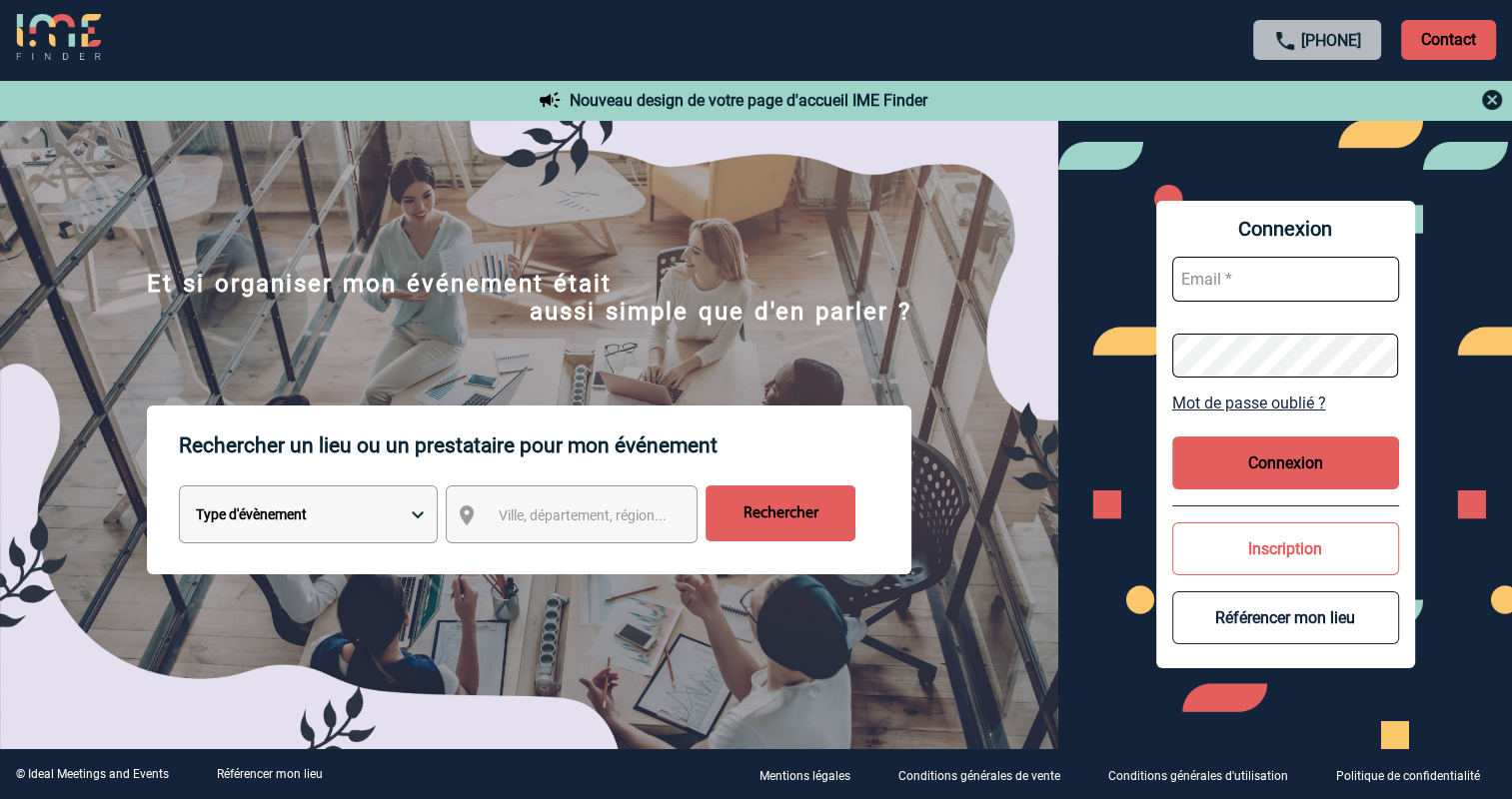 type on "stephanie.dunois@iqvia.com" 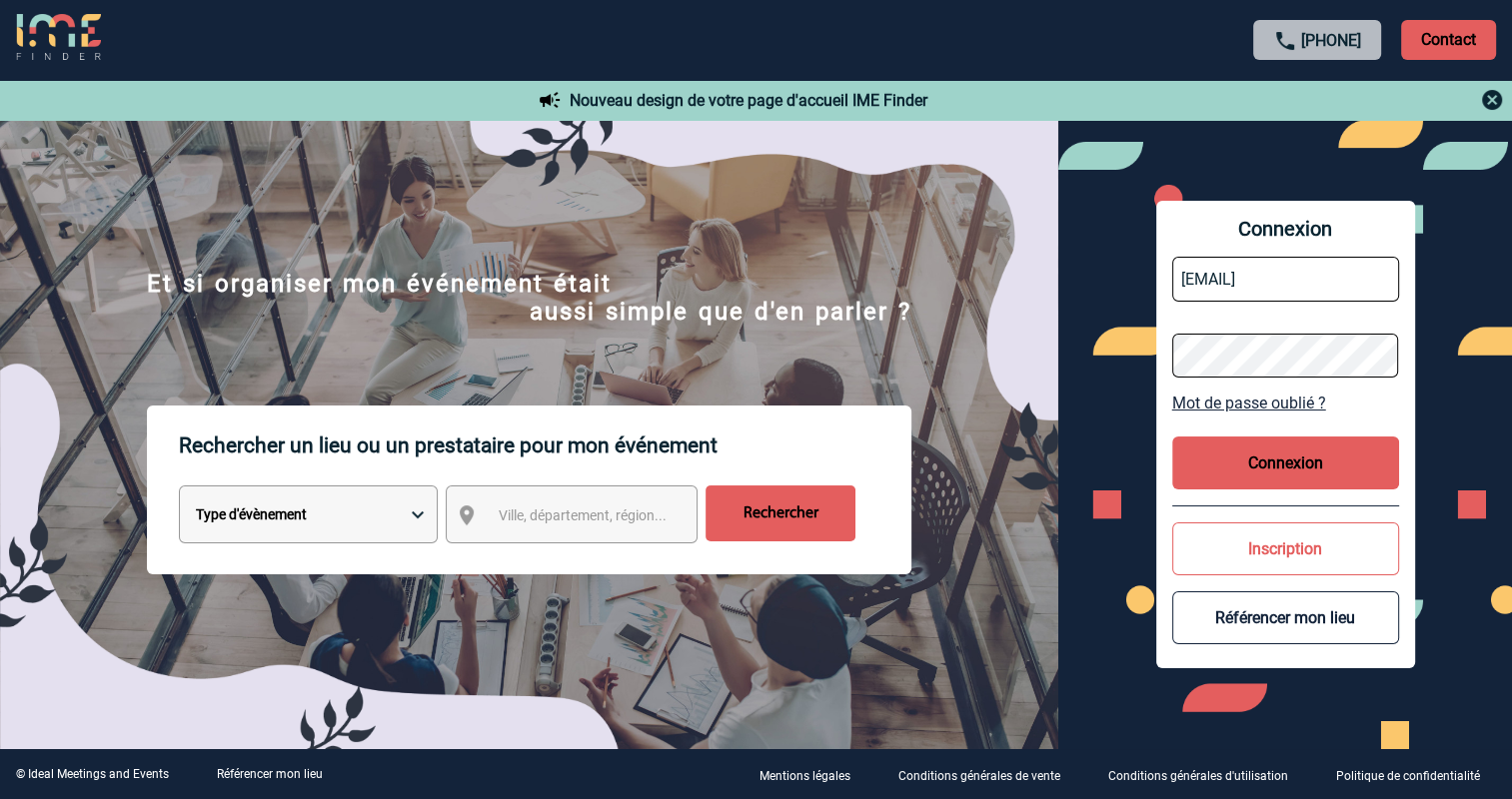 click on "Ville, département, région..." at bounding box center [583, 515] 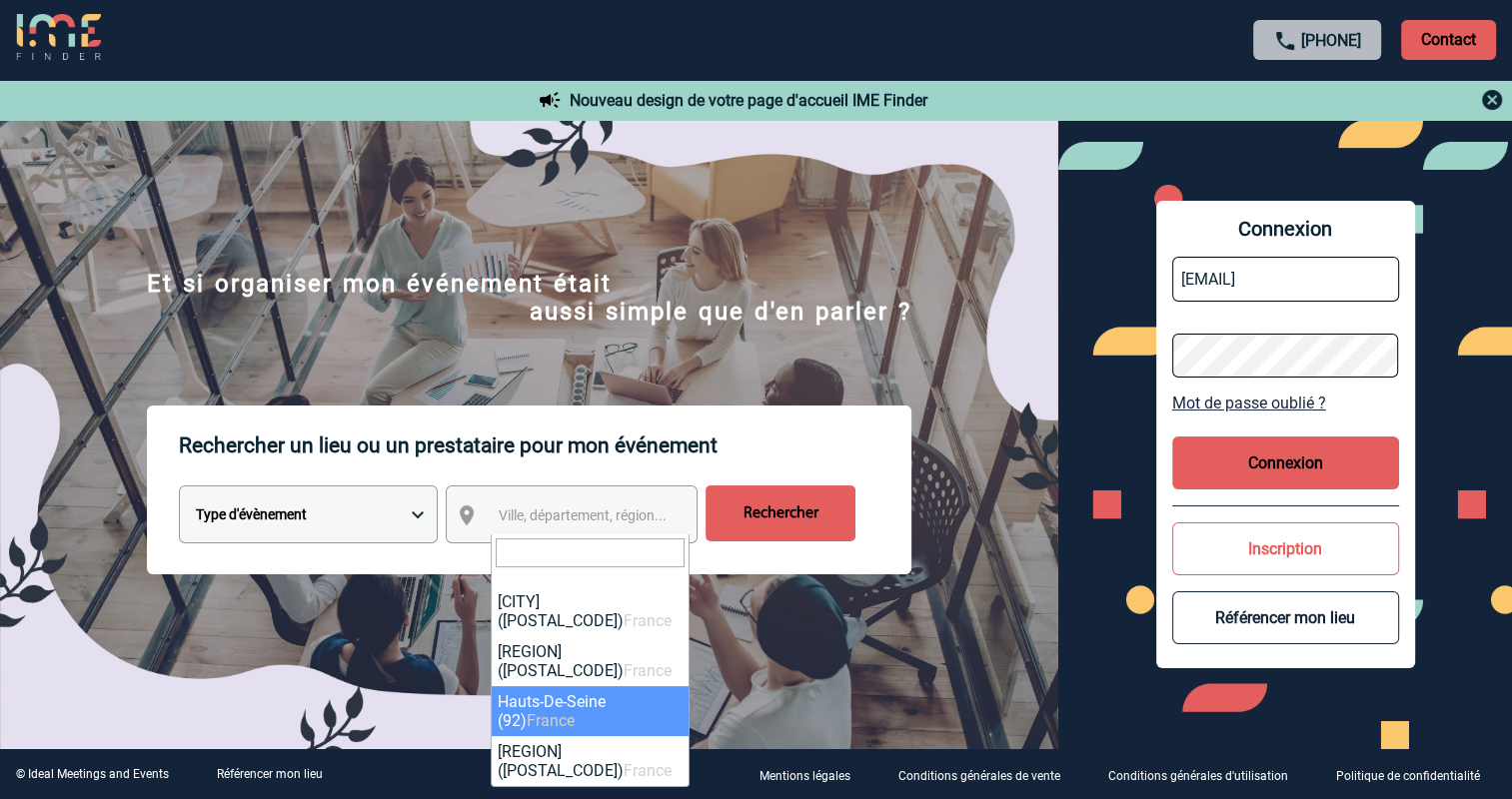 select on "25" 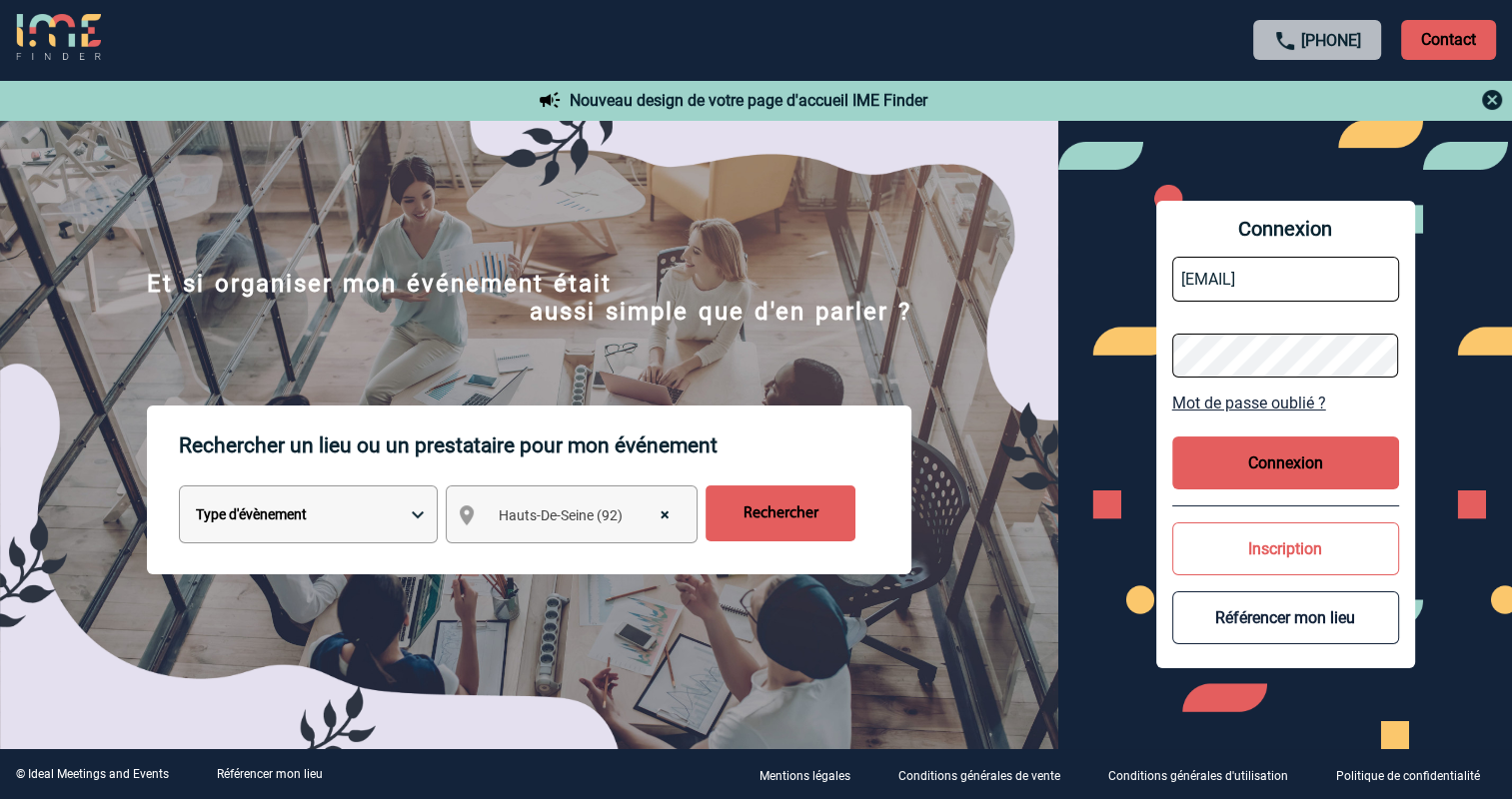 click on "Type d'évènement
Séminaire avec nuitée
Réunion
Repas de groupe
Team Building & animation
Prestation traiteur
Location de salle seule
Hébergement de groupe
Autre" at bounding box center (308, 514) 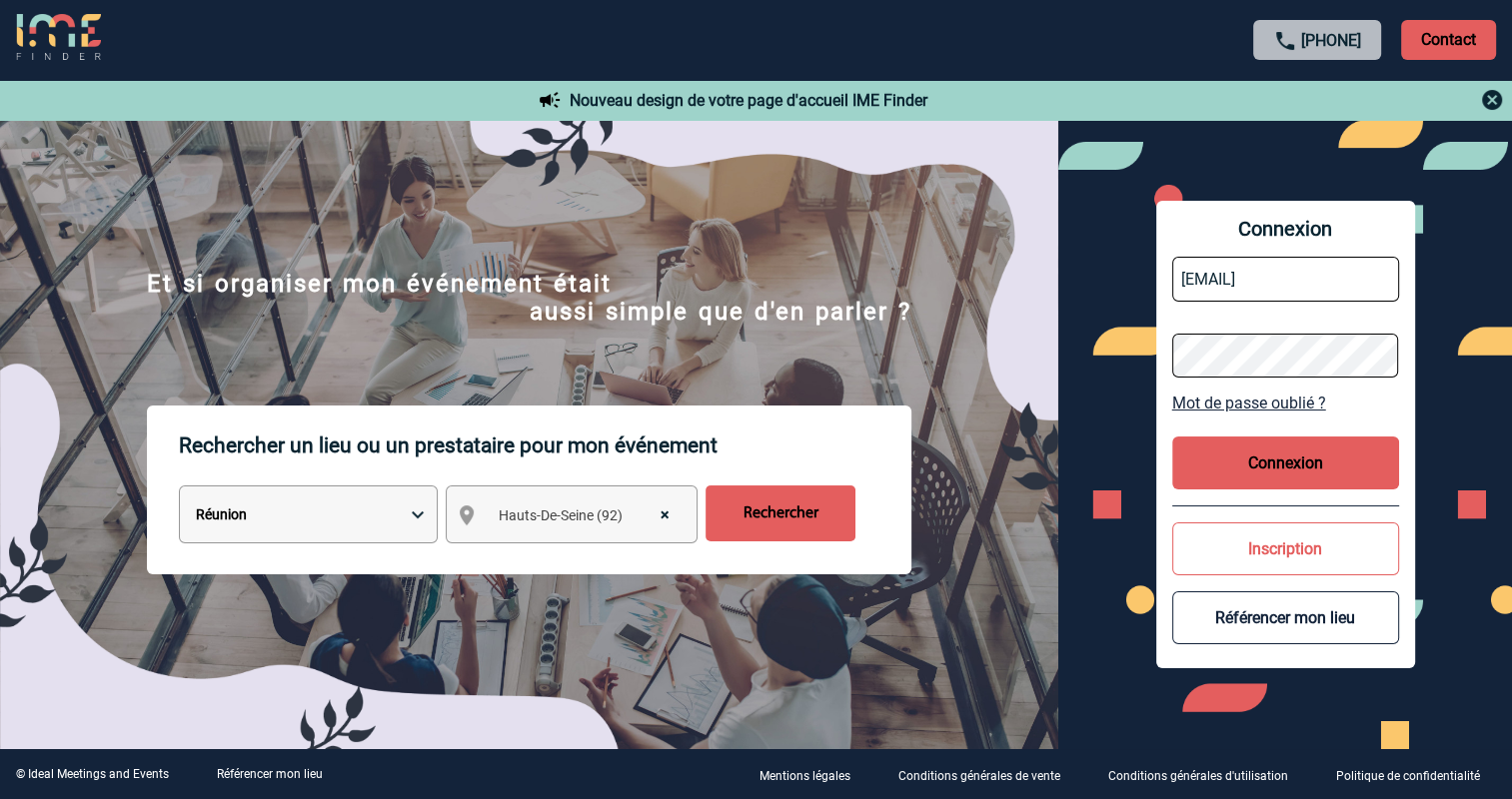 click on "Rechercher" at bounding box center (780, 513) 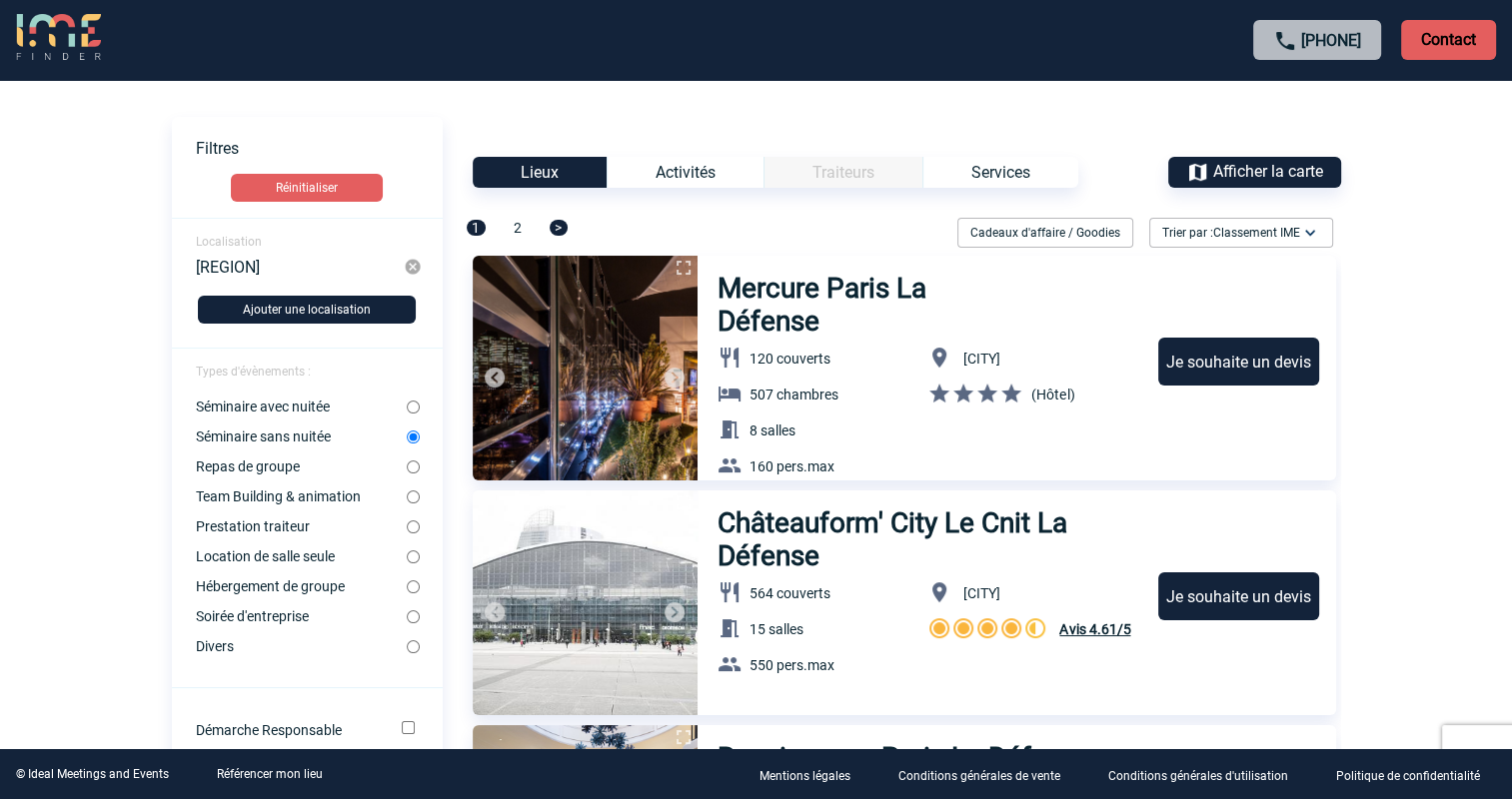 scroll, scrollTop: 0, scrollLeft: 0, axis: both 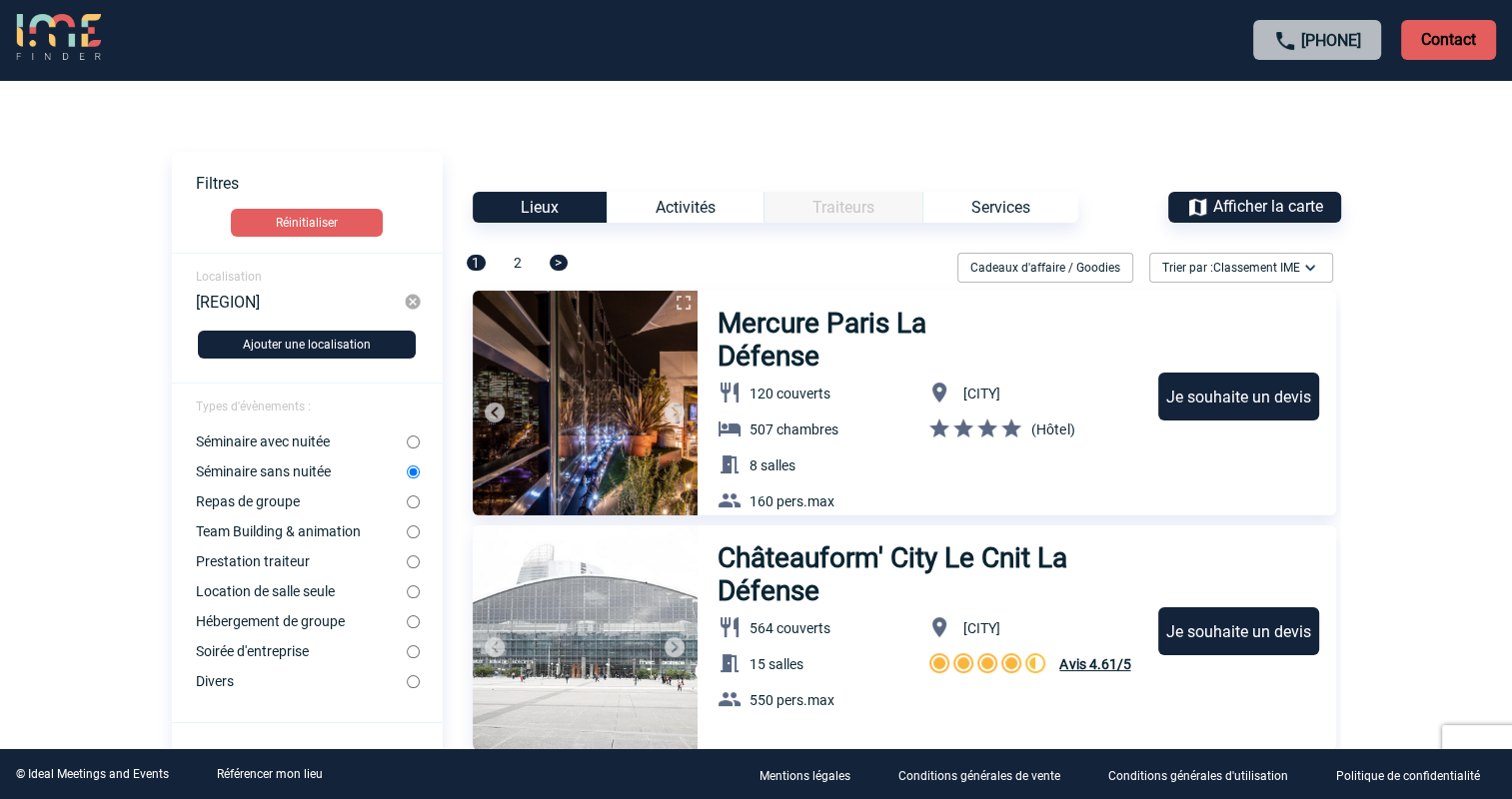click on "Traiteurs" at bounding box center (842, 207) 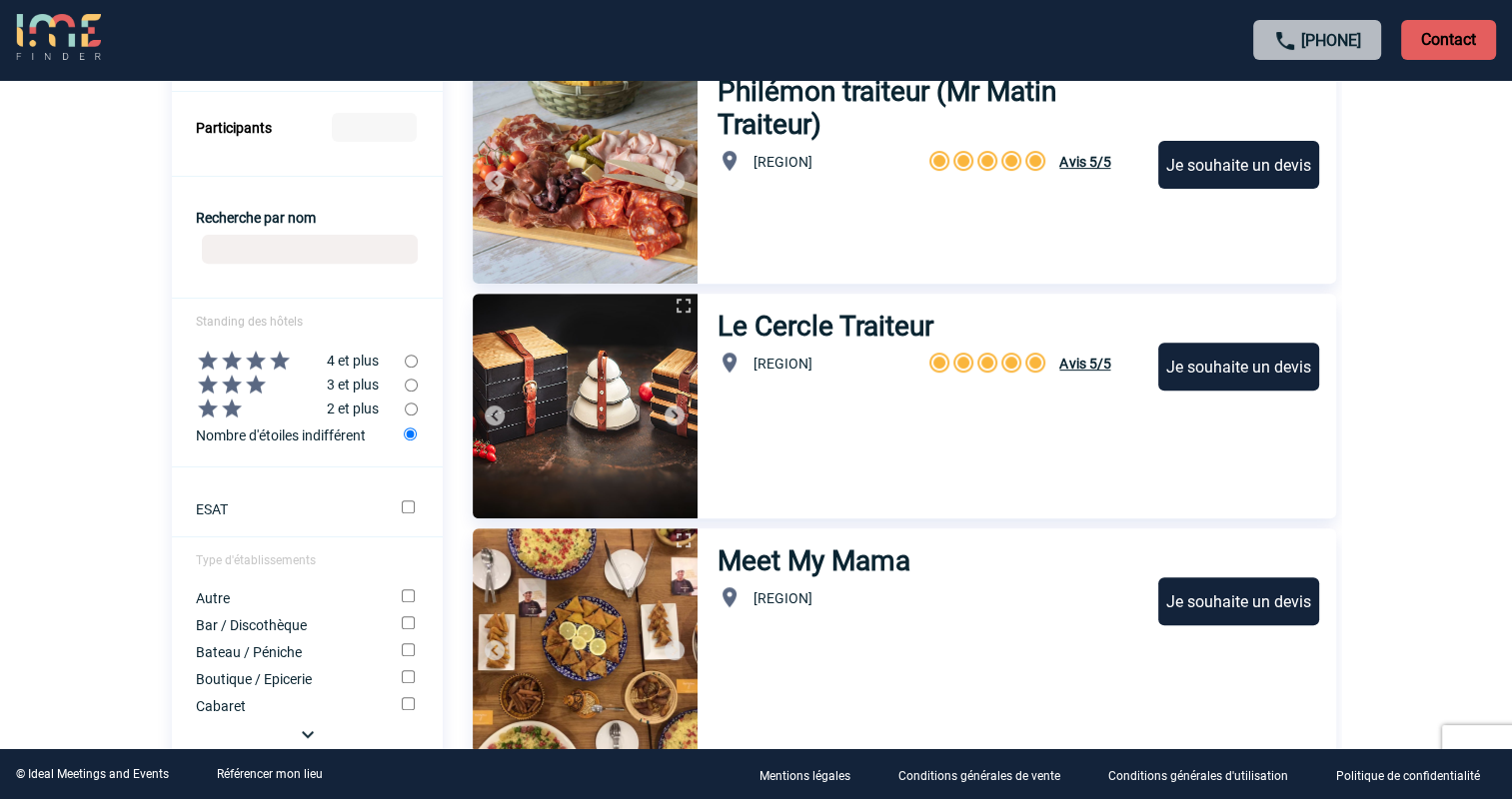 scroll, scrollTop: 699, scrollLeft: 0, axis: vertical 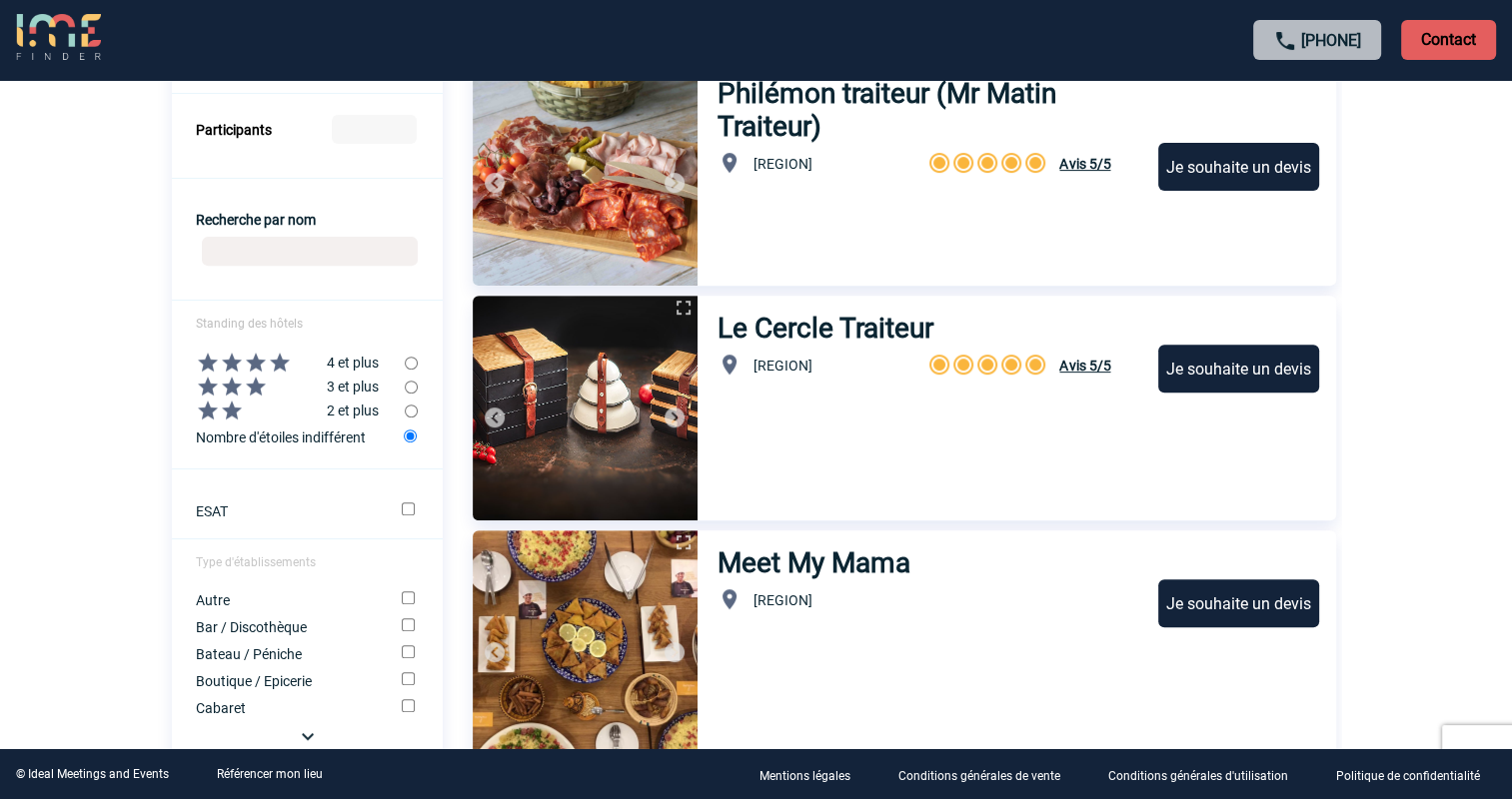 click at bounding box center [410, 435] 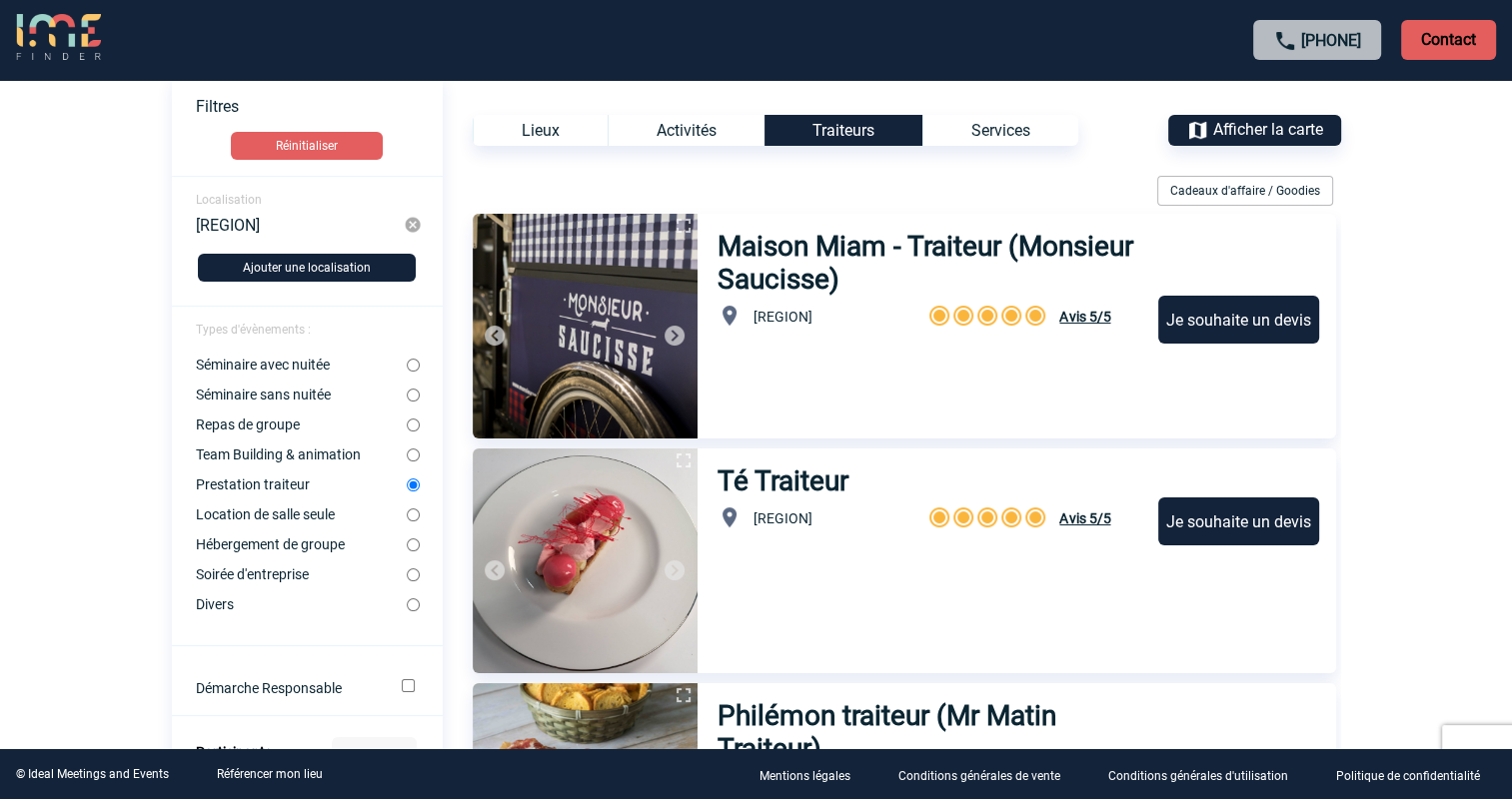 scroll, scrollTop: 0, scrollLeft: 0, axis: both 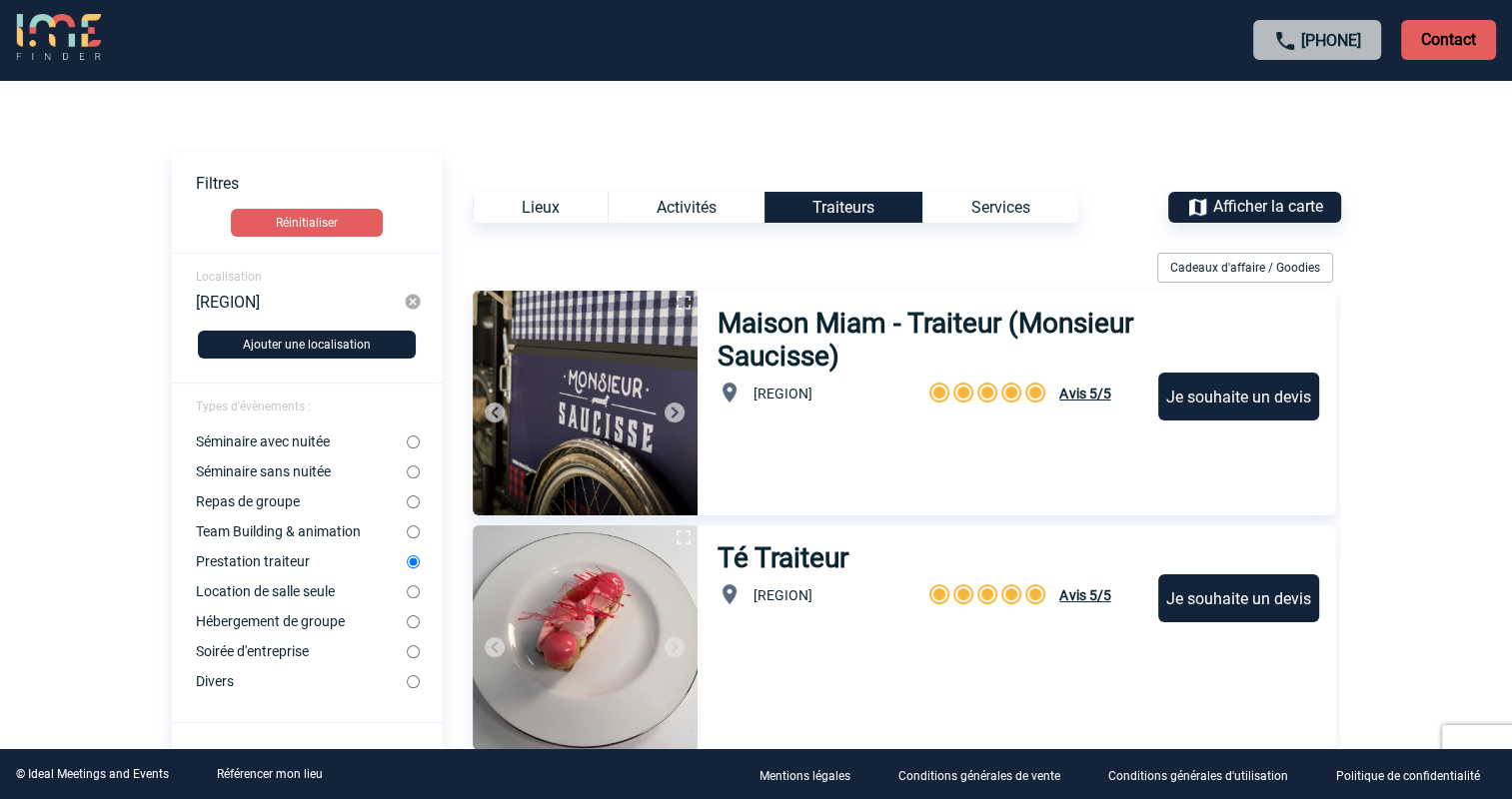 click on "Prestation traiteur" at bounding box center [413, 561] 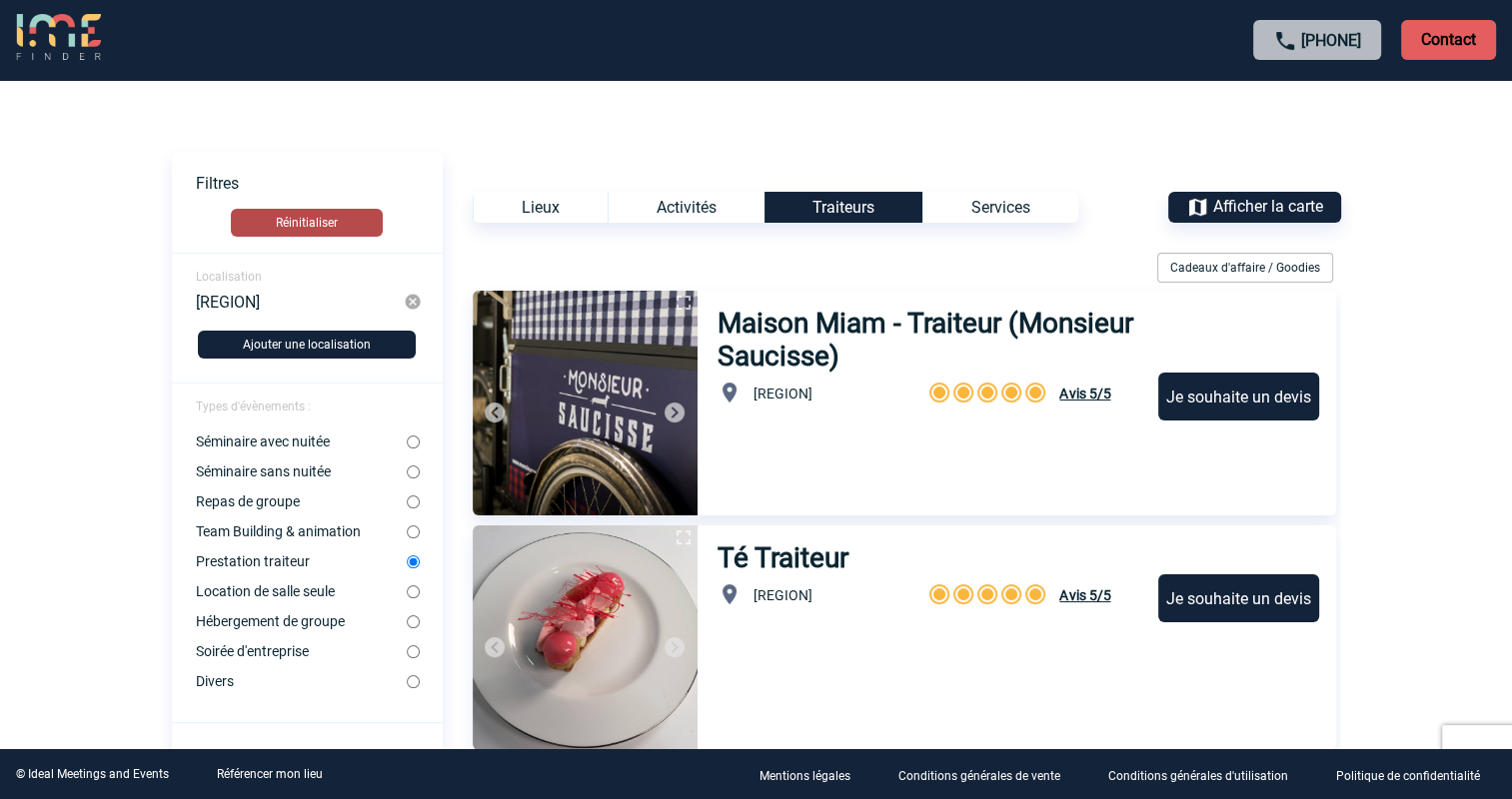 click on "Réinitialiser" at bounding box center (307, 223) 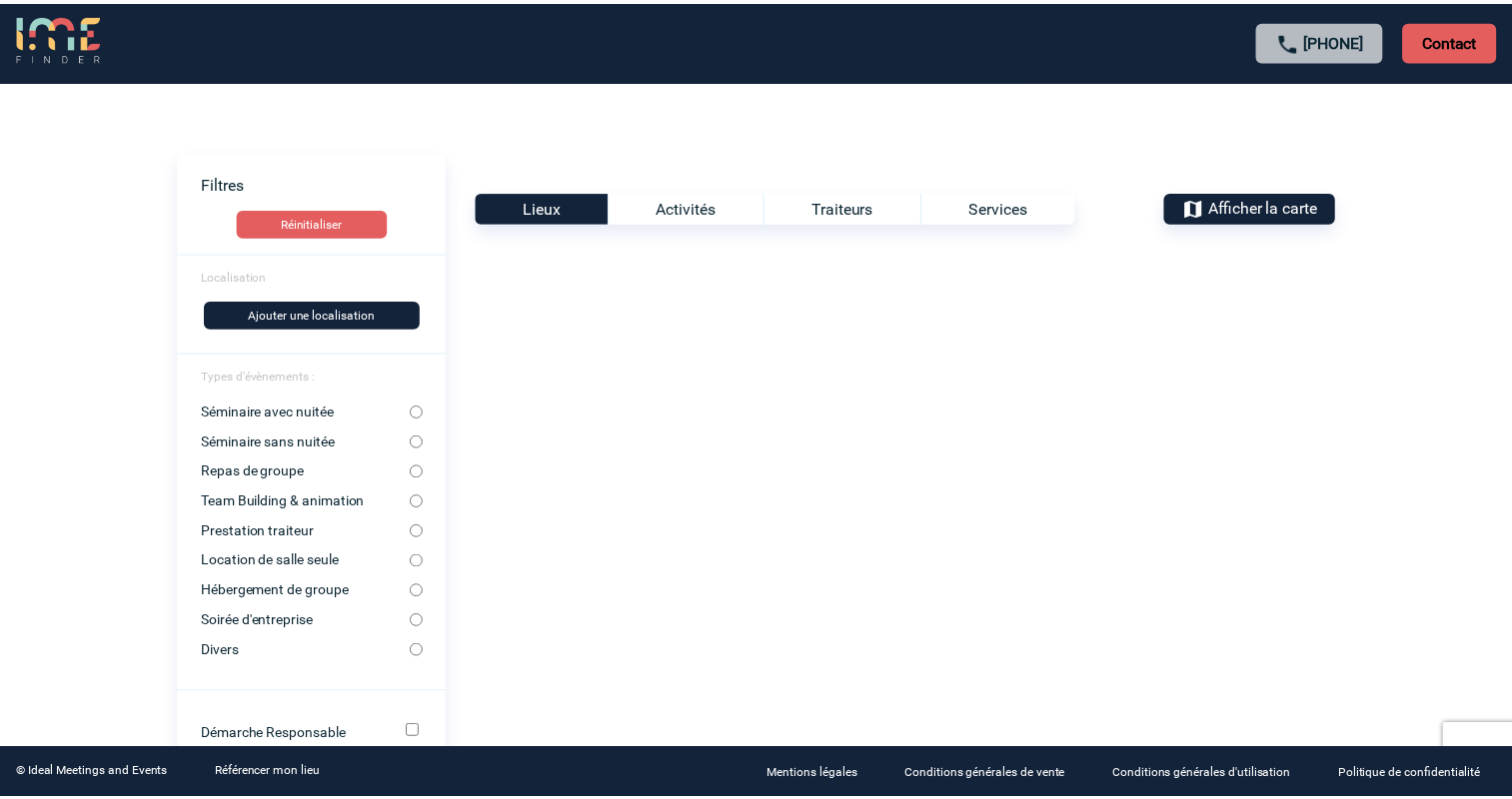 scroll, scrollTop: 0, scrollLeft: 0, axis: both 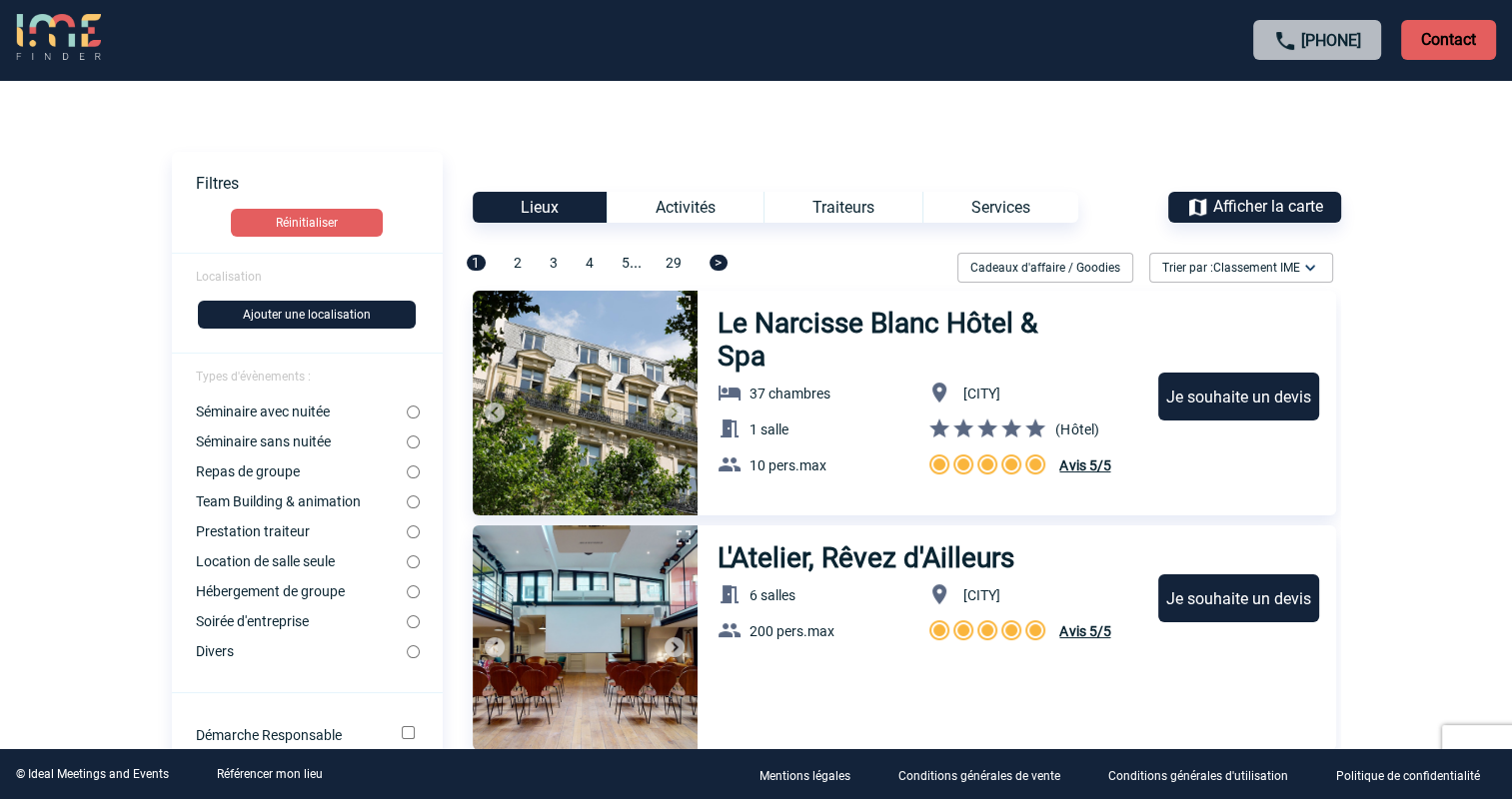 click at bounding box center [585, 402] 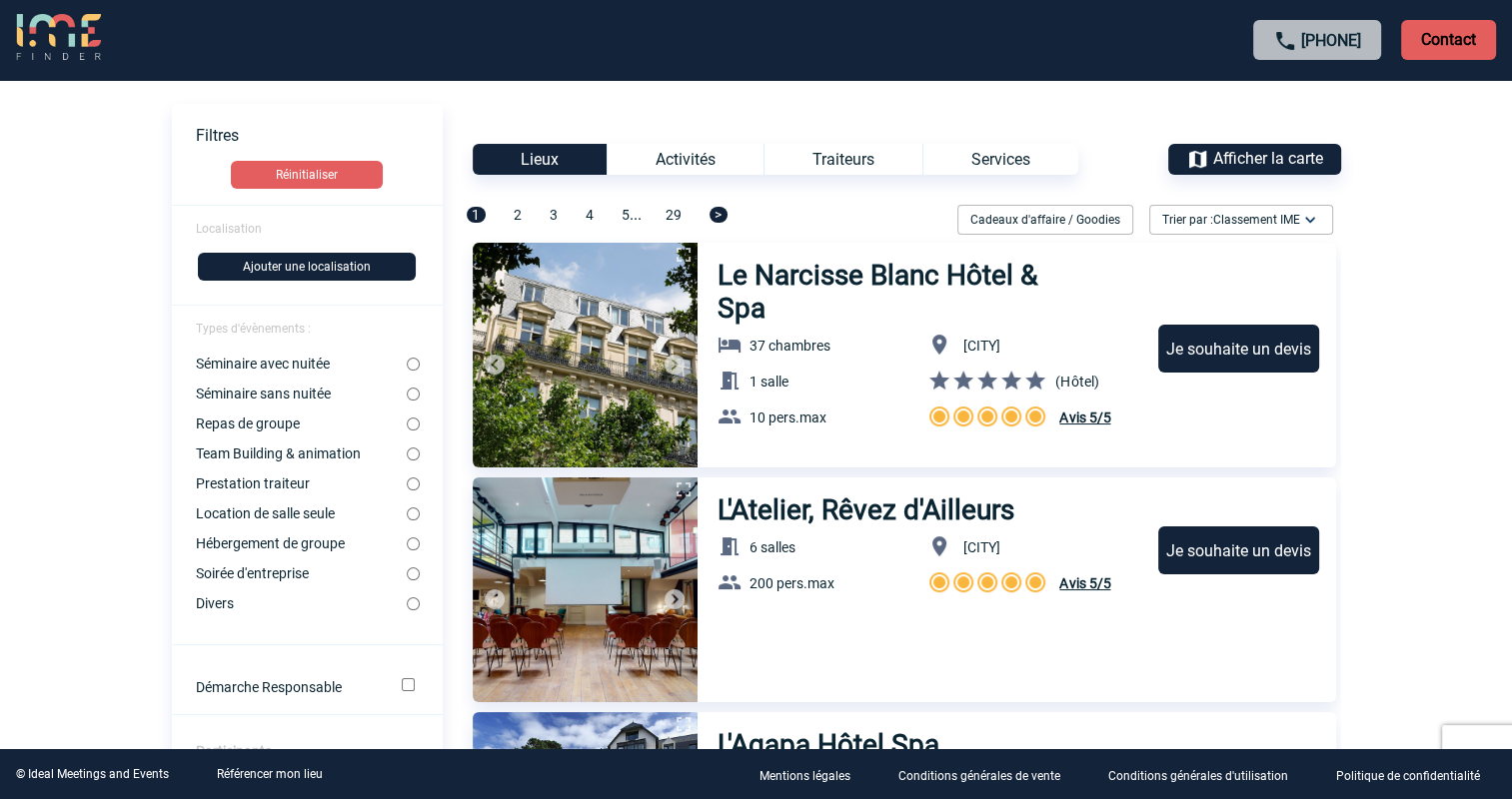 scroll, scrollTop: 0, scrollLeft: 0, axis: both 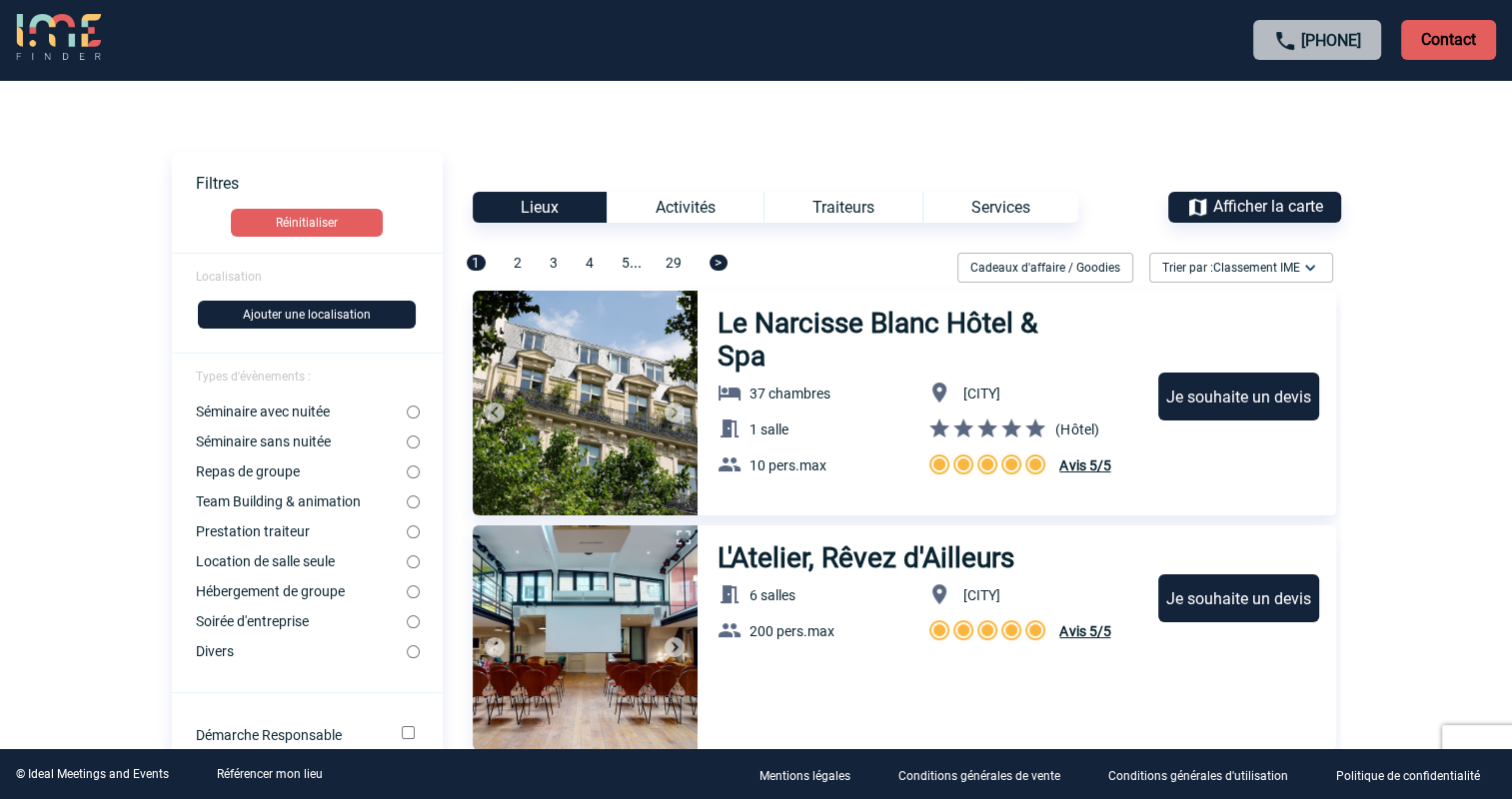 click on "Ajouter une localisation" at bounding box center (307, 315) 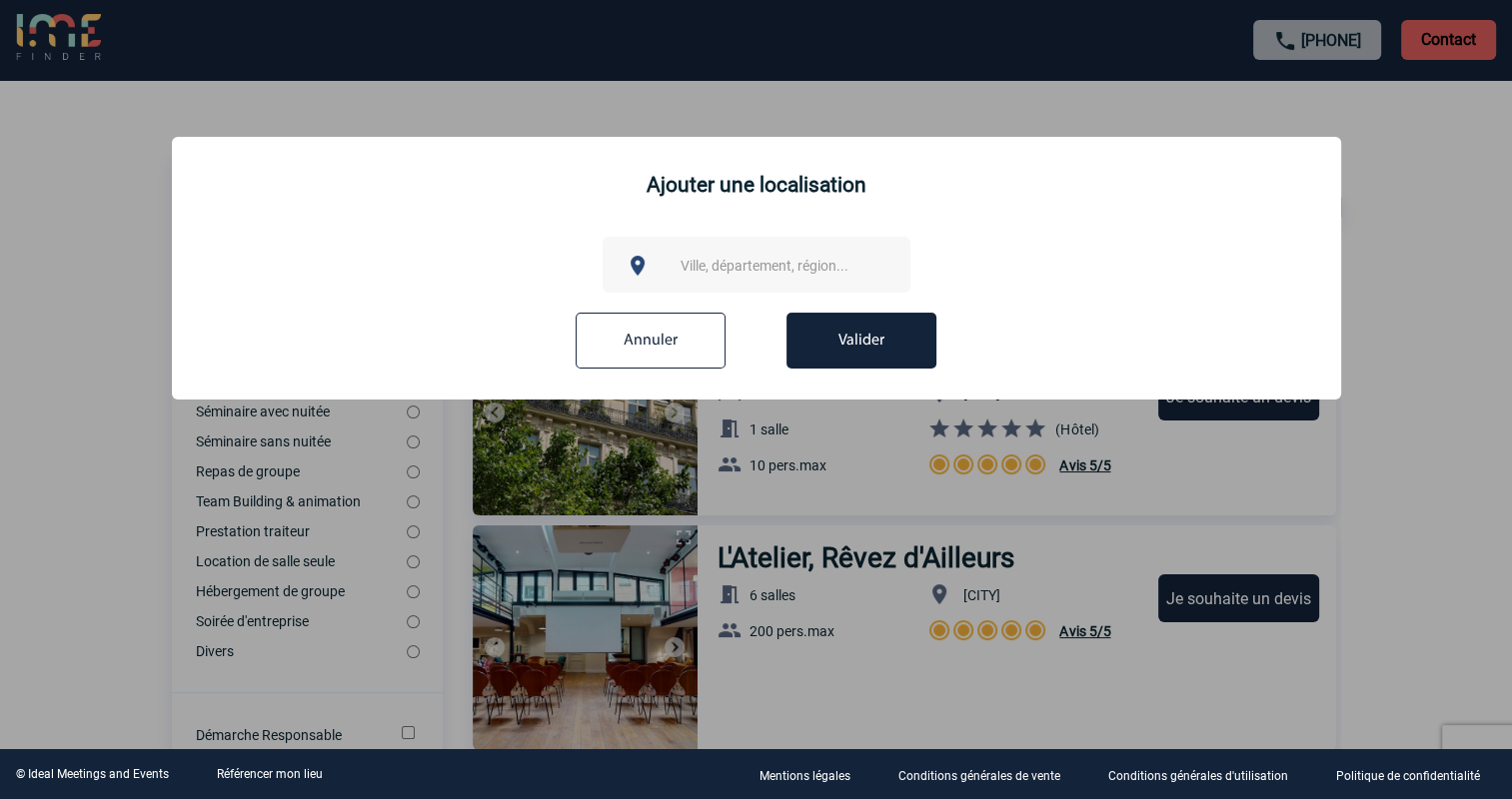 click on "Ville, département, région..." at bounding box center [764, 266] 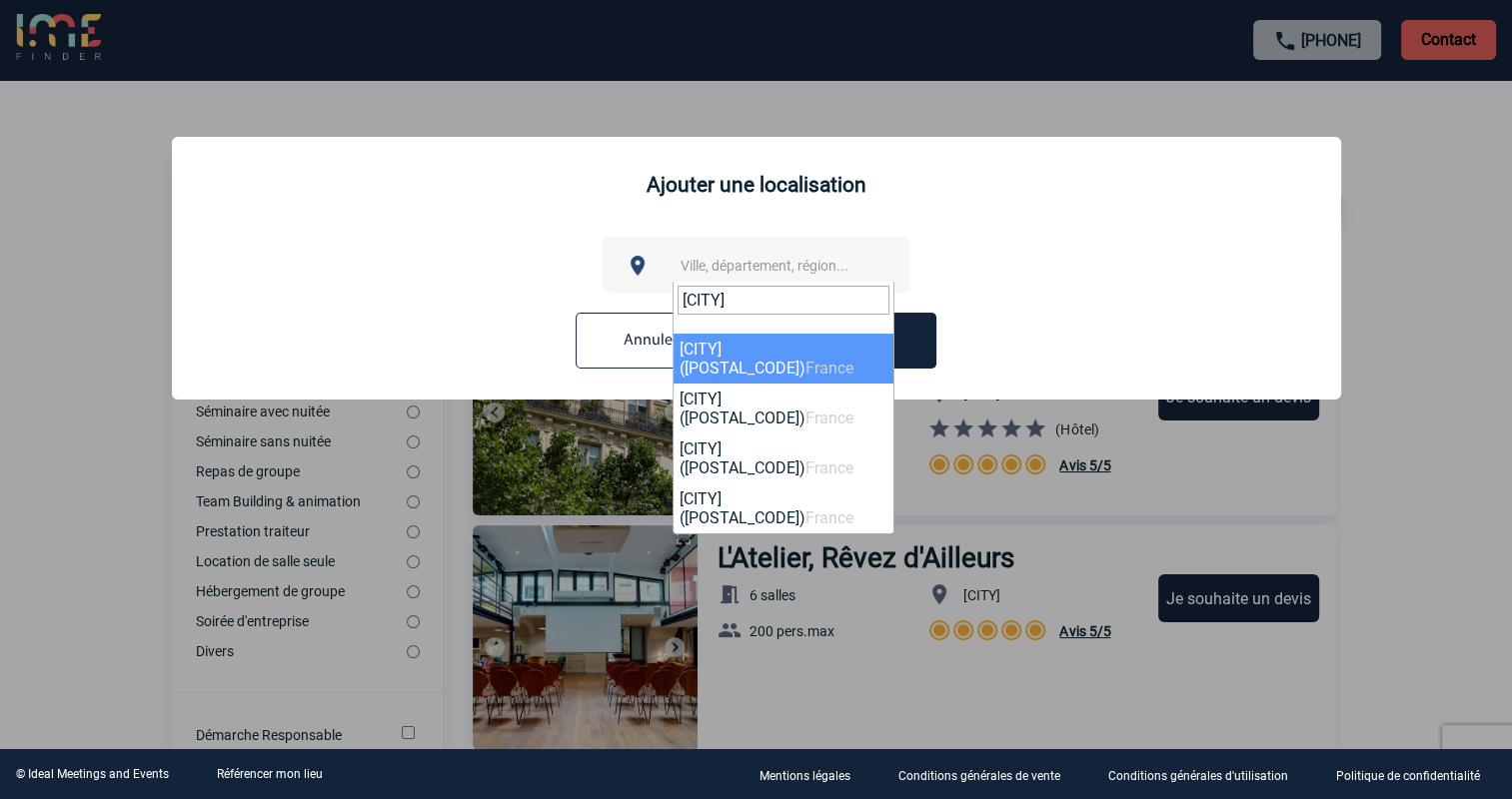 type on "boulogne" 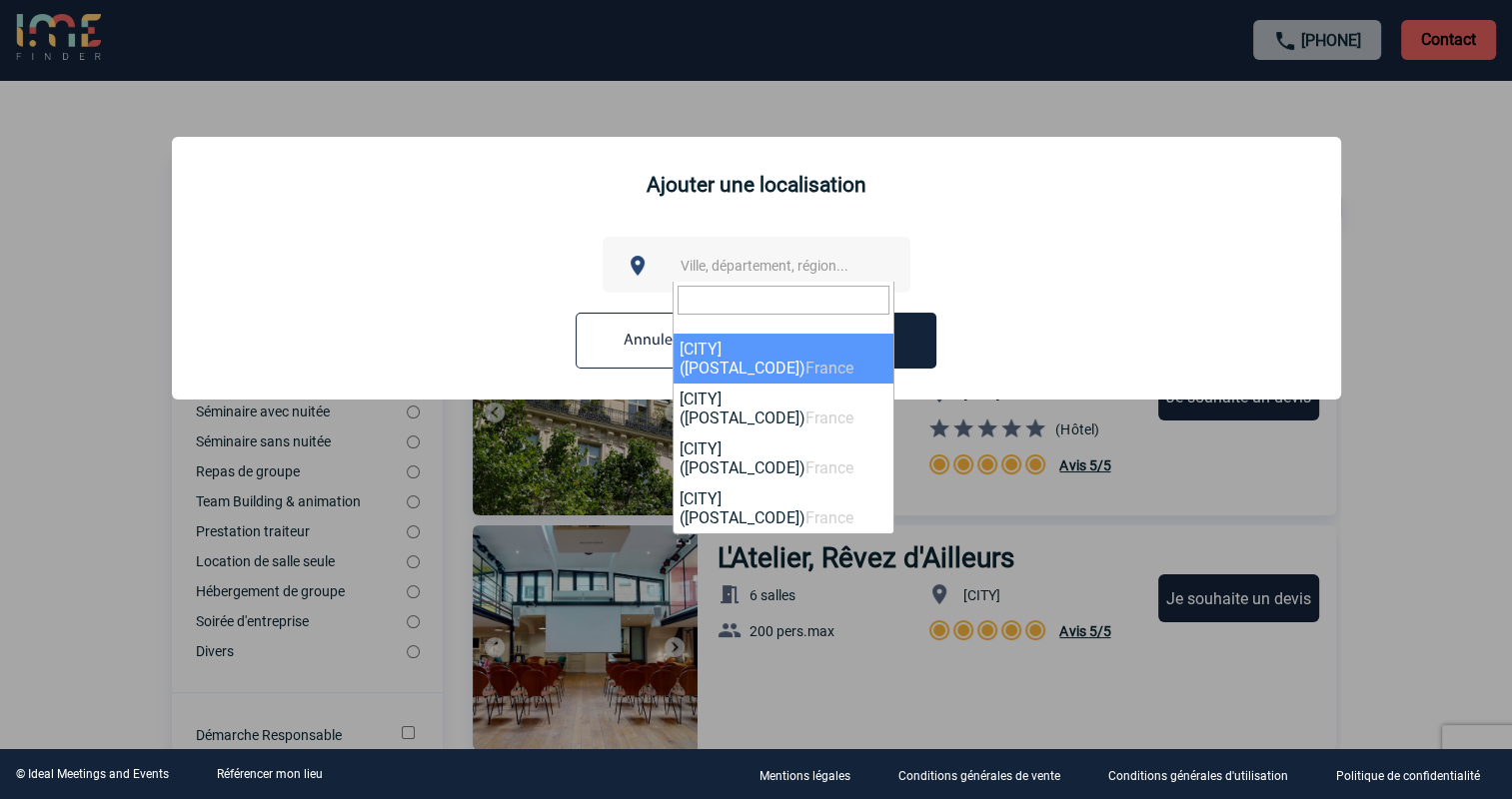 select on "30" 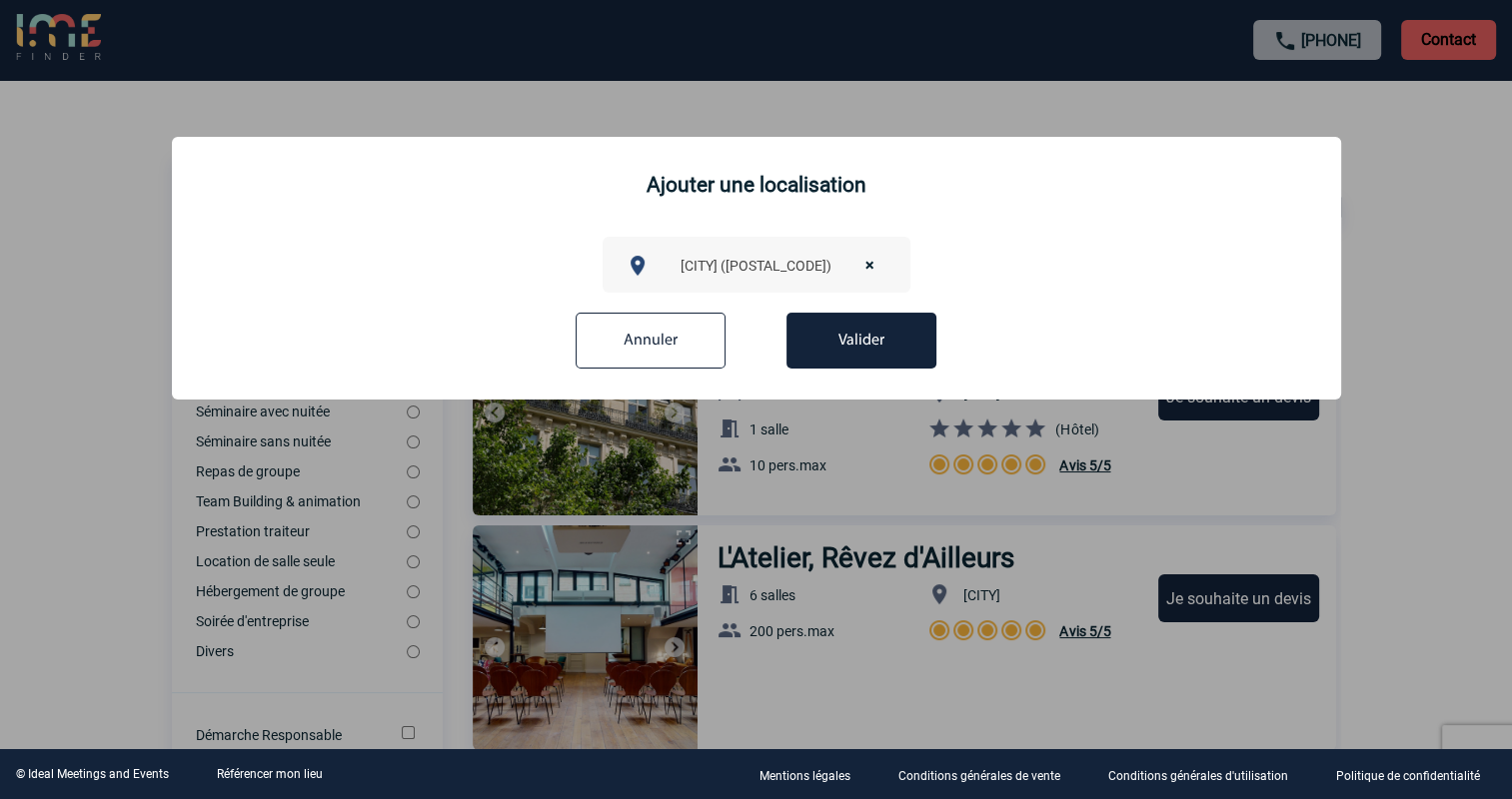 click on "Valider" at bounding box center [861, 341] 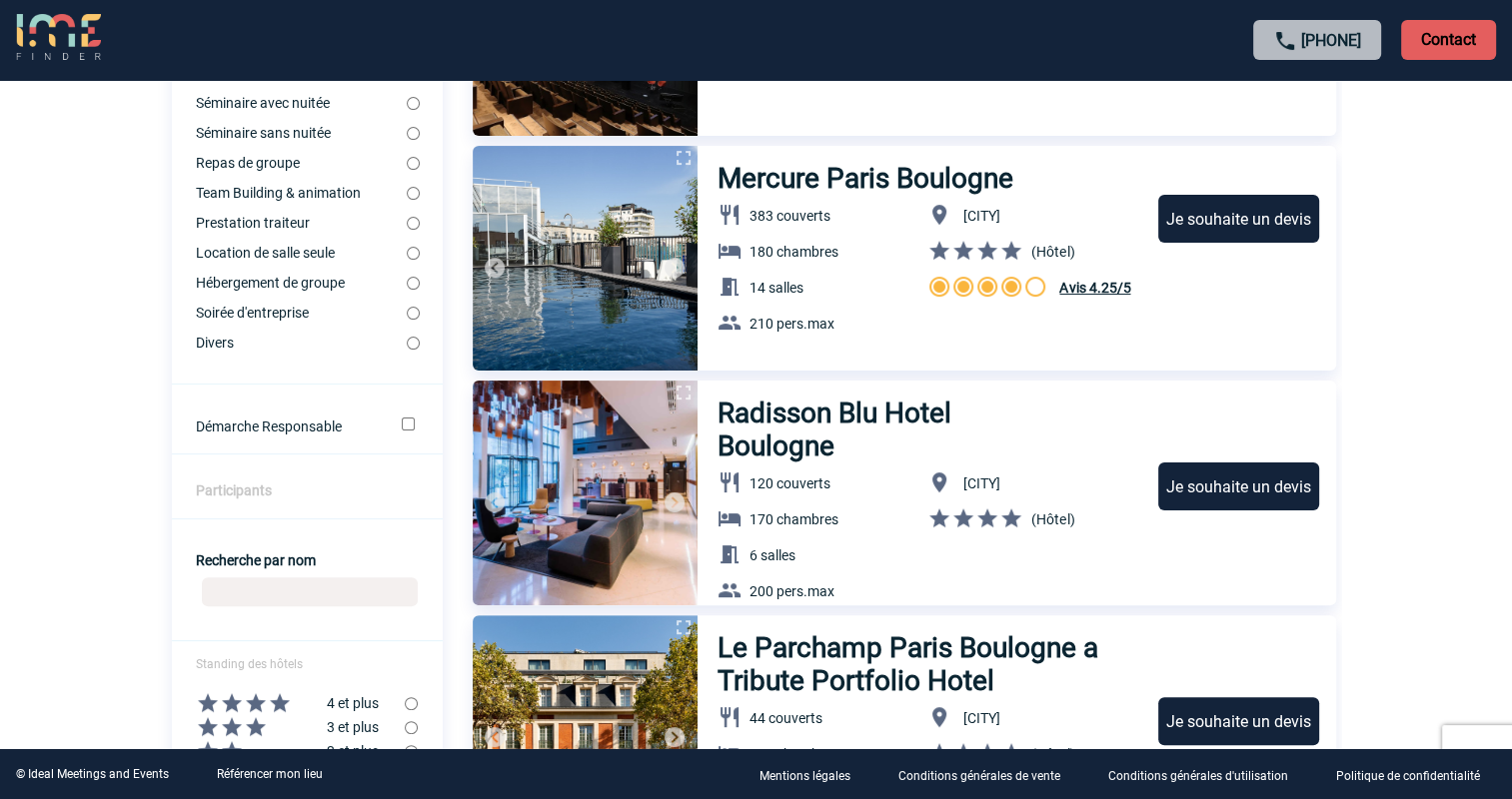 scroll, scrollTop: 499, scrollLeft: 0, axis: vertical 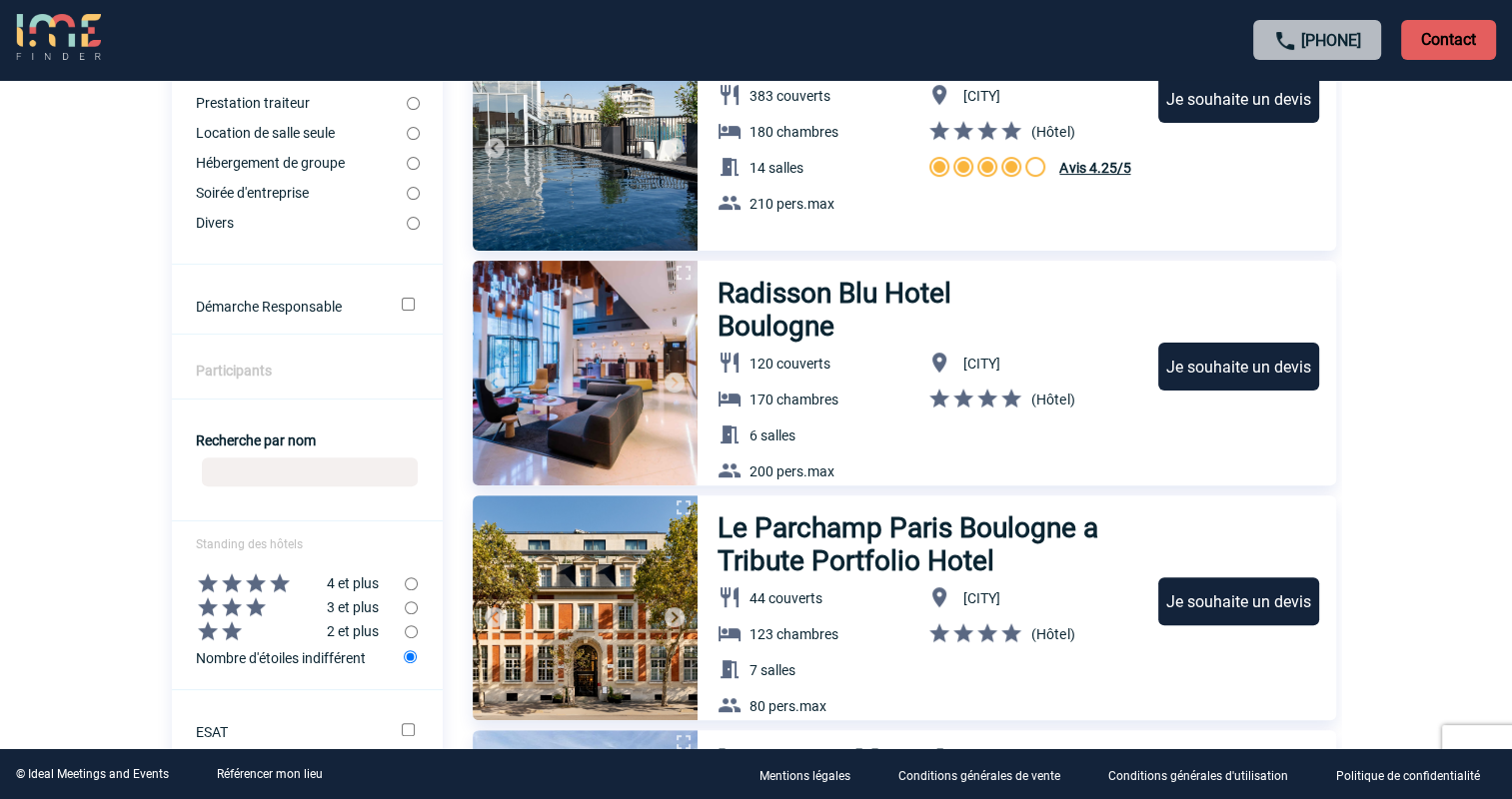 click at bounding box center (585, 373) 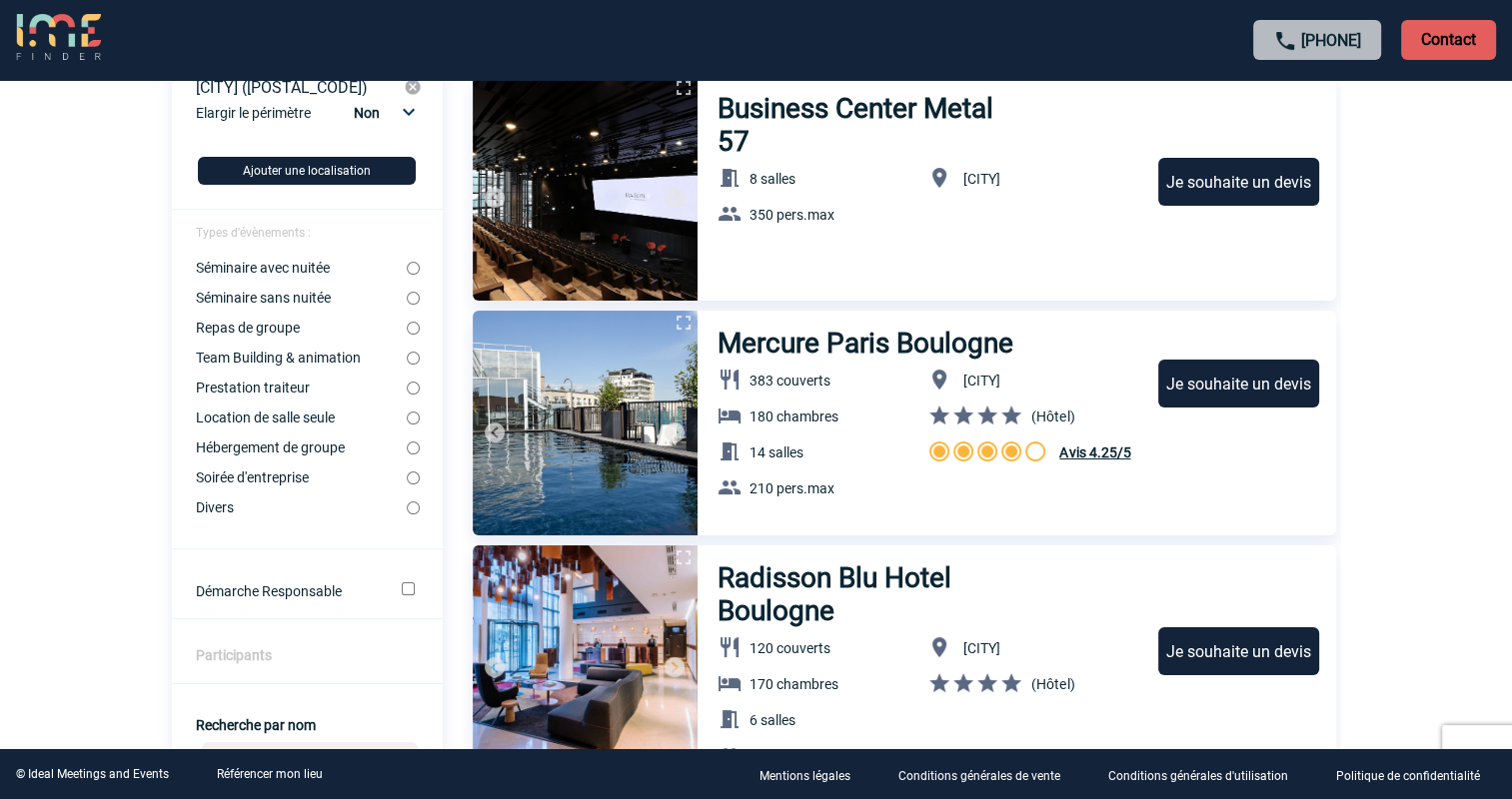 scroll, scrollTop: 0, scrollLeft: 0, axis: both 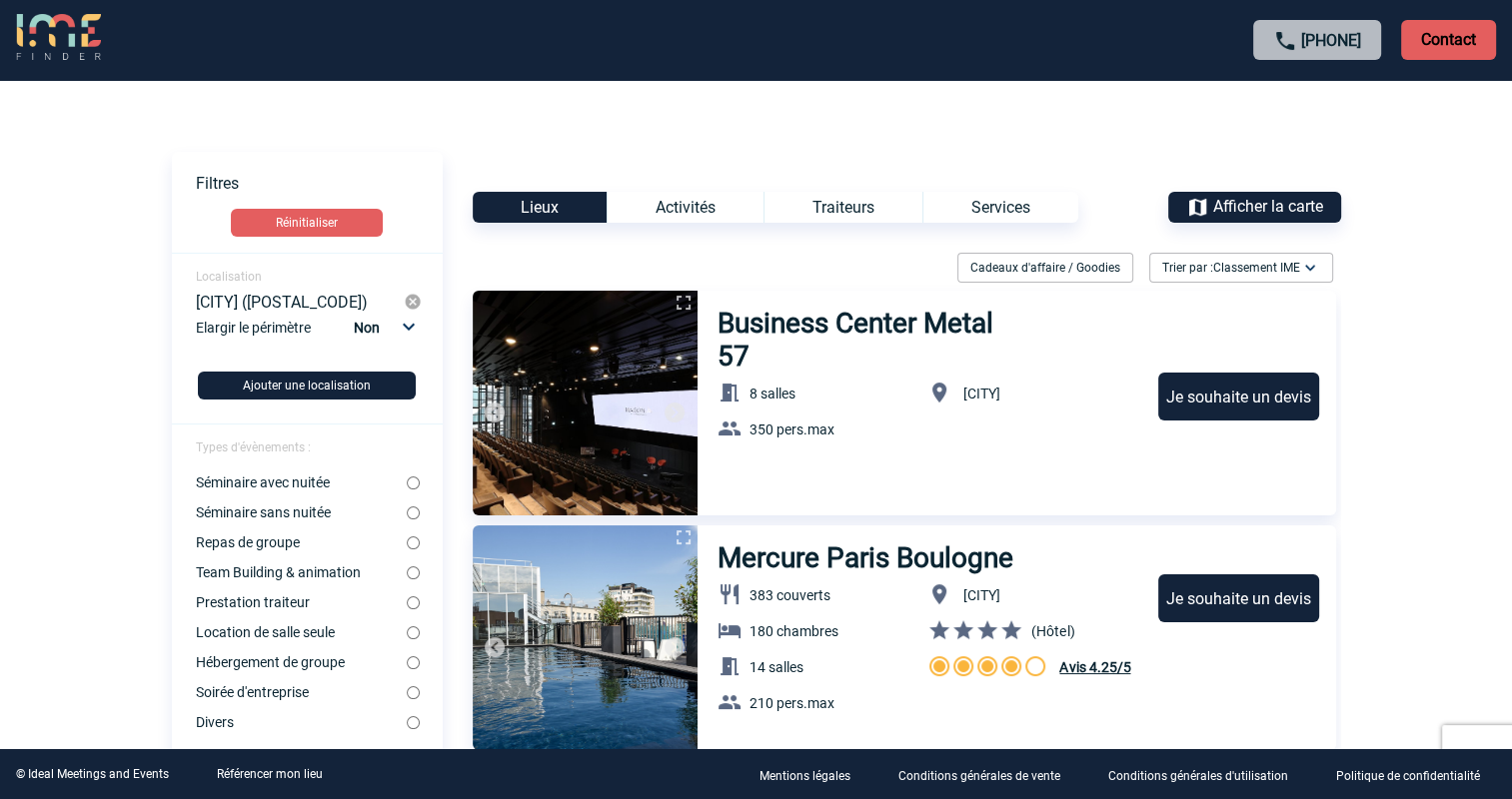 click on "Lieux" at bounding box center (540, 207) 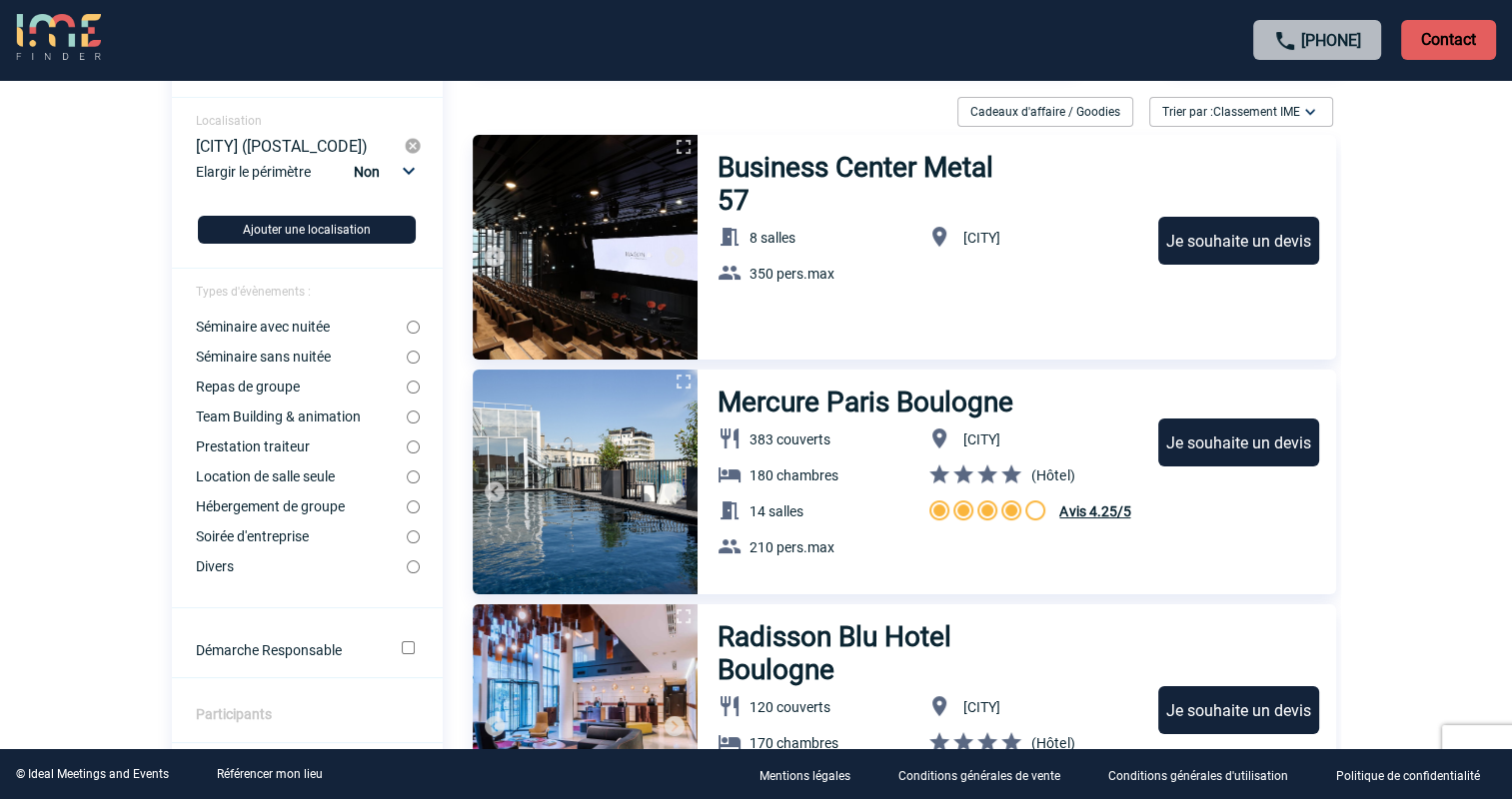 scroll, scrollTop: 300, scrollLeft: 0, axis: vertical 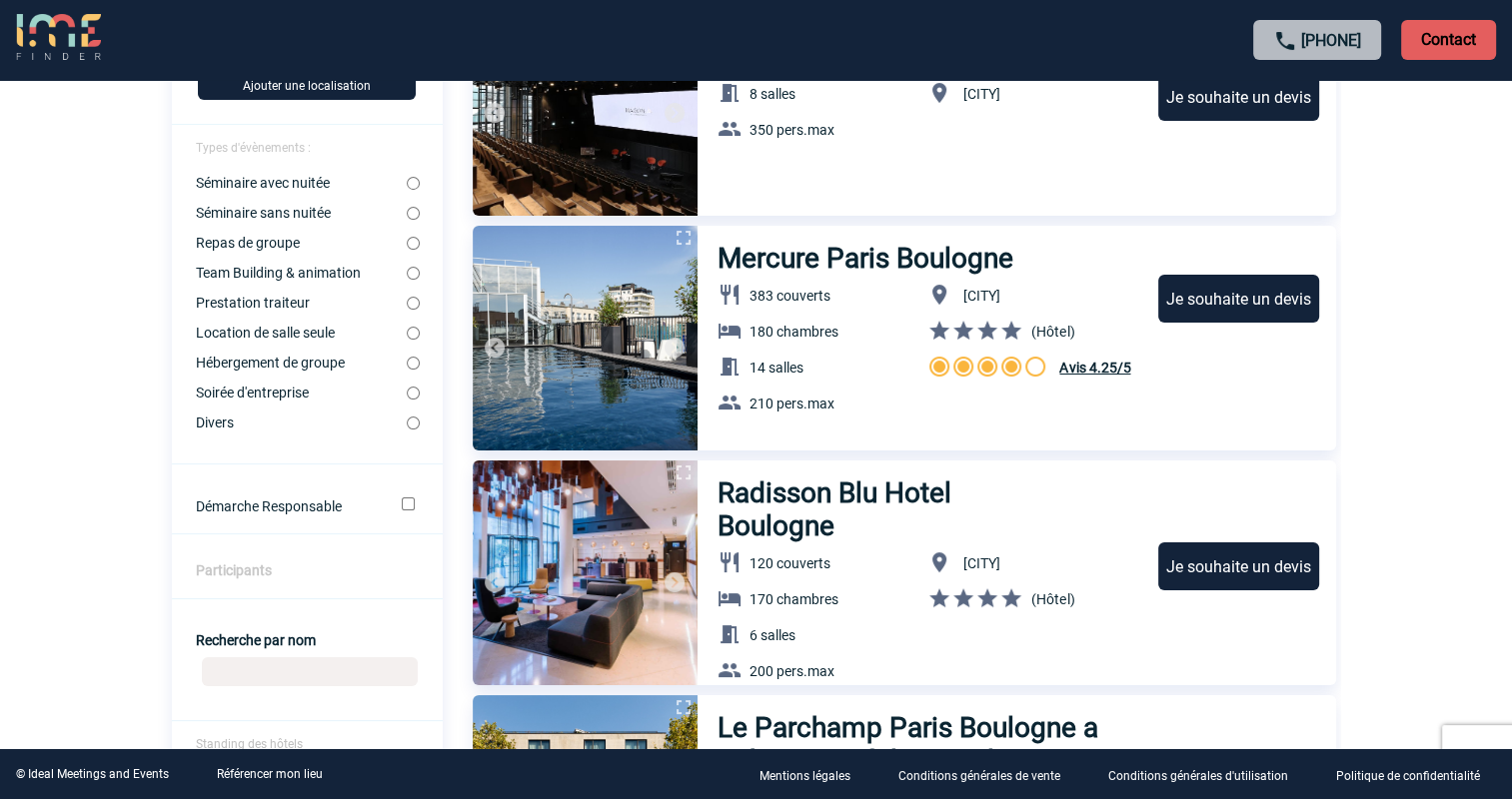 click on "Divers" at bounding box center (413, 422) 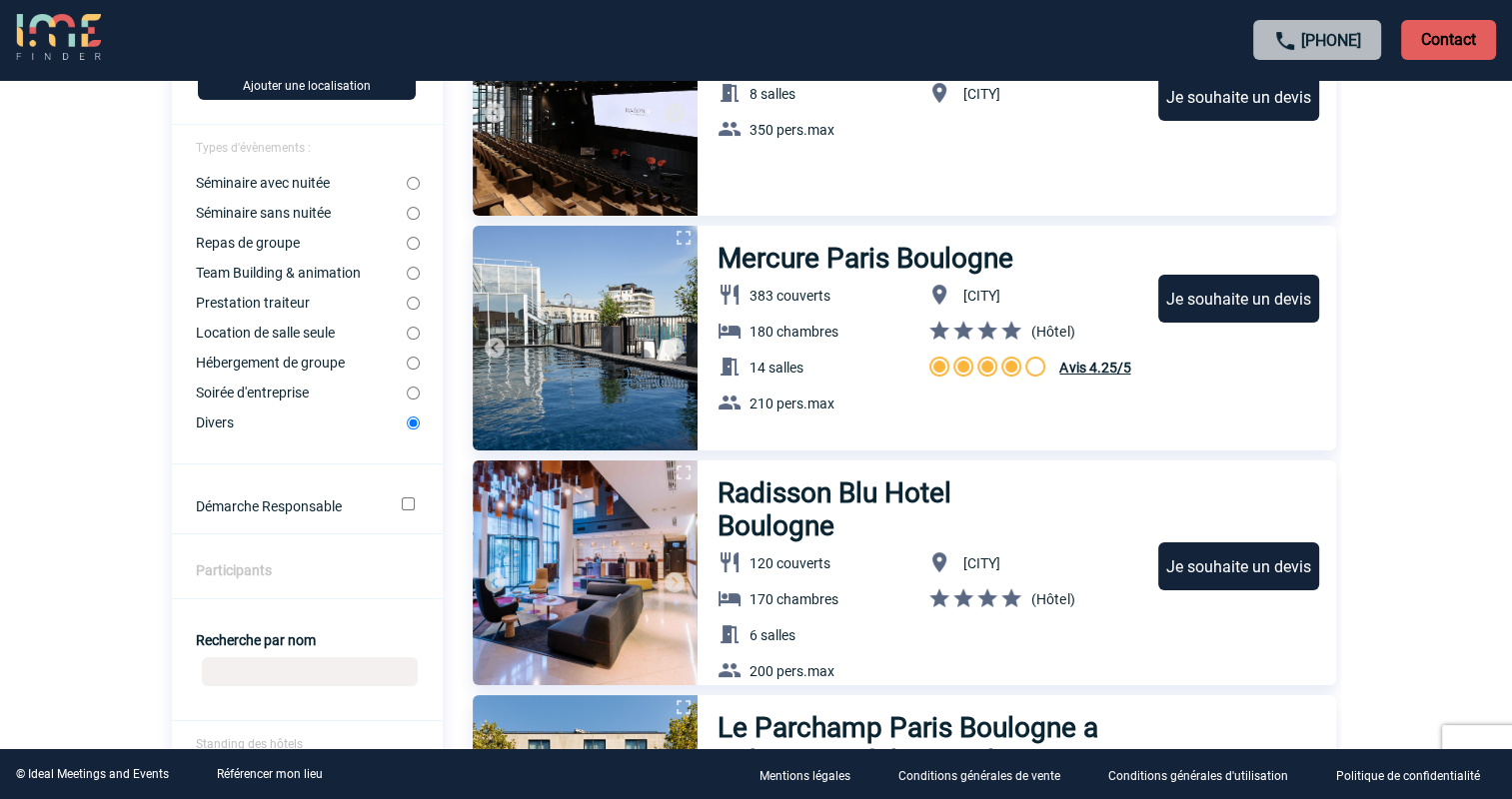 click on "Recherche par nom" at bounding box center [310, 671] 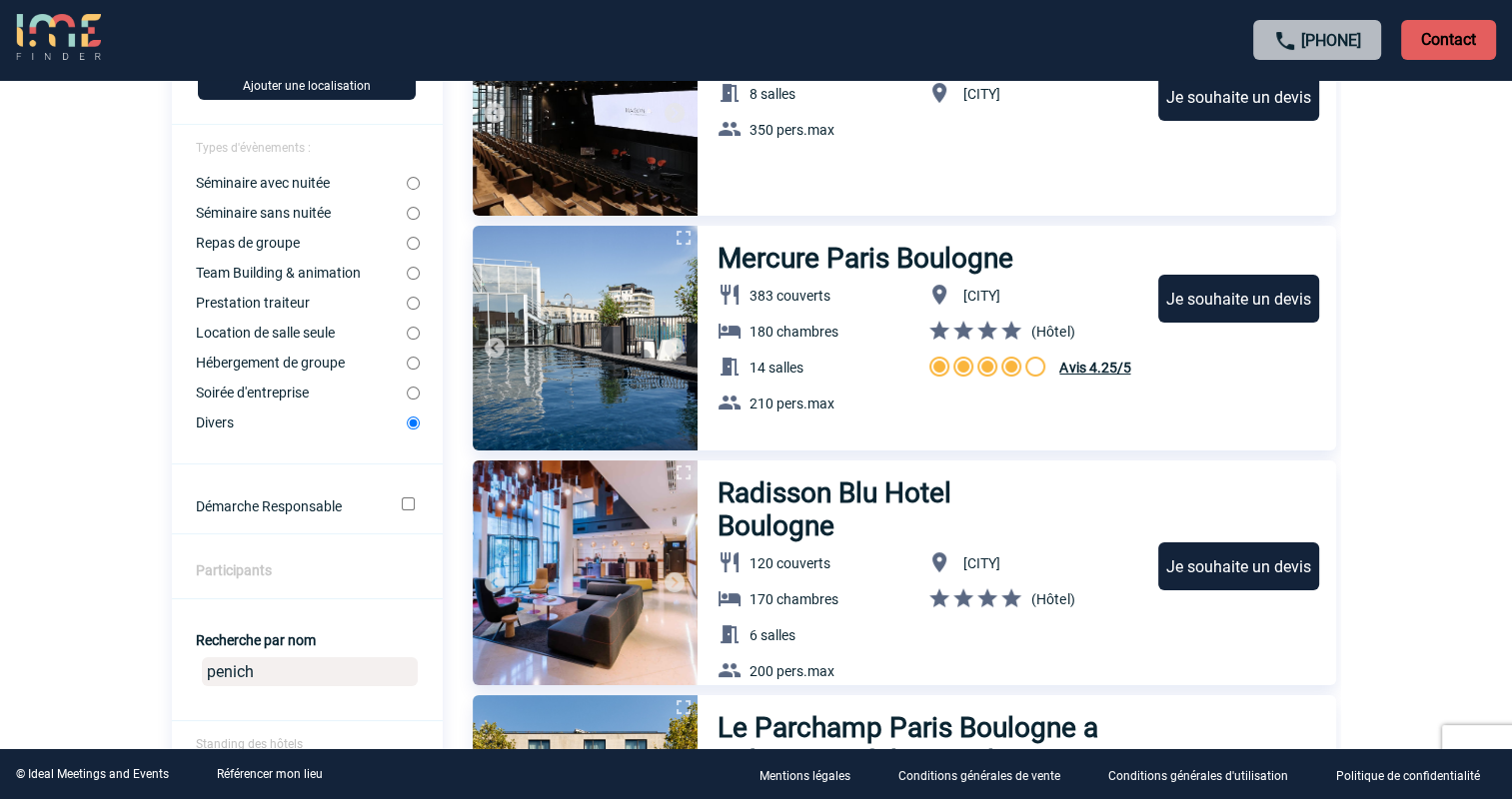 type on "peniche" 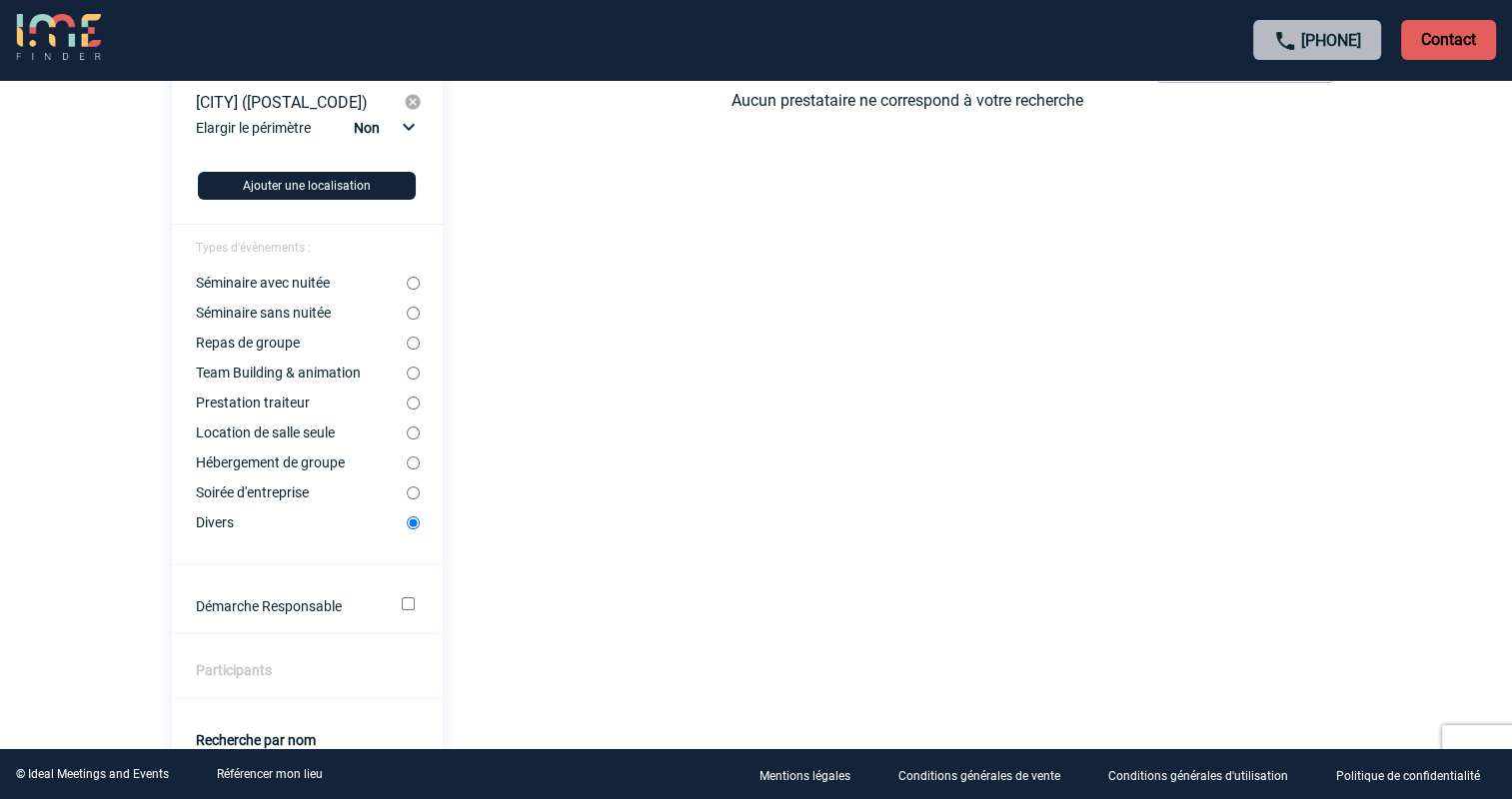 scroll, scrollTop: 499, scrollLeft: 0, axis: vertical 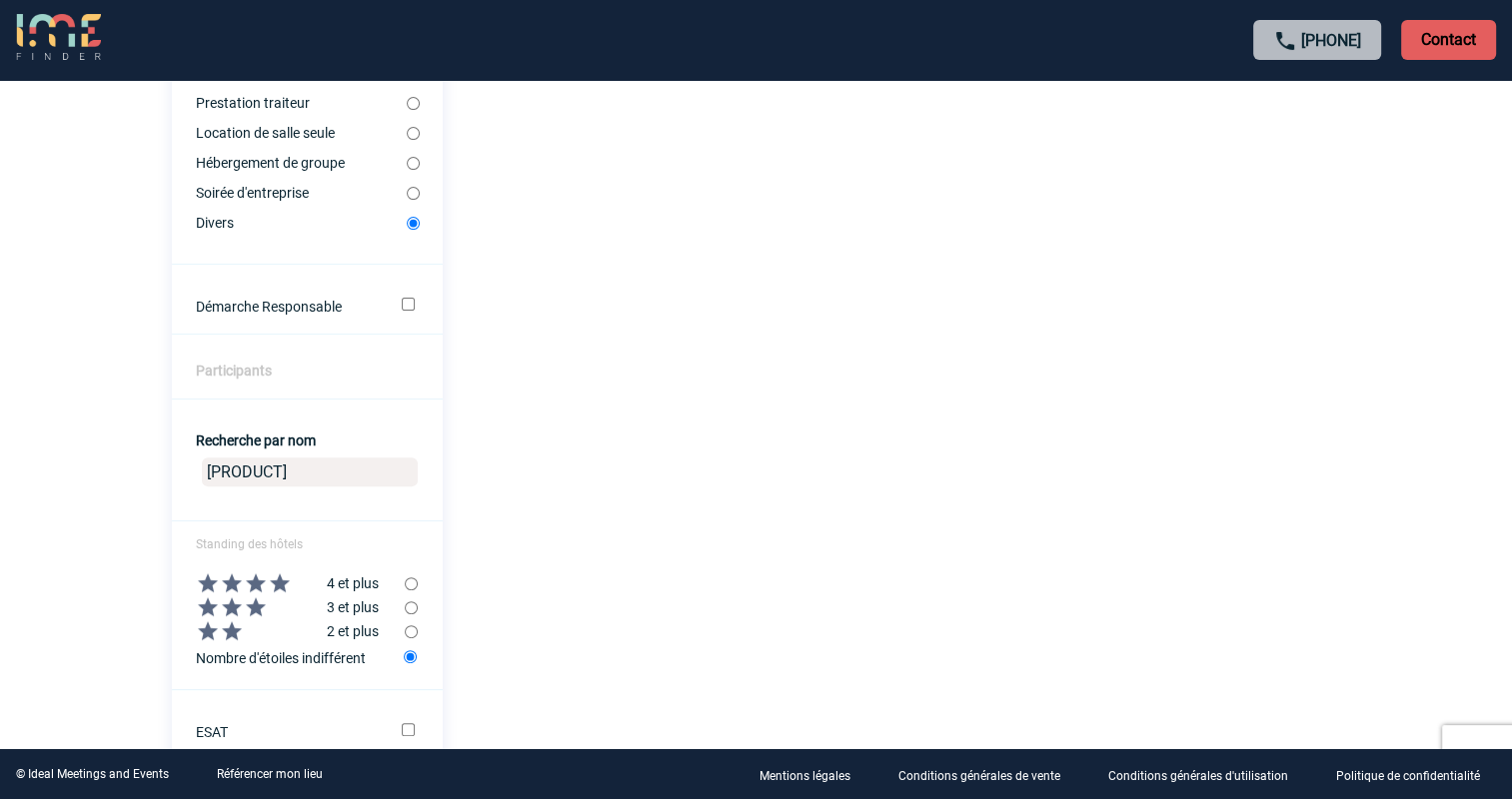 drag, startPoint x: 275, startPoint y: 474, endPoint x: 138, endPoint y: 475, distance: 137.00365 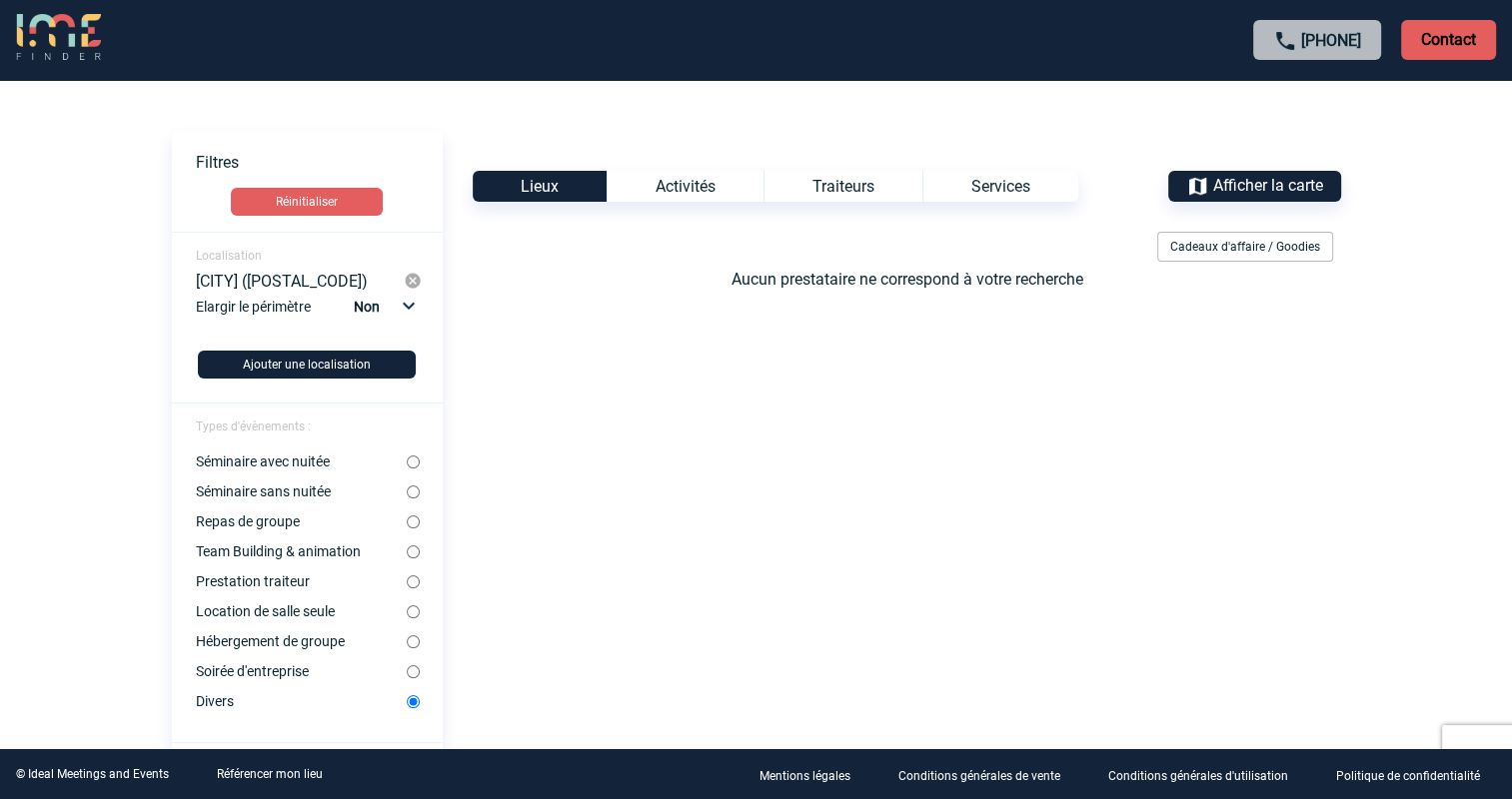 scroll, scrollTop: 0, scrollLeft: 0, axis: both 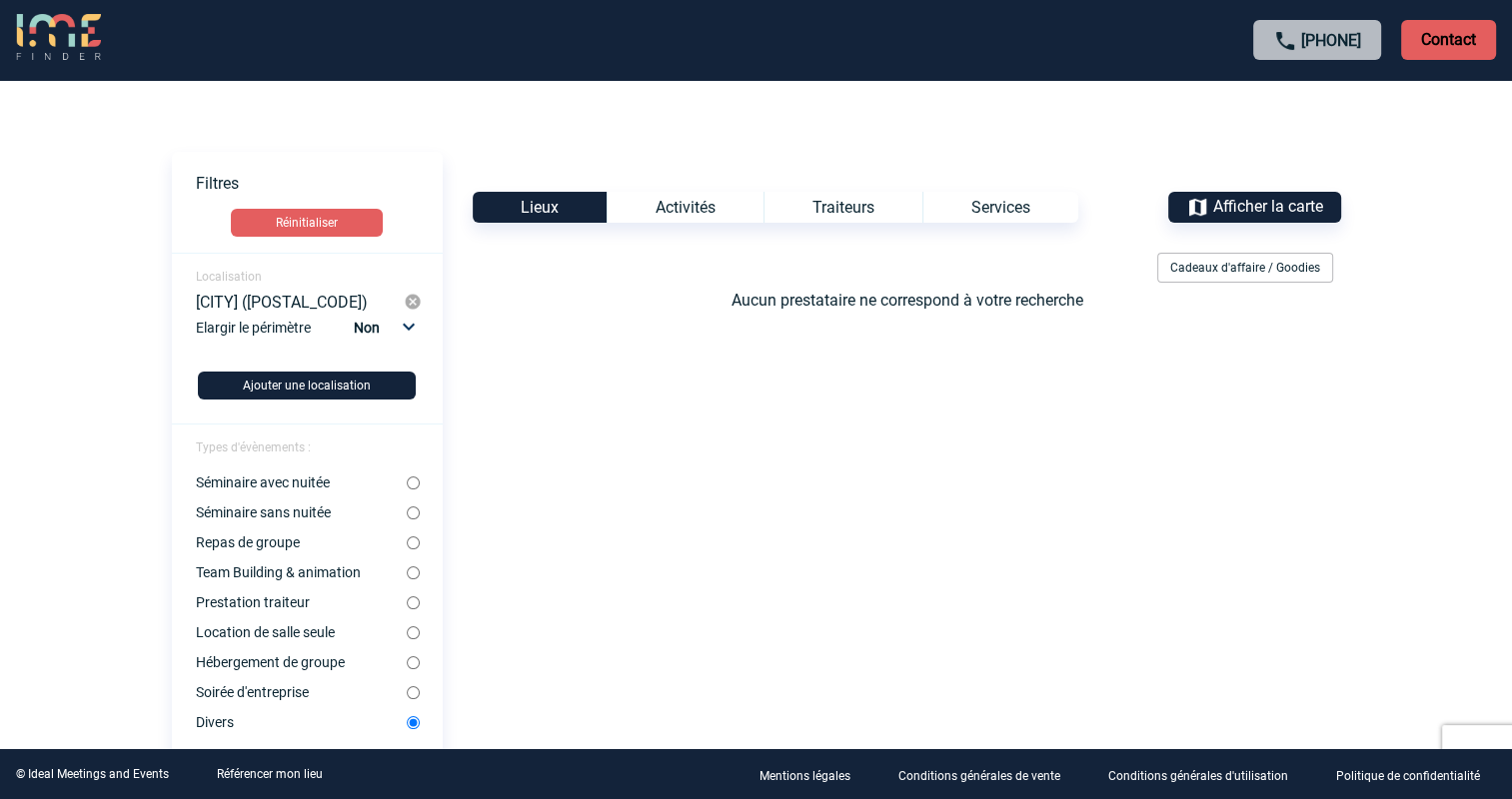 click on "Non 10km 20km 50km" at bounding box center [383, 328] 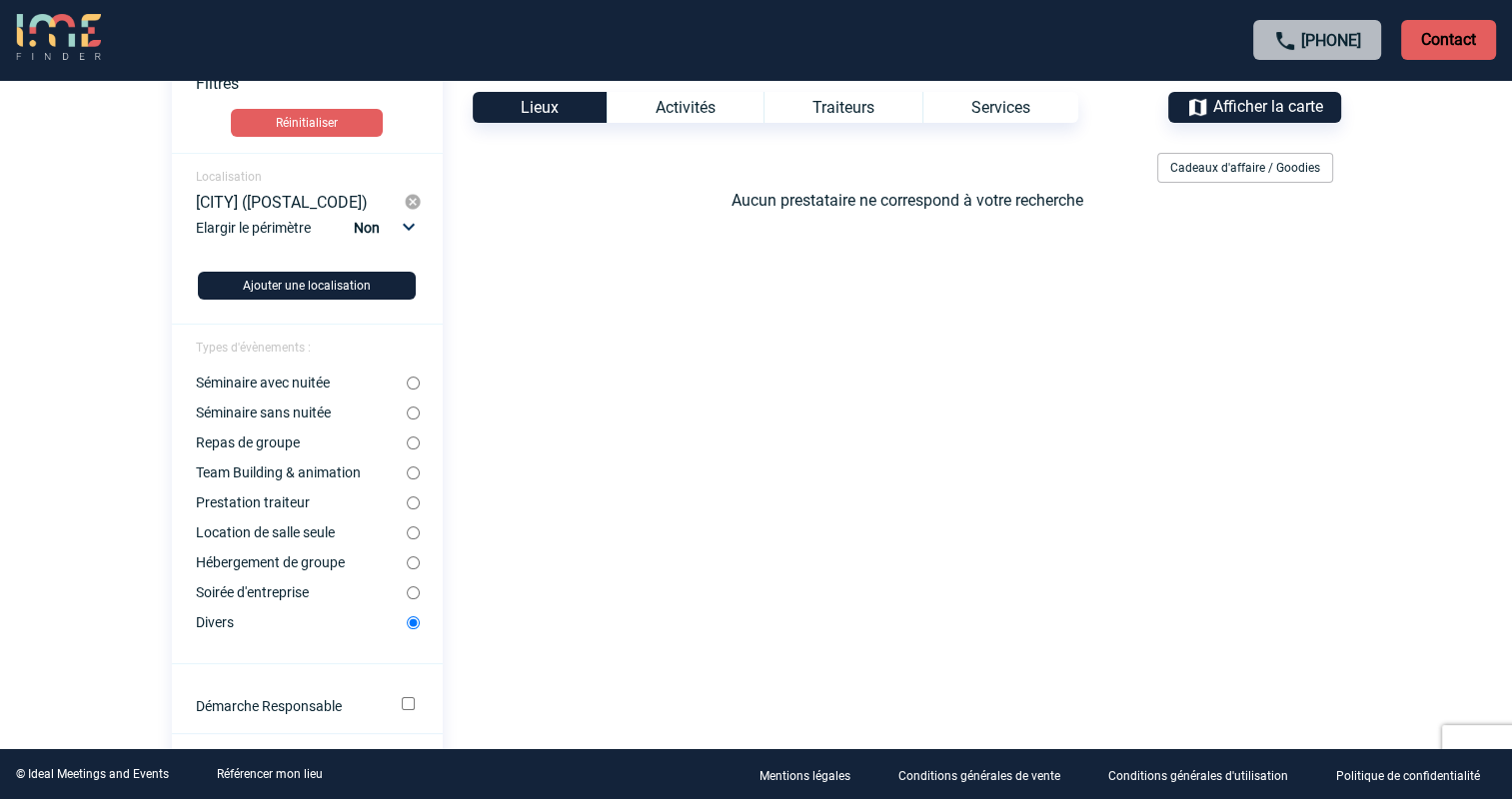 scroll, scrollTop: 0, scrollLeft: 0, axis: both 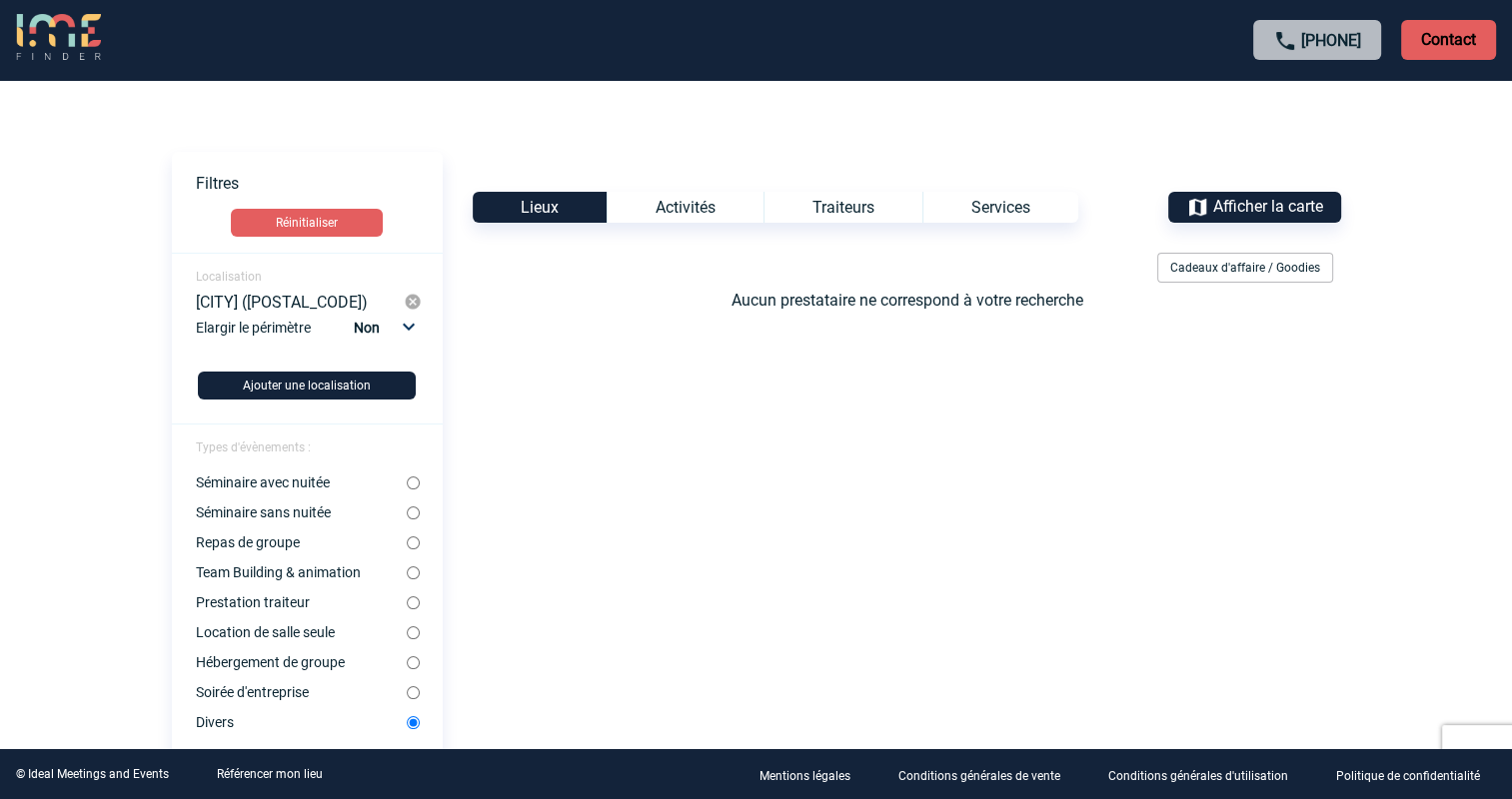 click on "Séminaire sans nuitée" at bounding box center (413, 512) 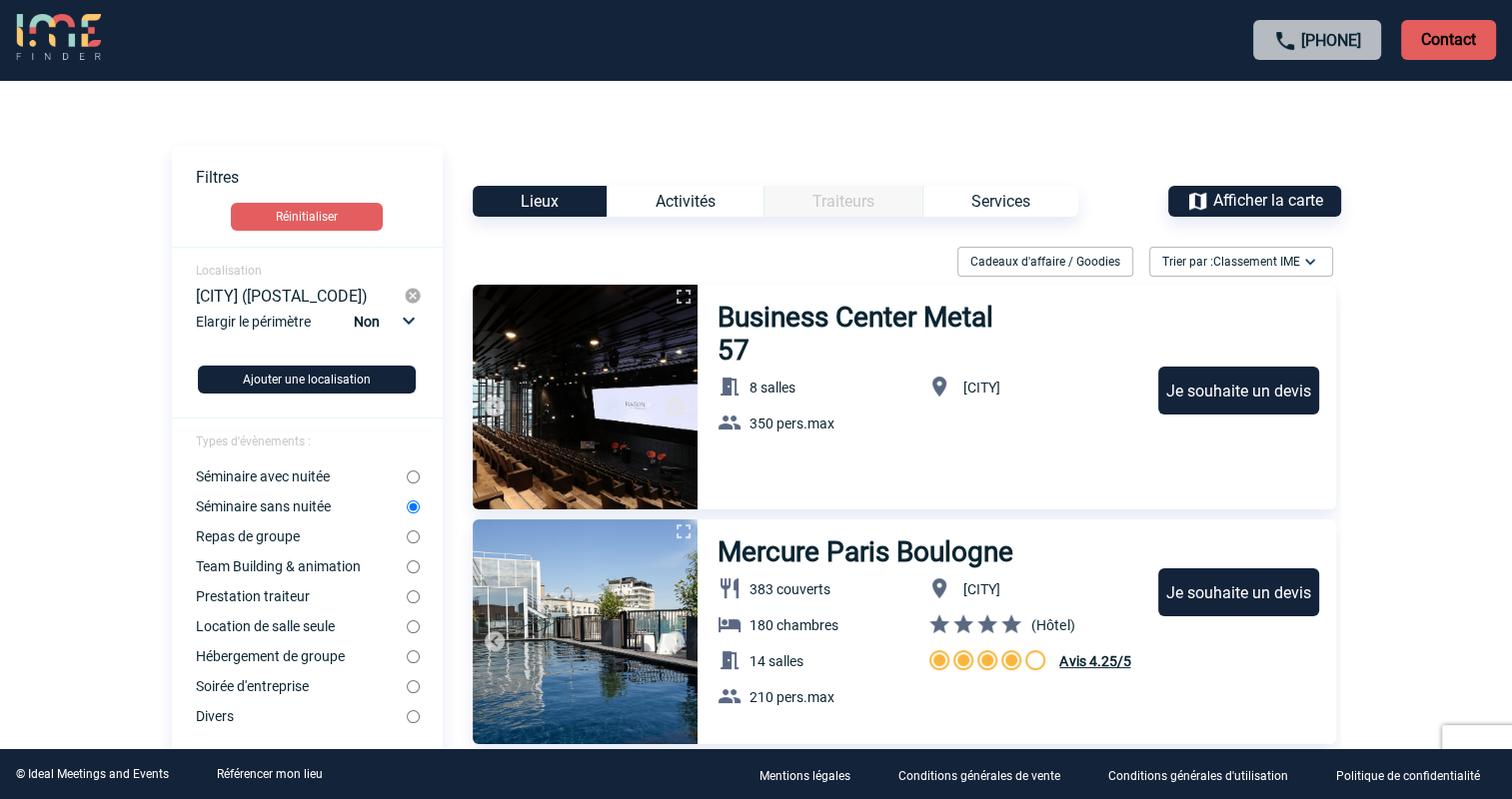 scroll, scrollTop: 0, scrollLeft: 0, axis: both 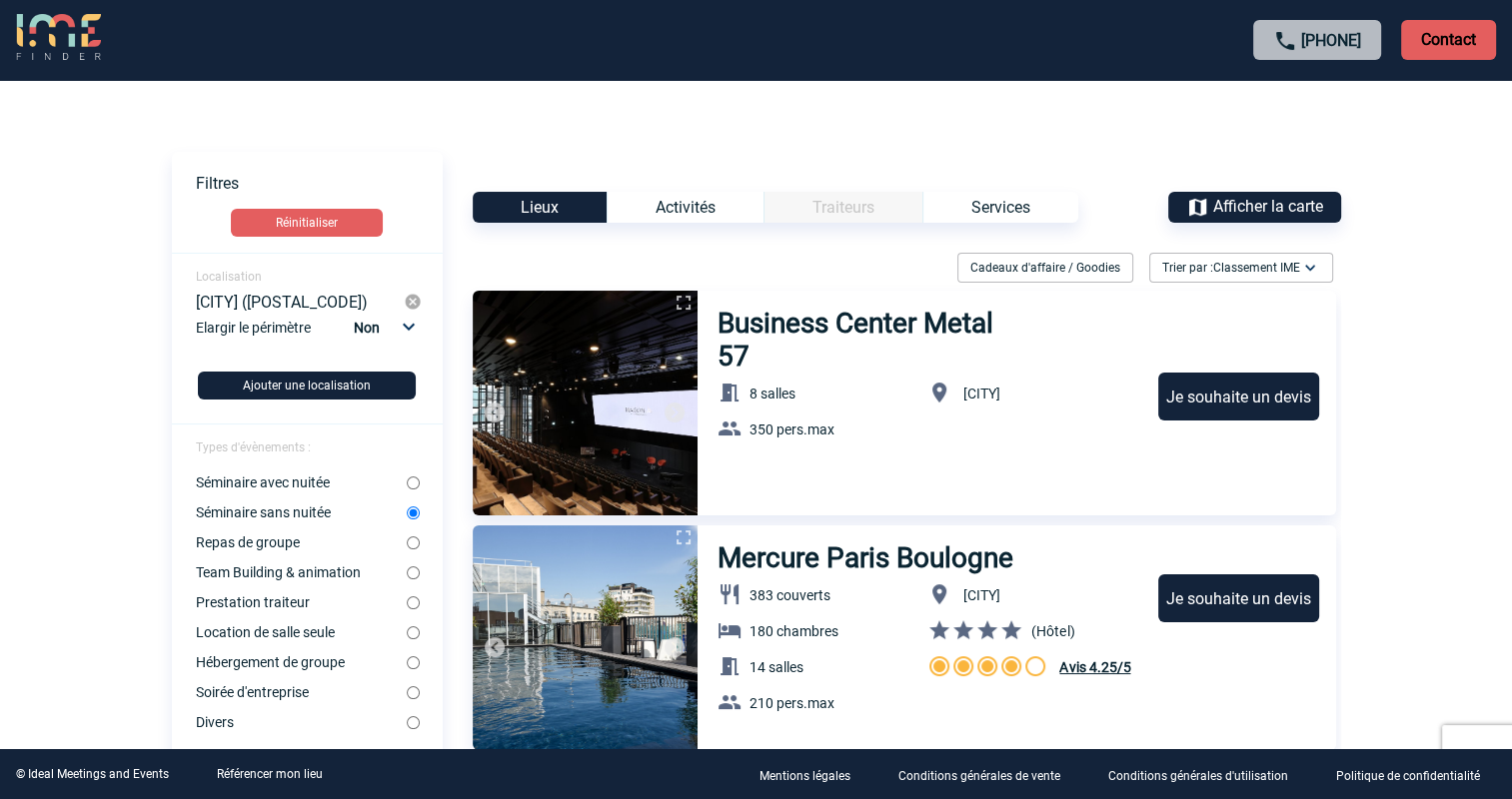 click at bounding box center [585, 402] 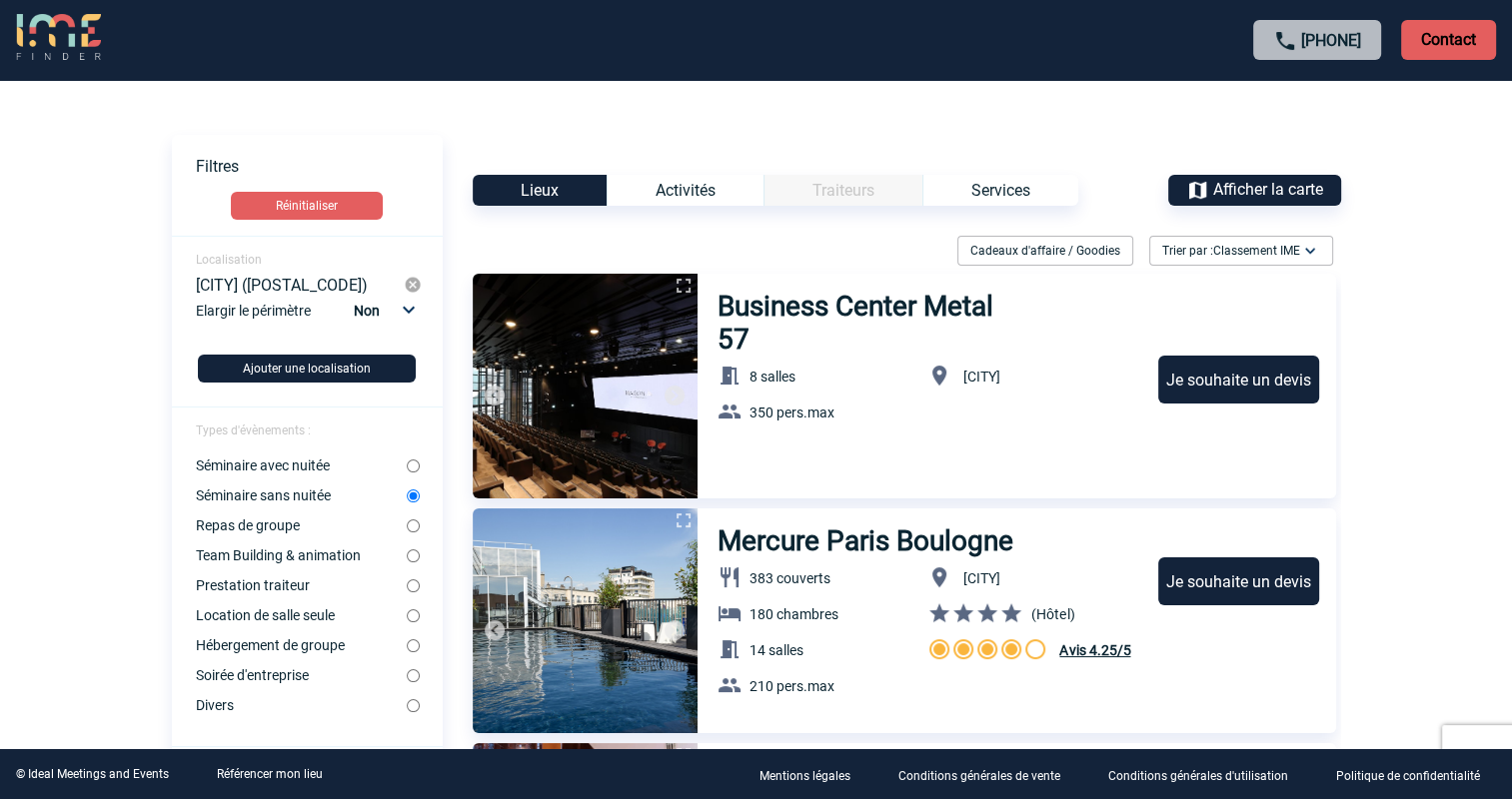scroll, scrollTop: 0, scrollLeft: 0, axis: both 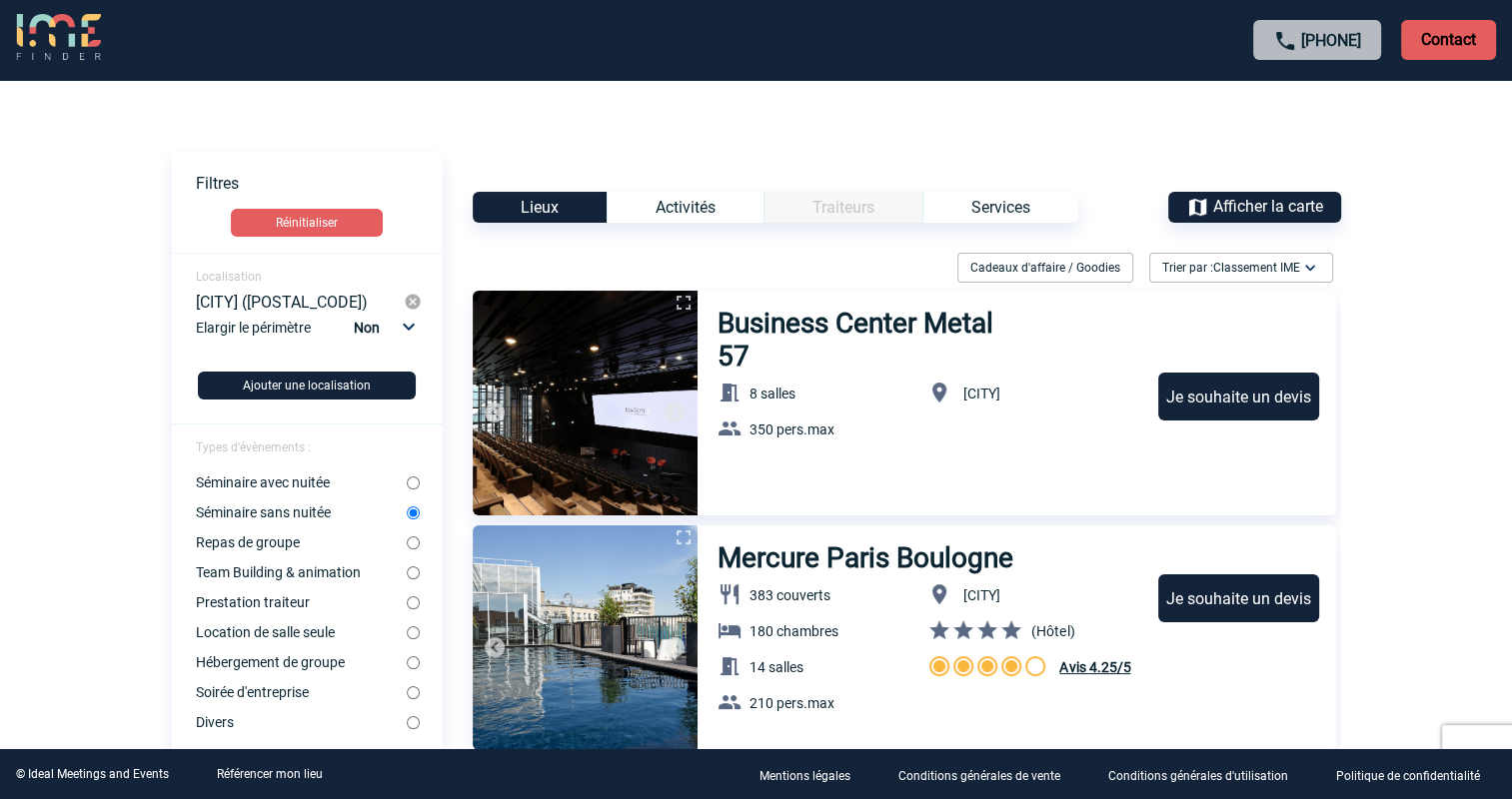 click on "Services" at bounding box center [1000, 207] 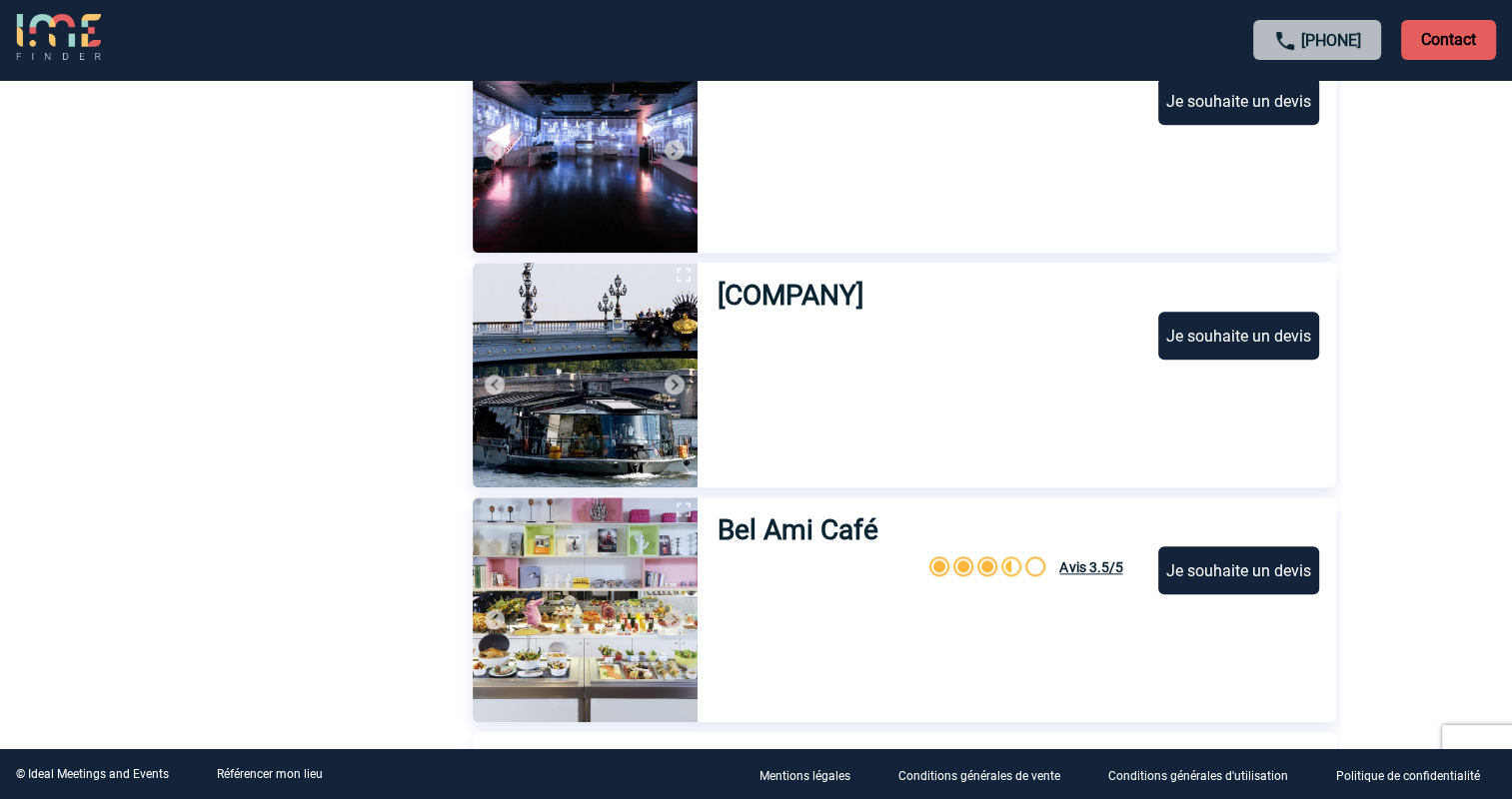 scroll, scrollTop: 1898, scrollLeft: 0, axis: vertical 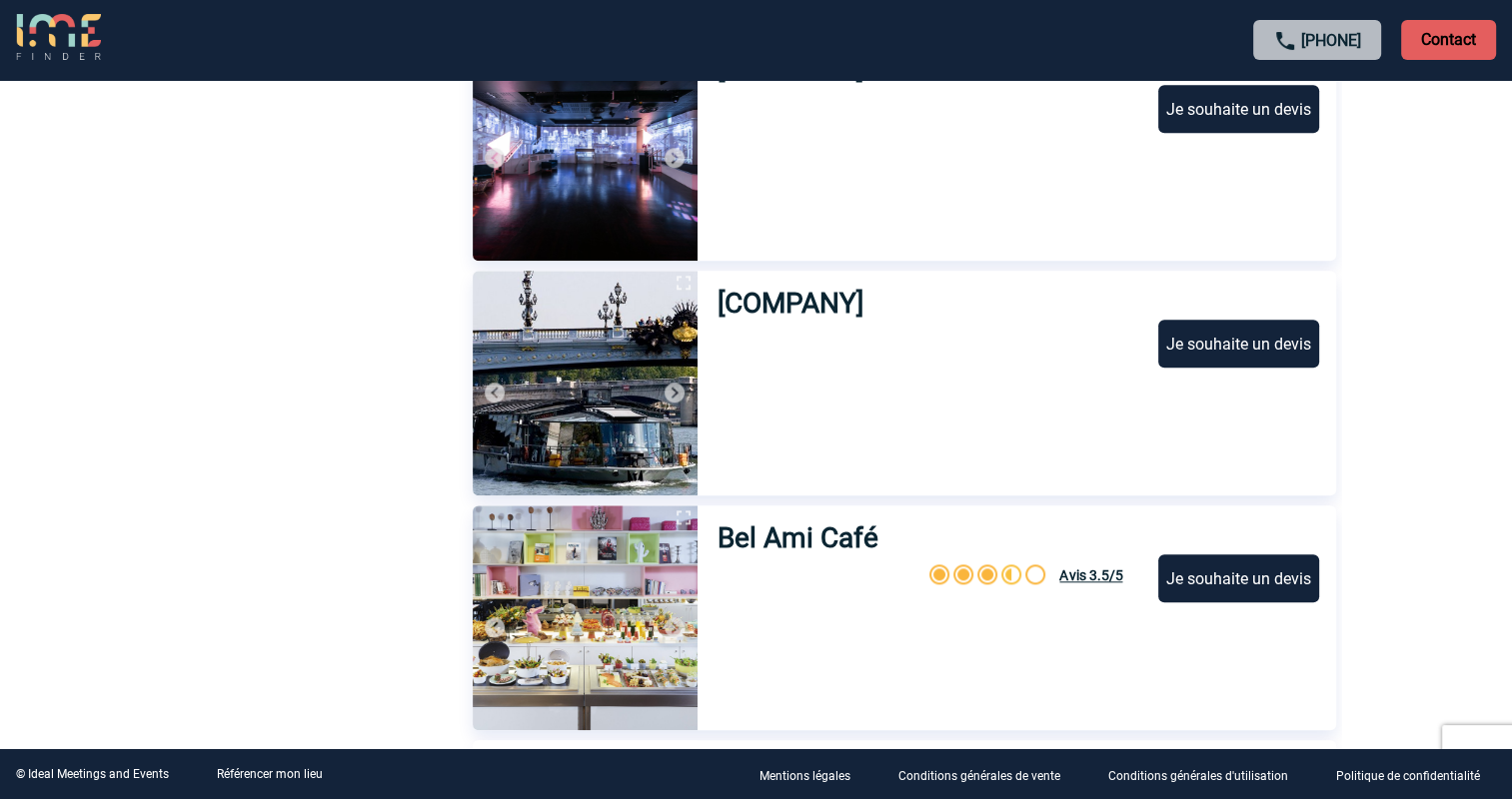 click at bounding box center (585, 383) 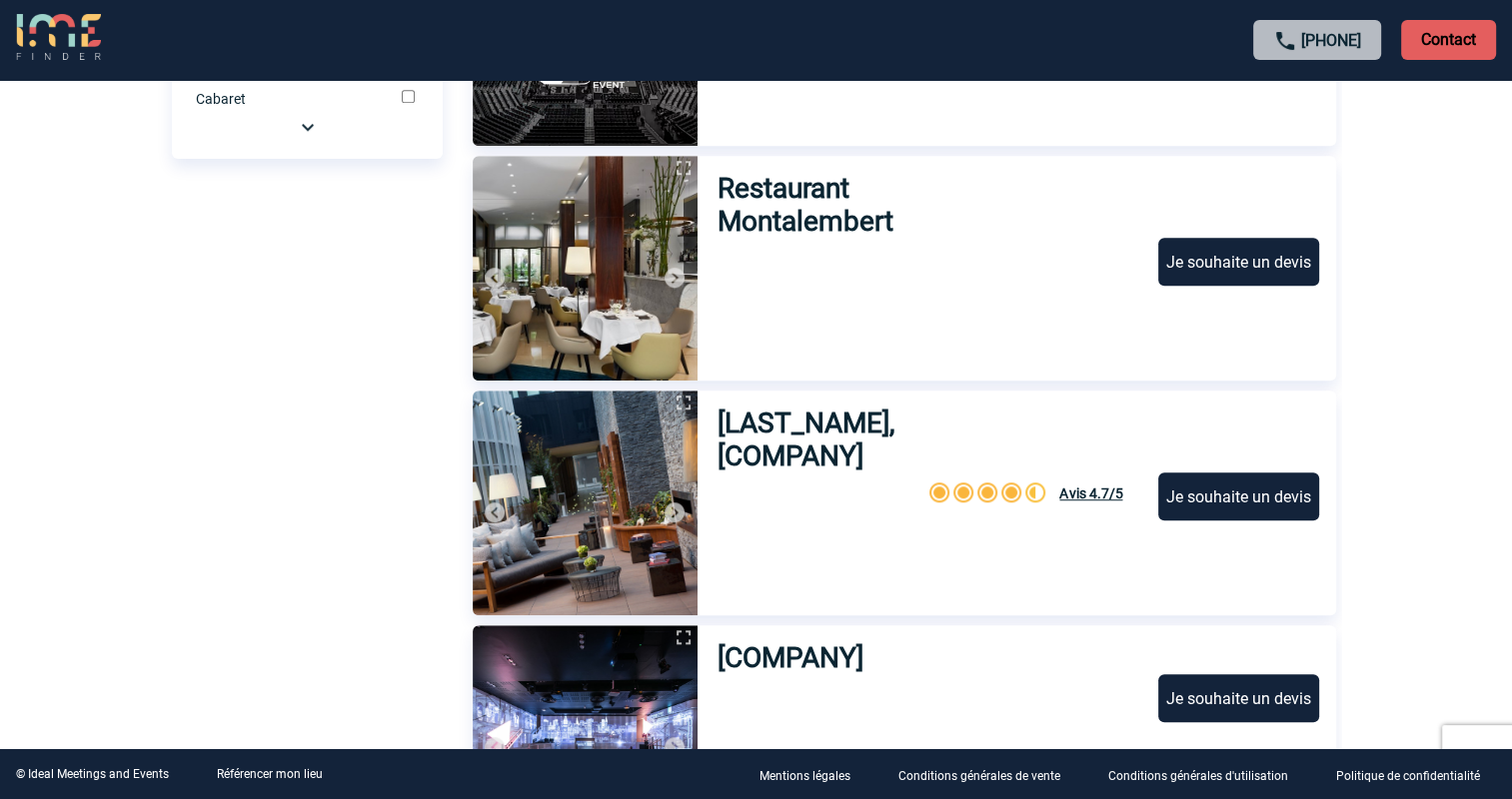 scroll, scrollTop: 1307, scrollLeft: 0, axis: vertical 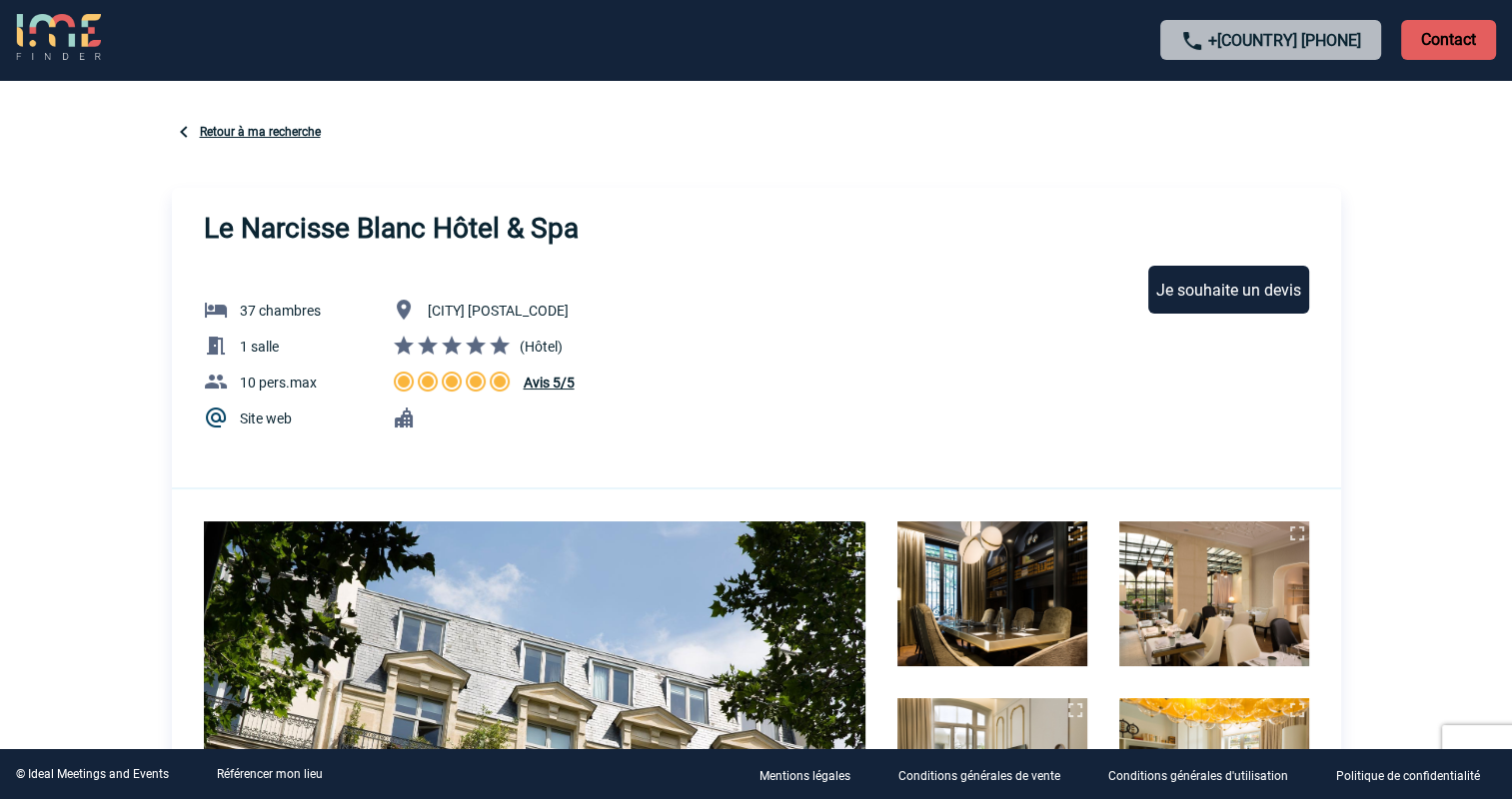 click at bounding box center (184, 132) 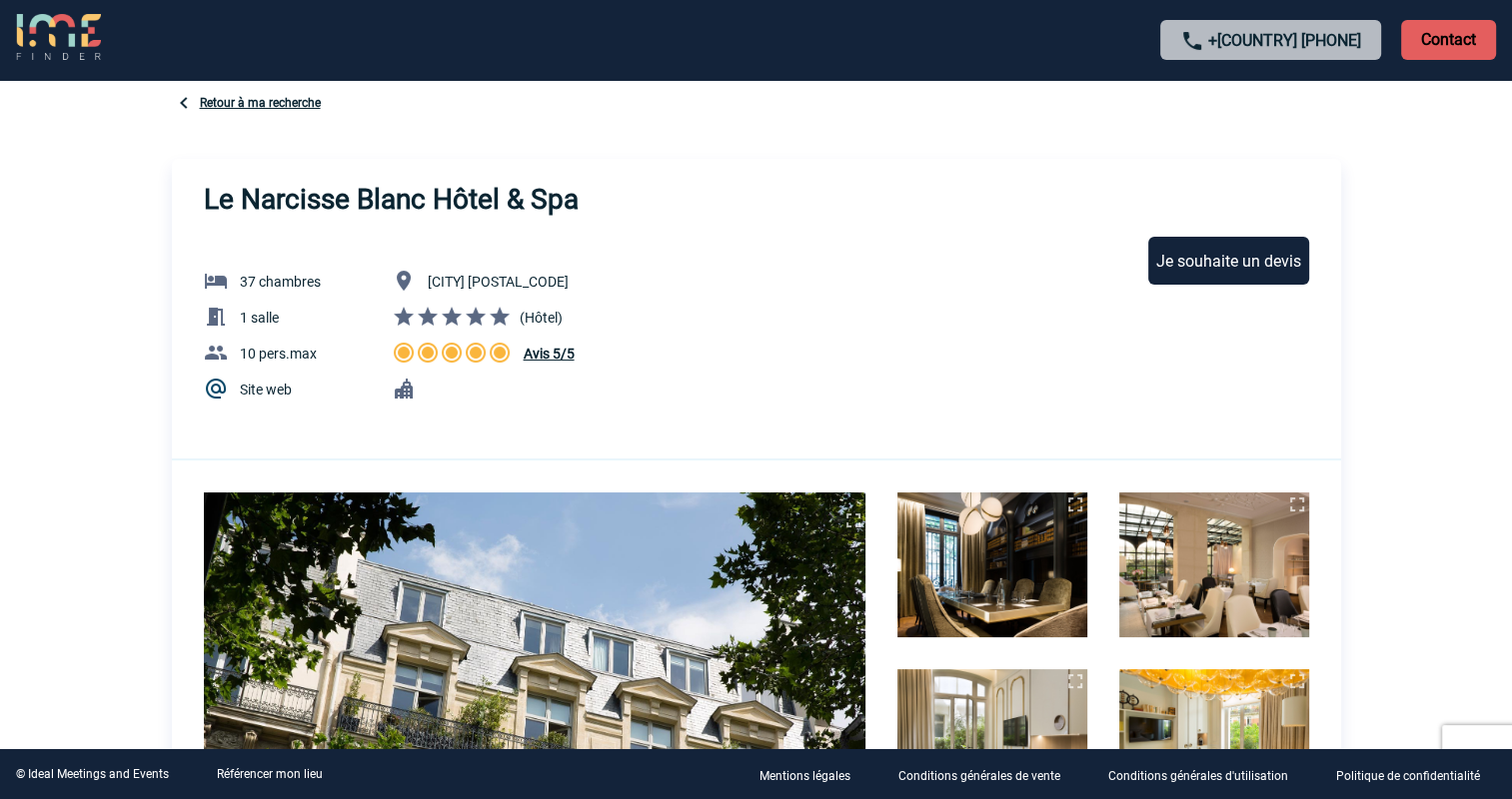 scroll, scrollTop: 0, scrollLeft: 0, axis: both 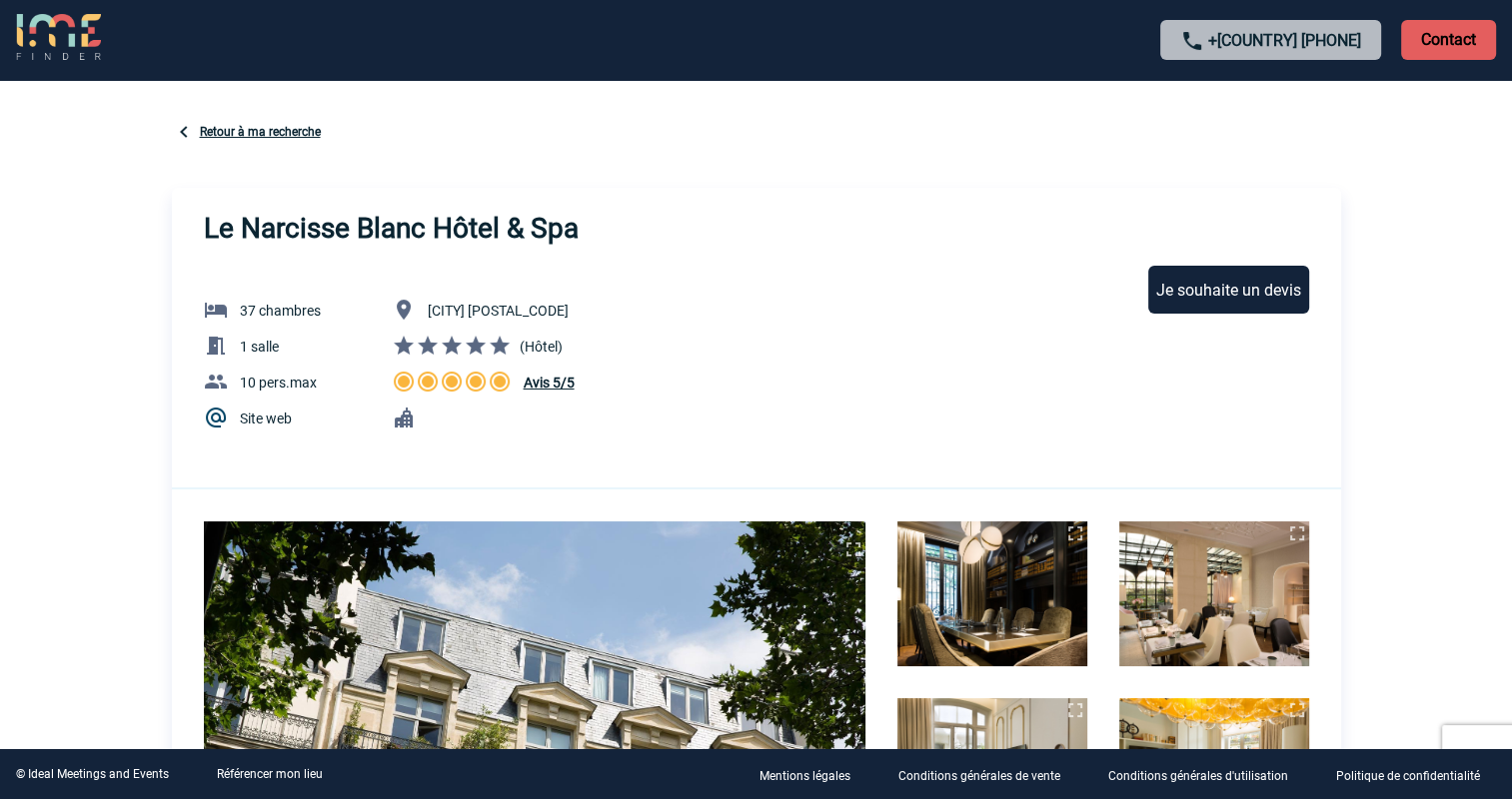 click on "Retour à ma recherche" at bounding box center (260, 132) 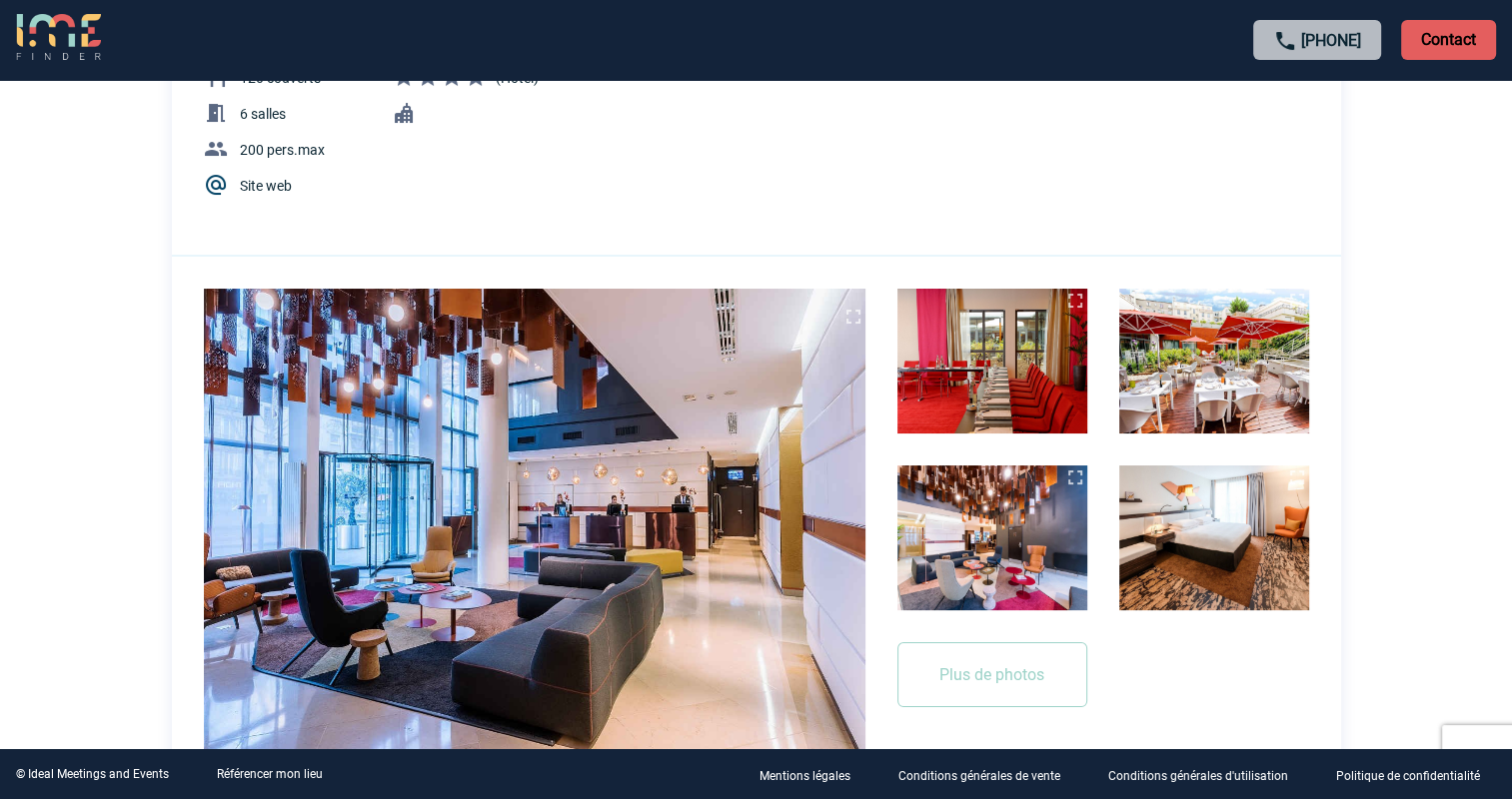 scroll, scrollTop: 300, scrollLeft: 0, axis: vertical 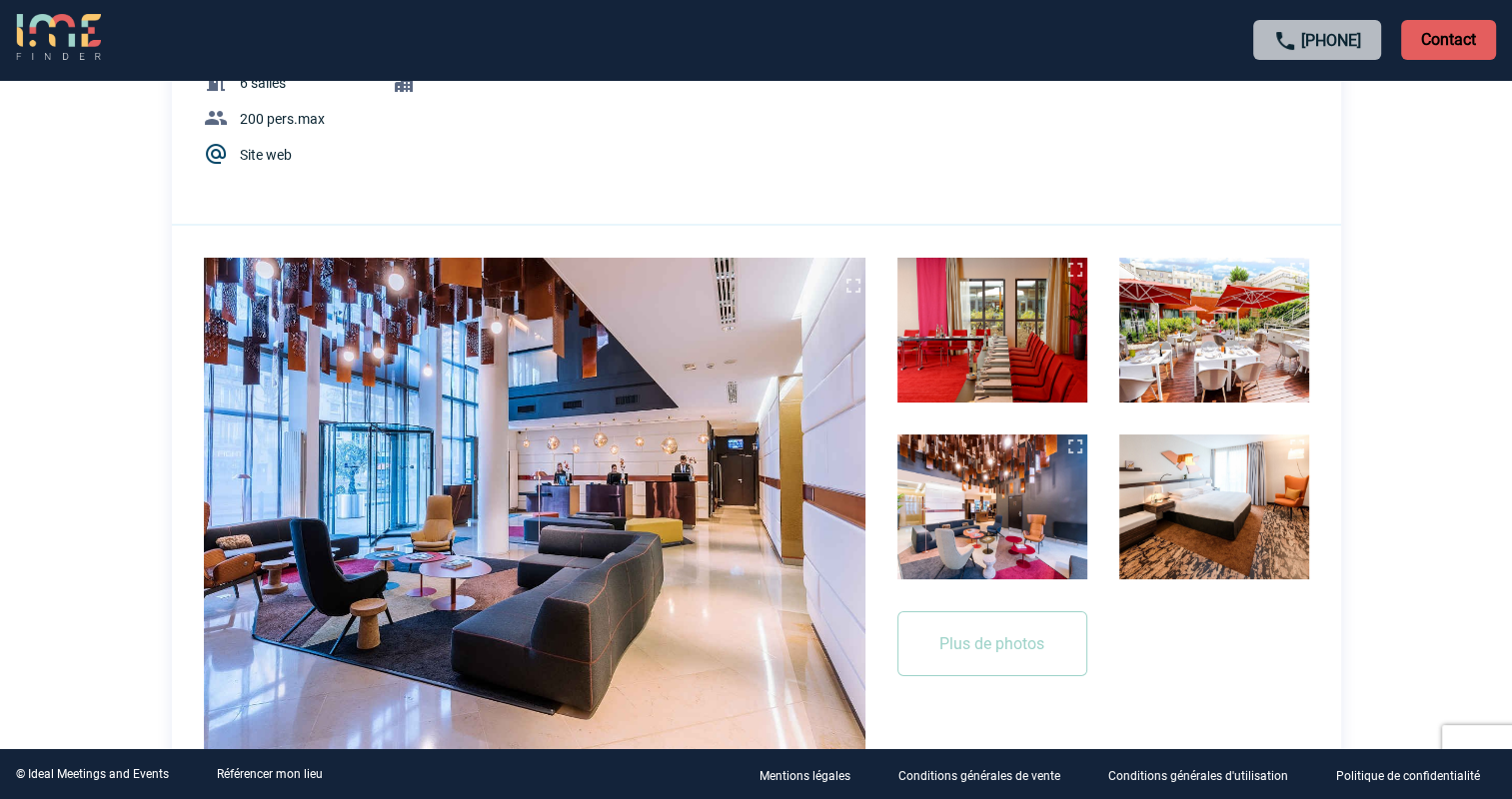 click at bounding box center [992, 330] 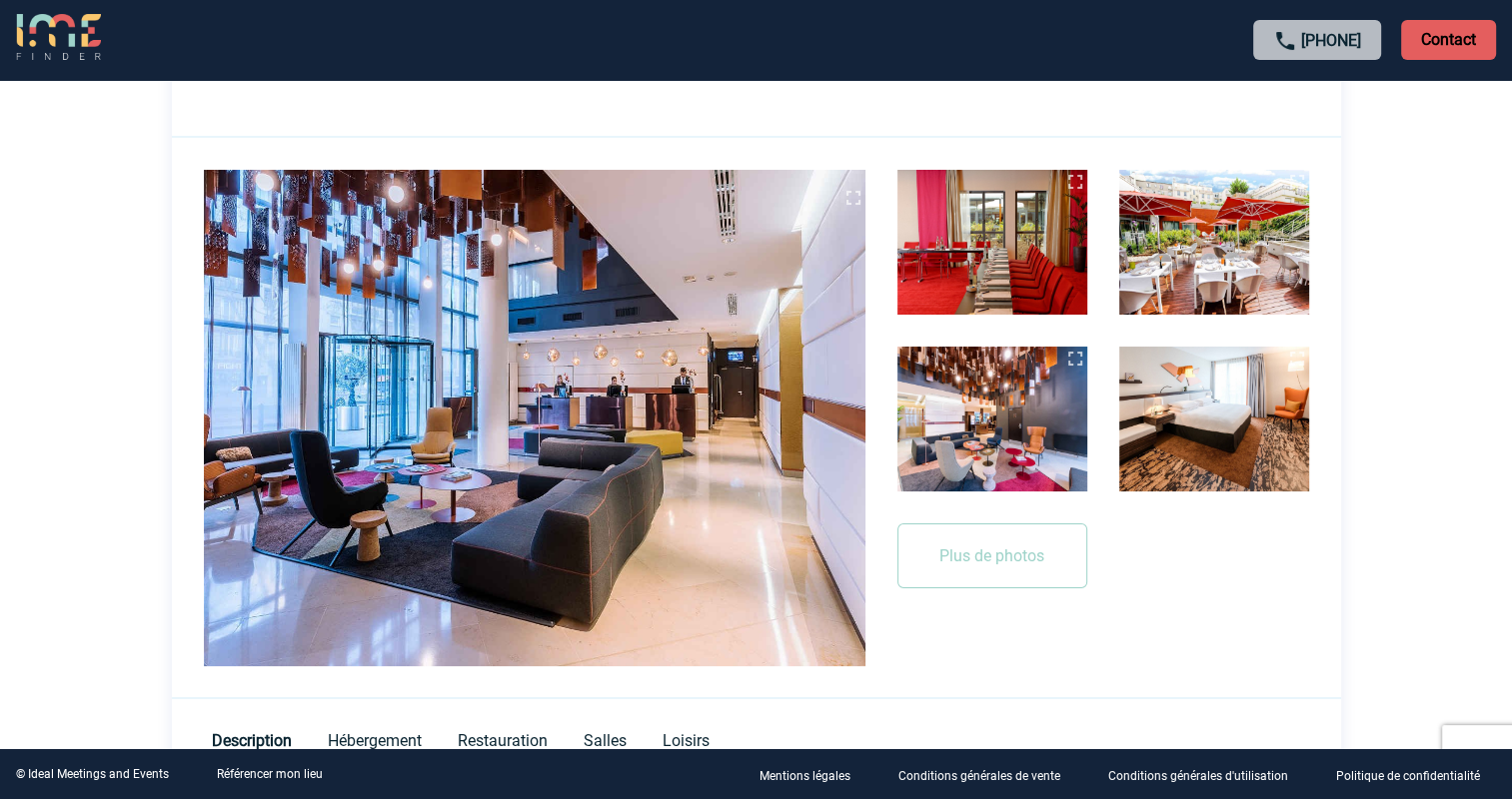 scroll, scrollTop: 499, scrollLeft: 0, axis: vertical 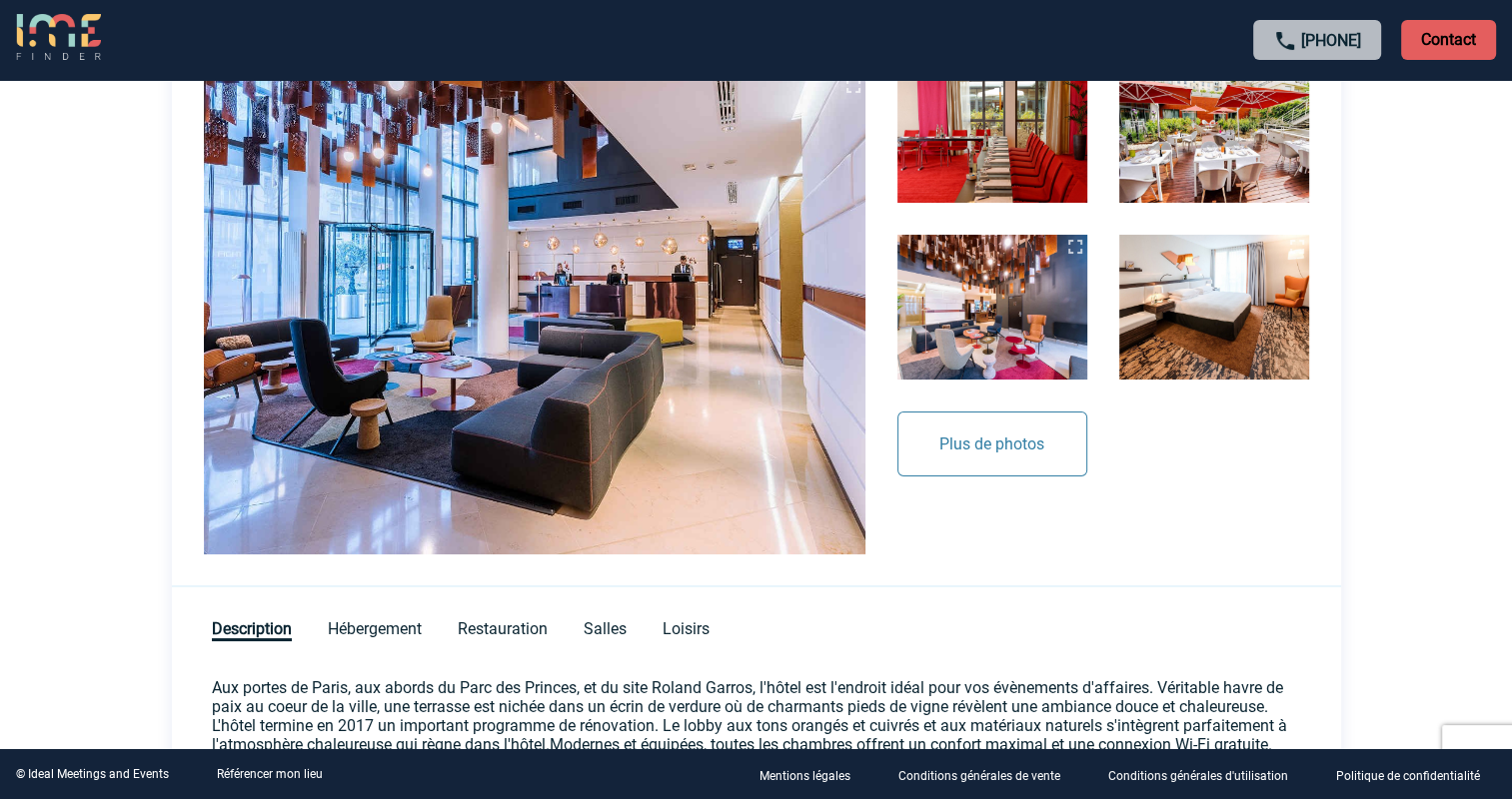 click on "Plus de photos" at bounding box center (992, 443) 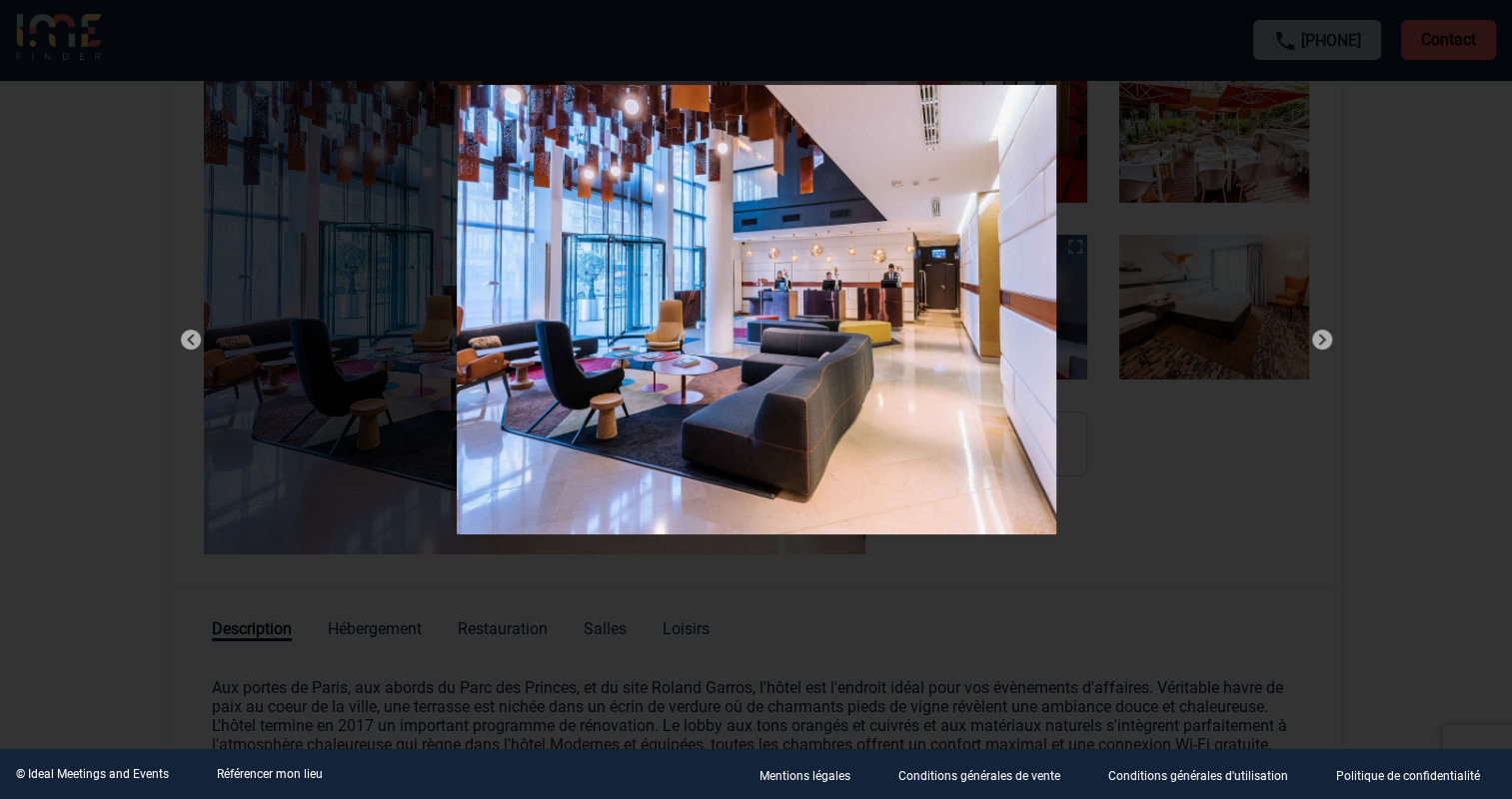 click at bounding box center (1322, 340) 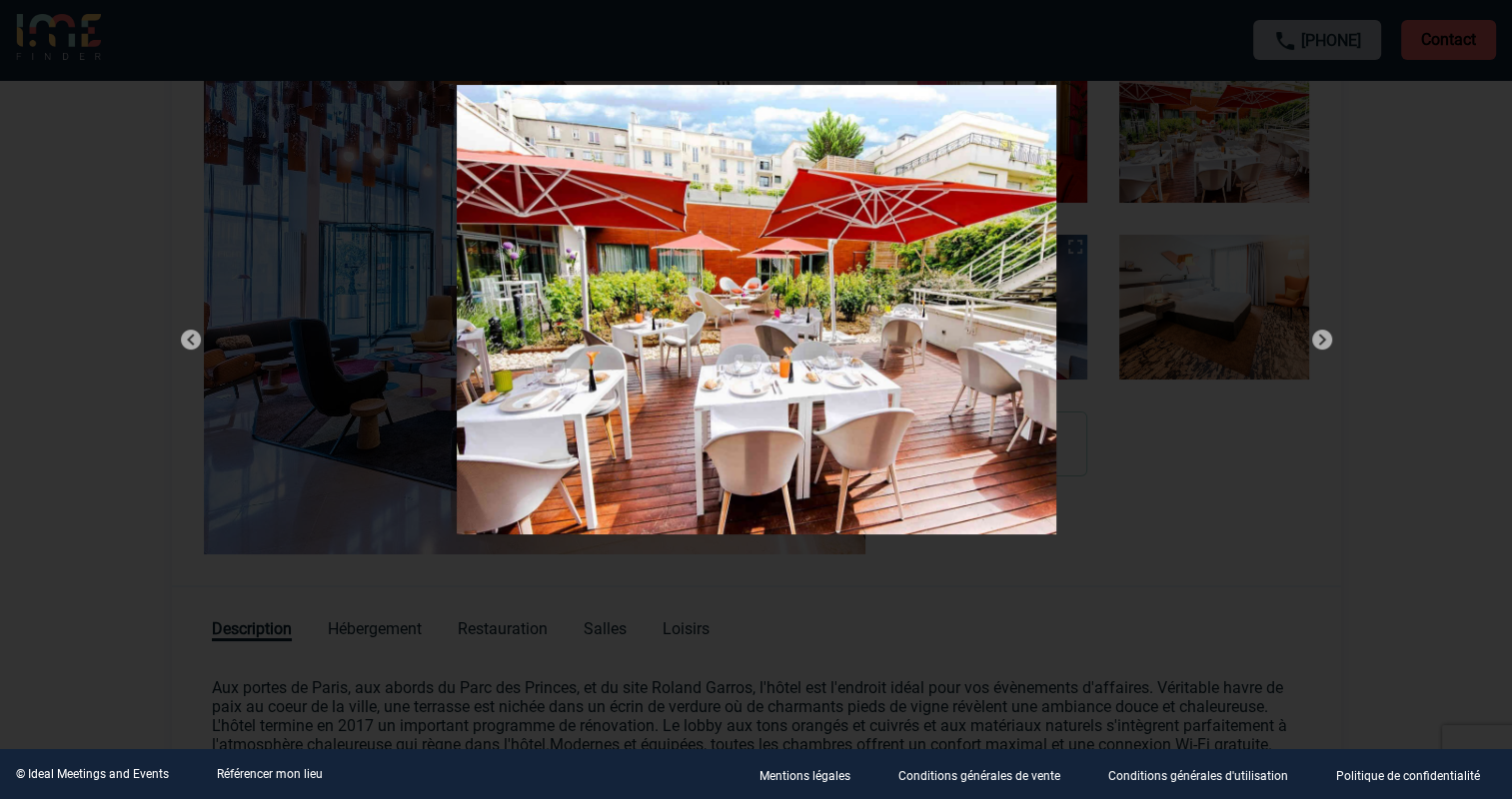 click at bounding box center (1322, 340) 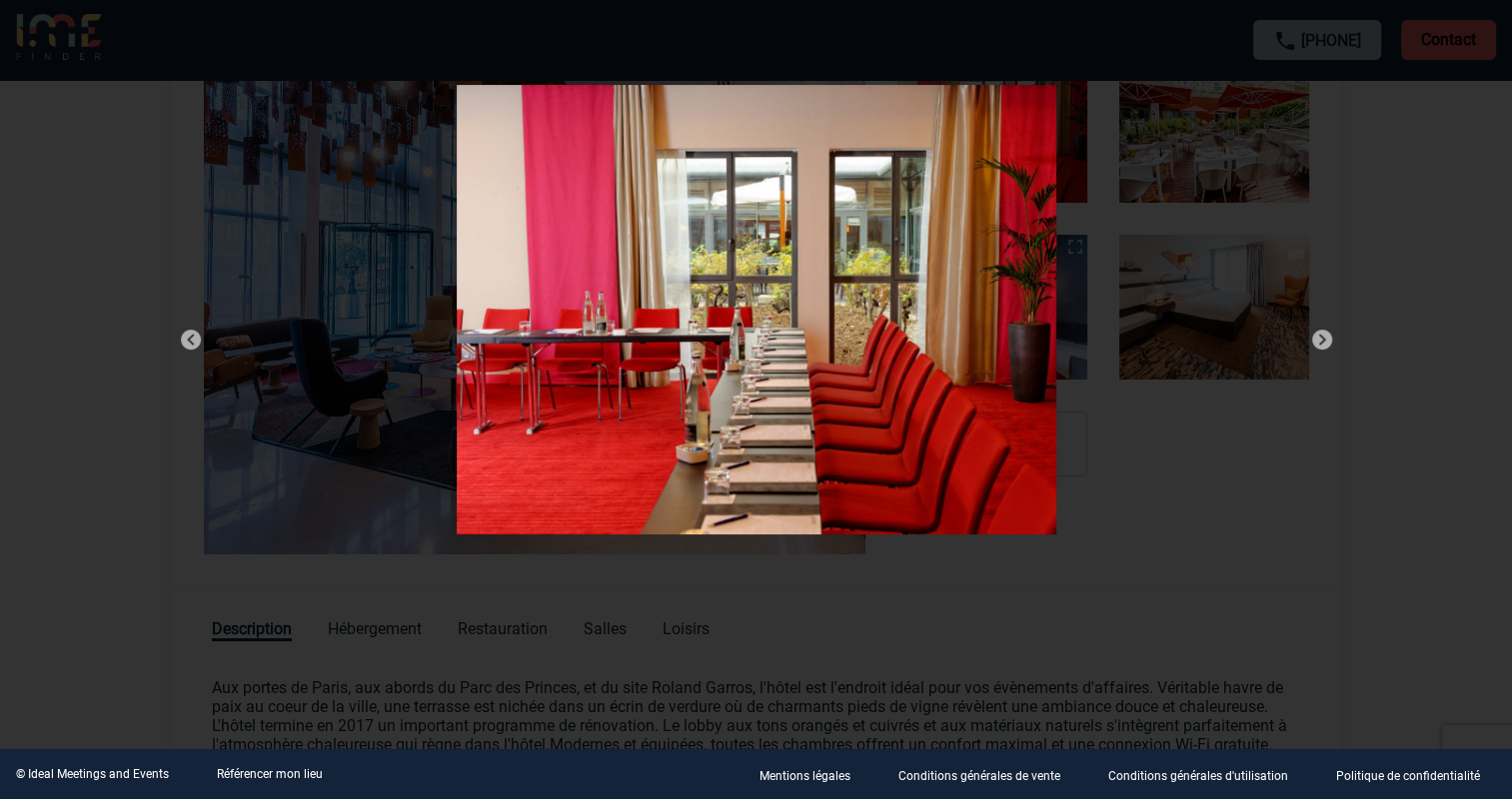 click at bounding box center (1322, 340) 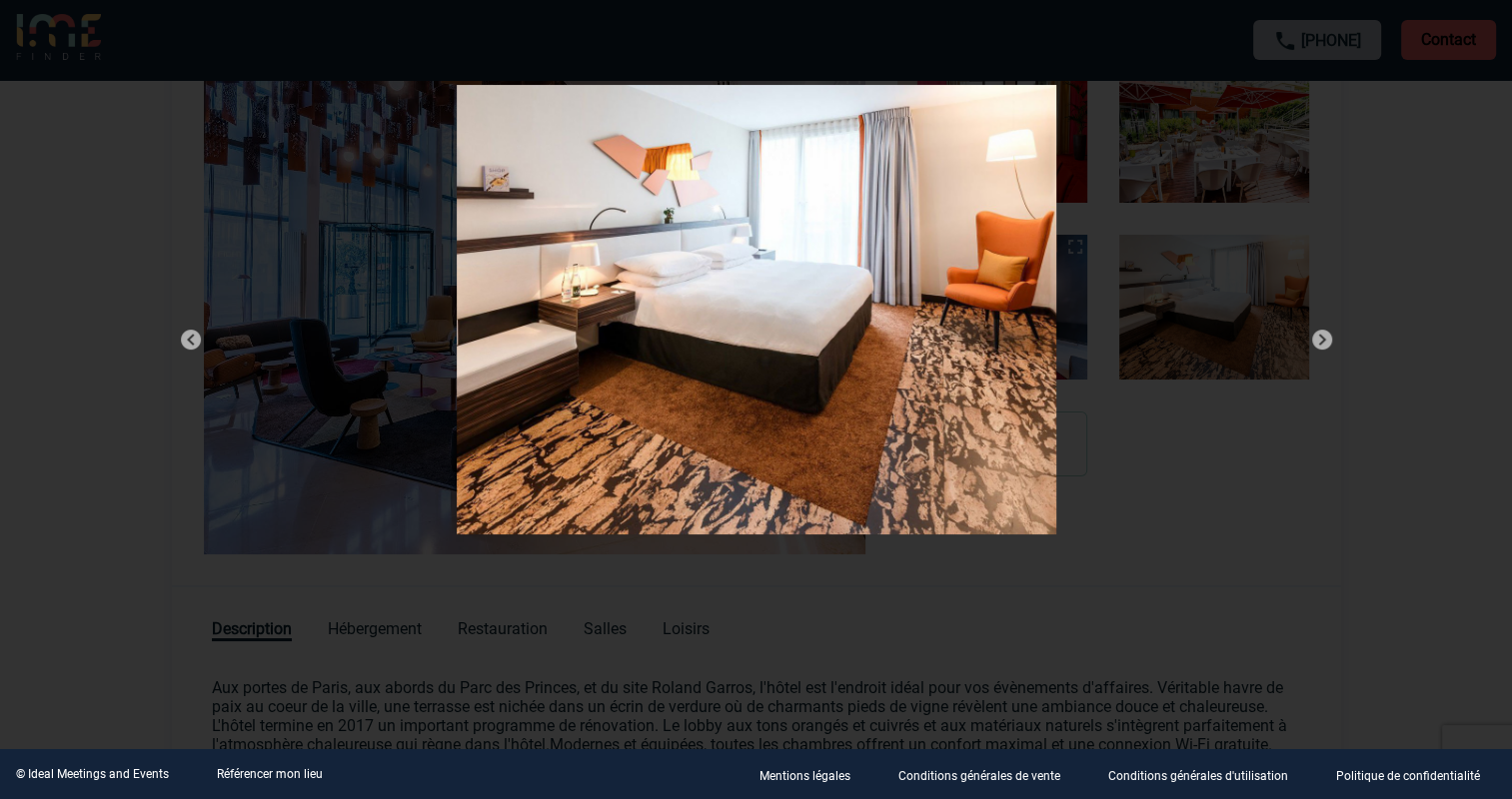 click at bounding box center (1322, 340) 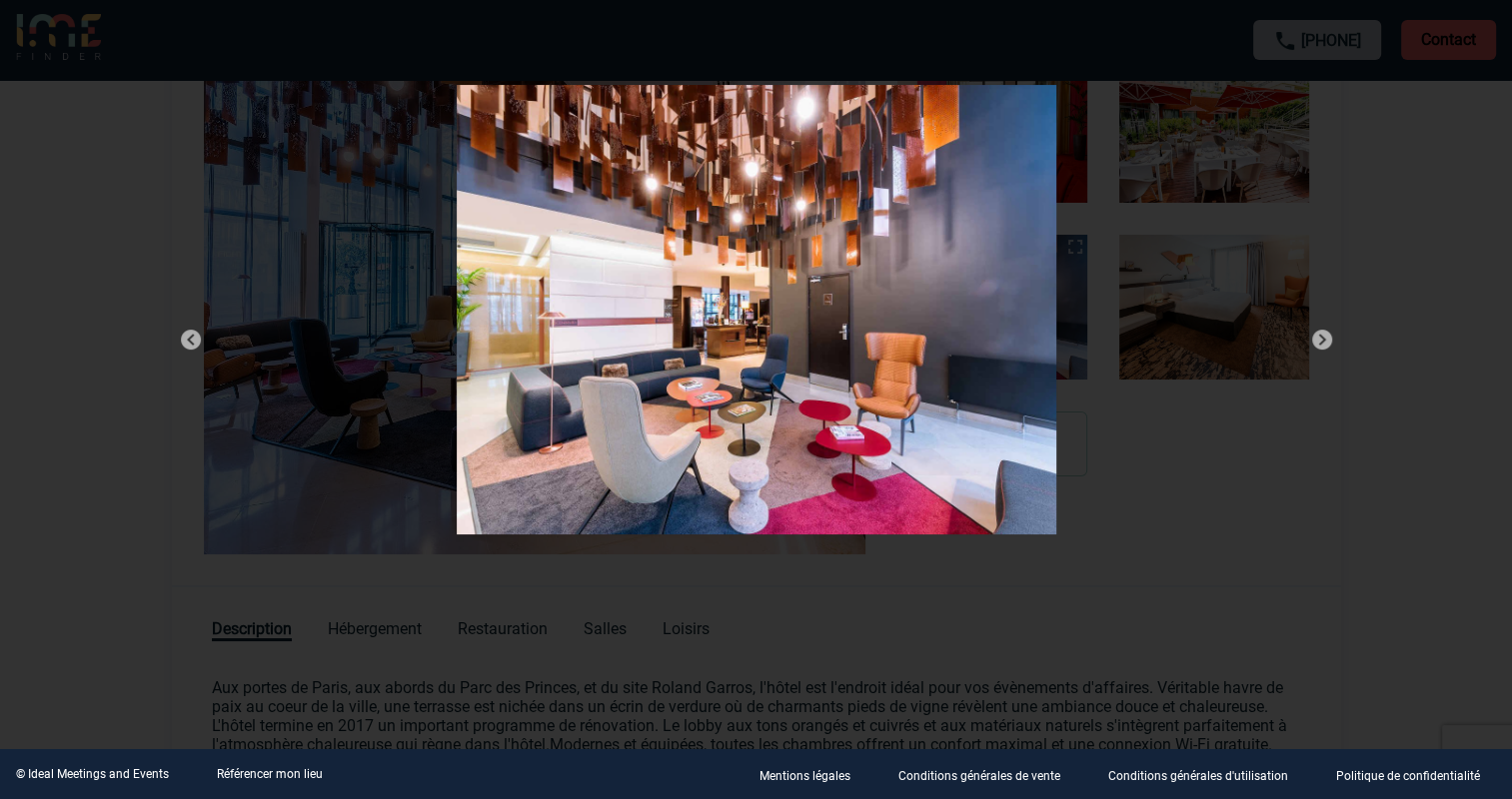 click at bounding box center (1322, 340) 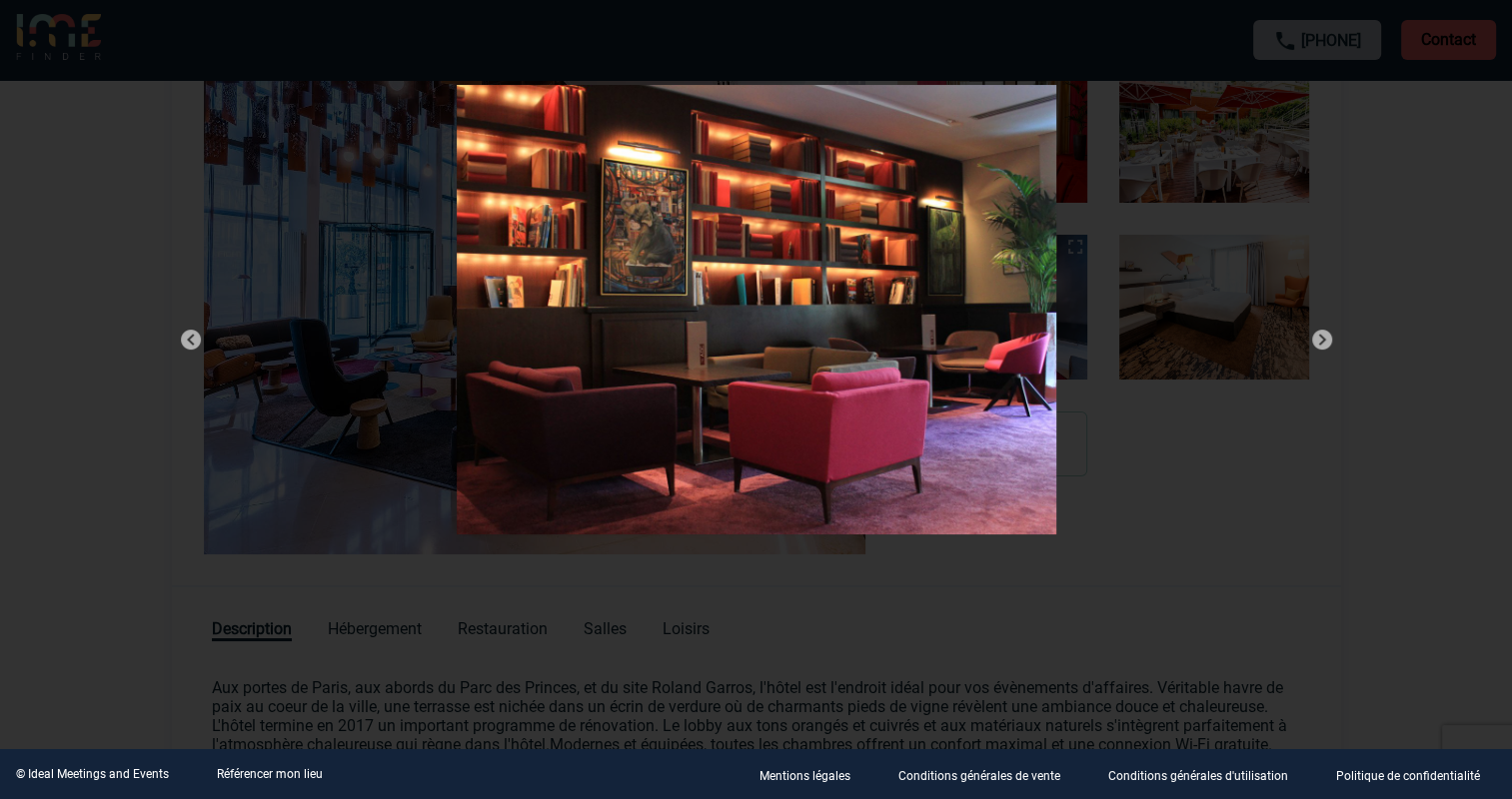 click at bounding box center [1322, 340] 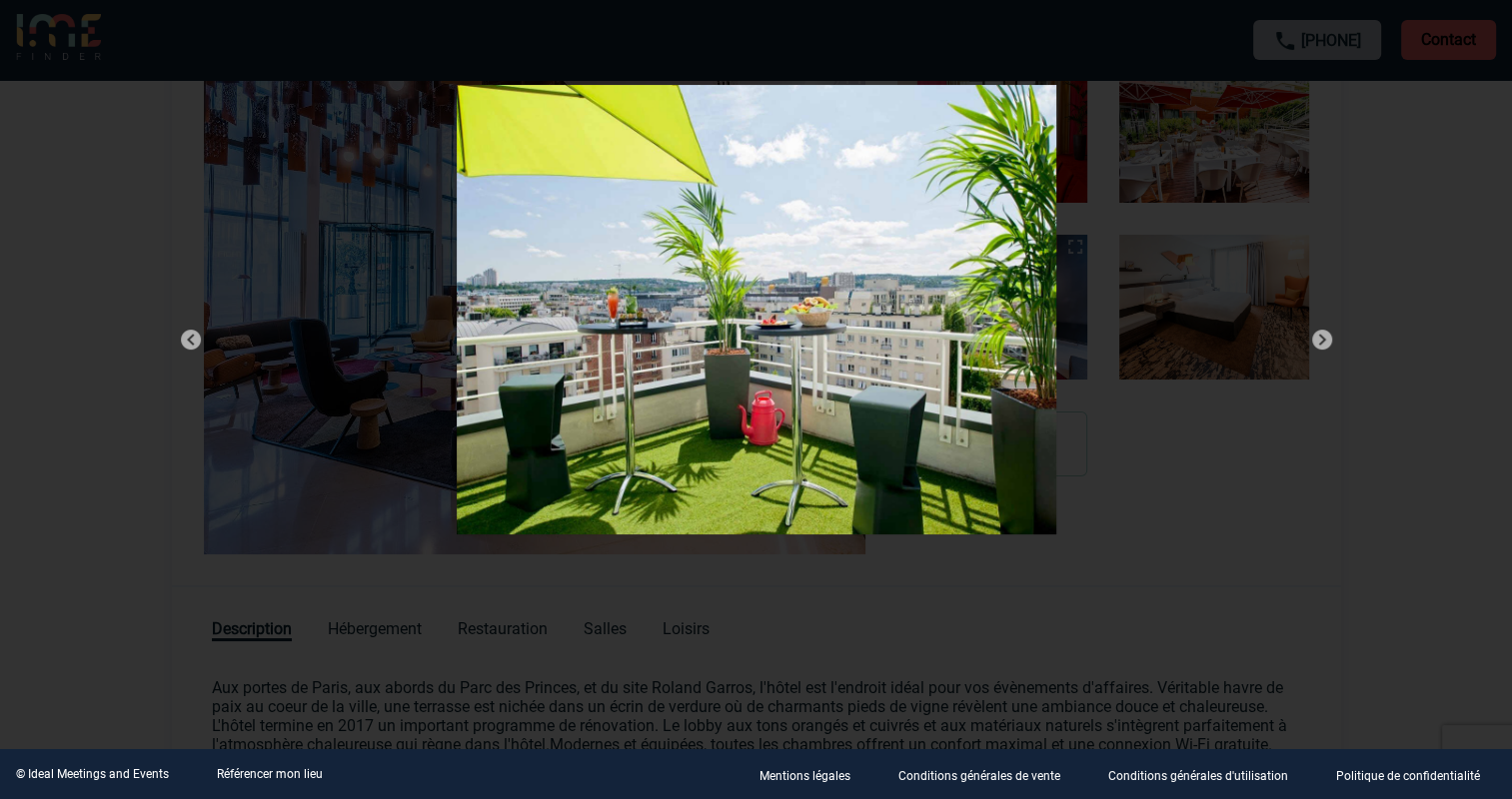 click at bounding box center (1322, 340) 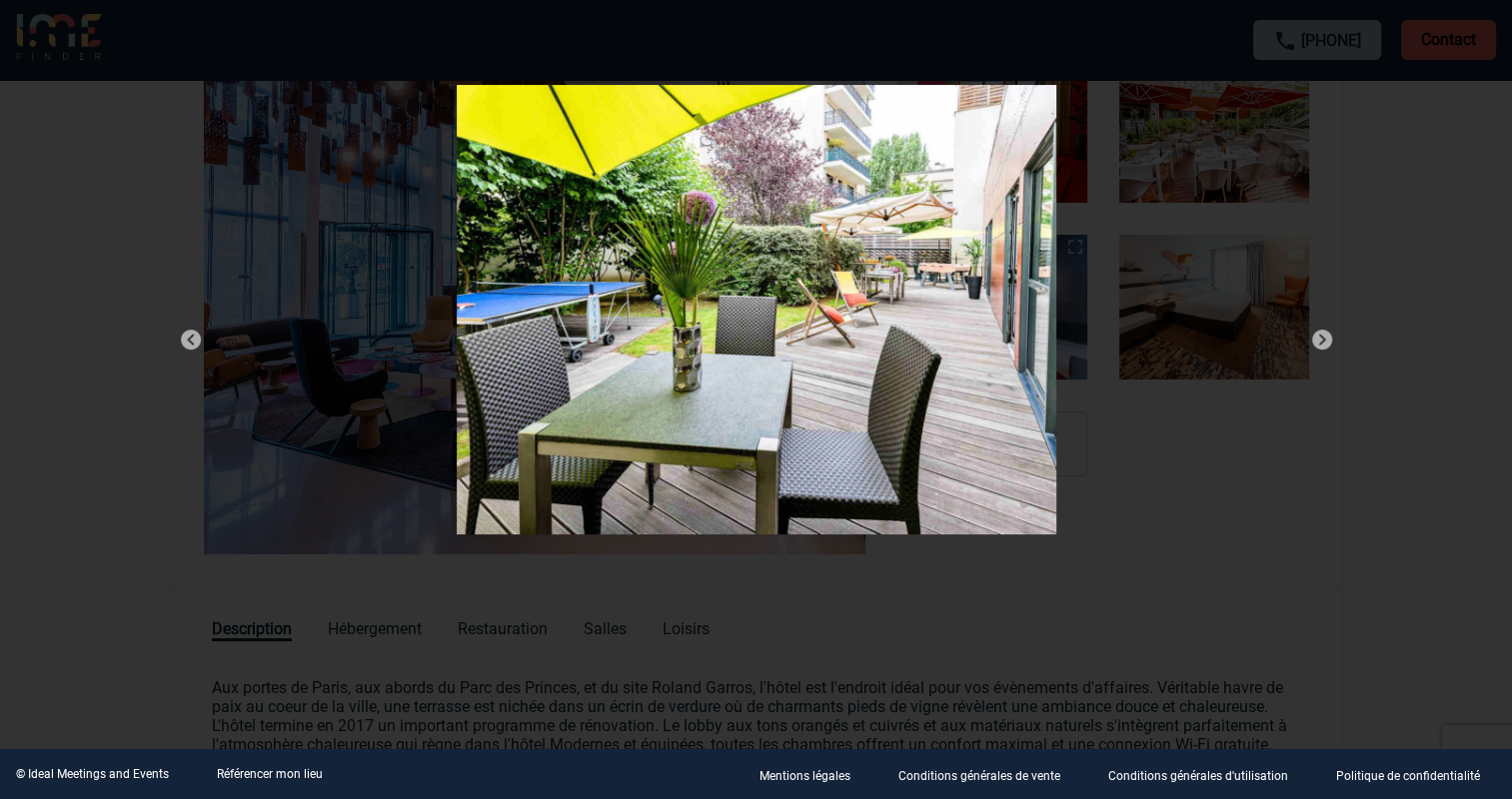 click at bounding box center [1322, 340] 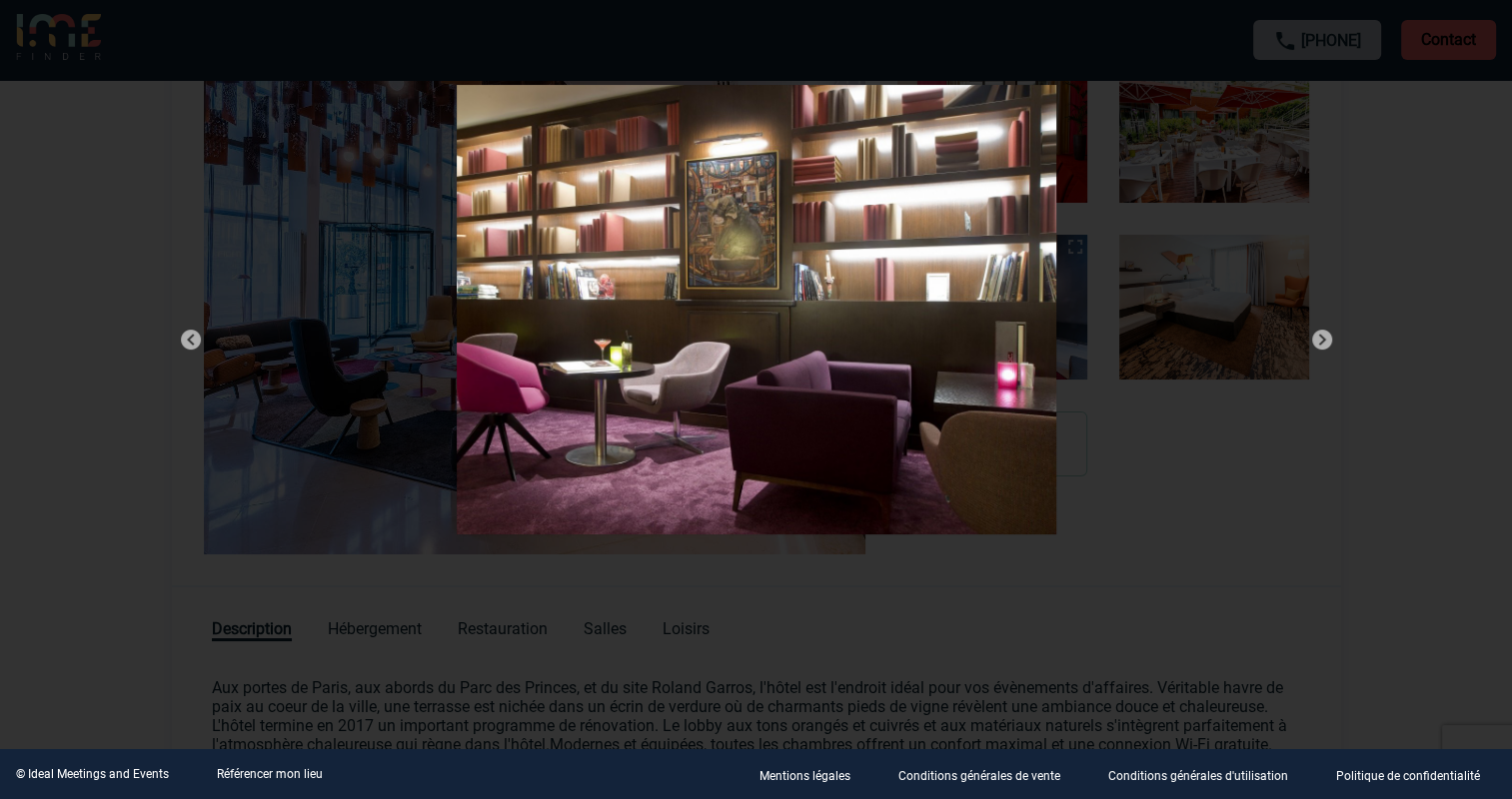 click at bounding box center [1322, 340] 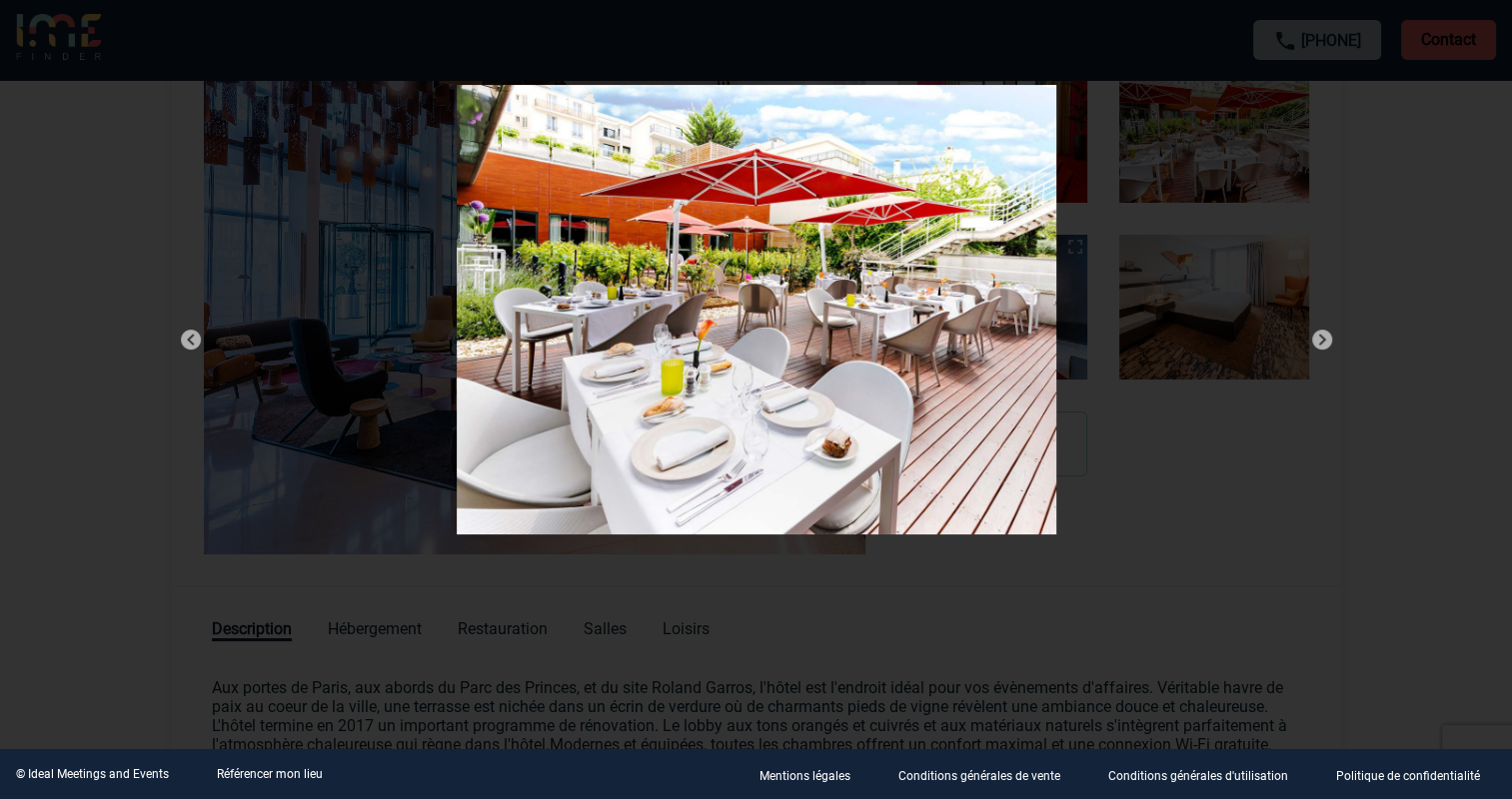 click at bounding box center [1322, 340] 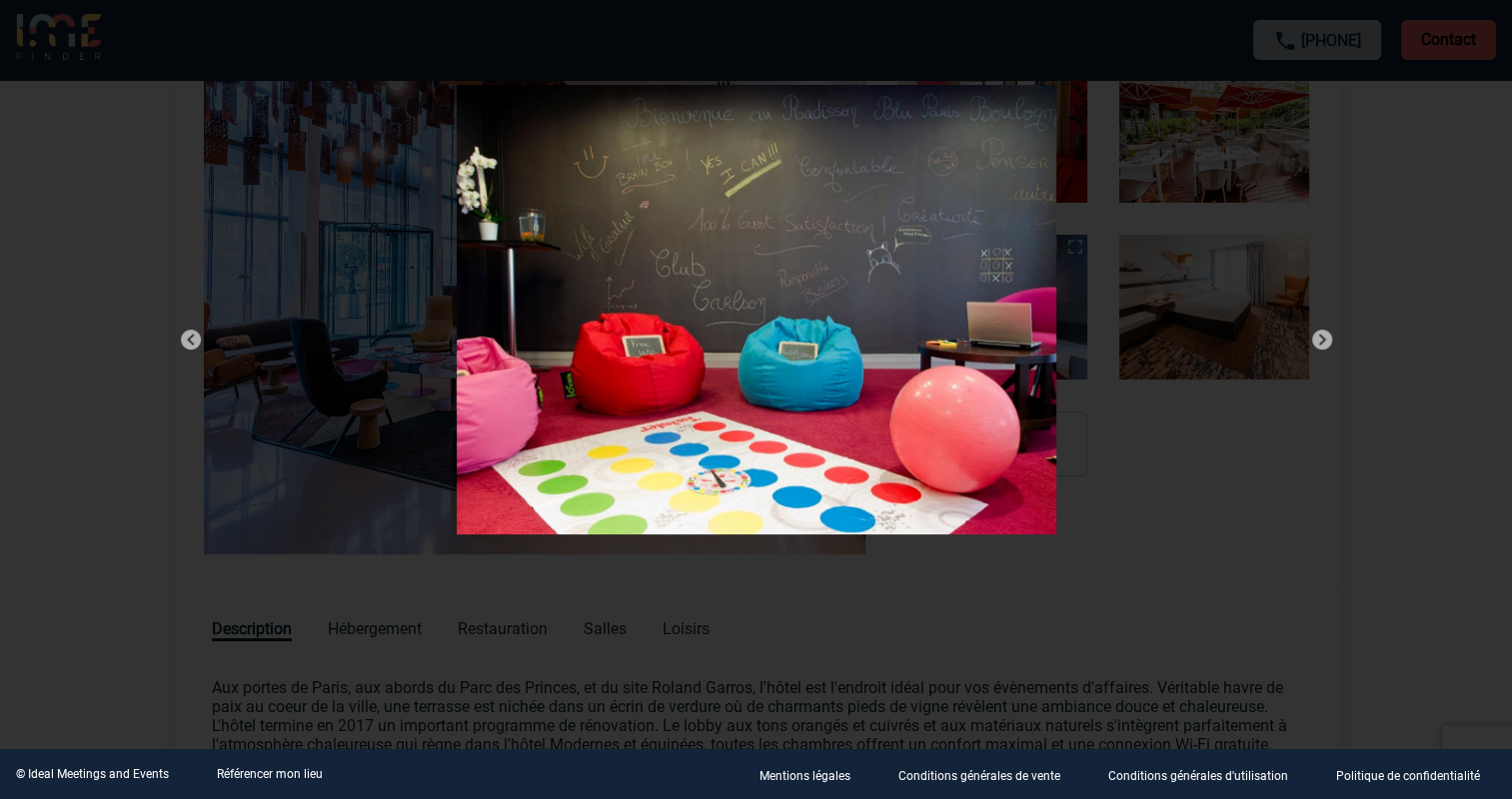 click at bounding box center [1322, 340] 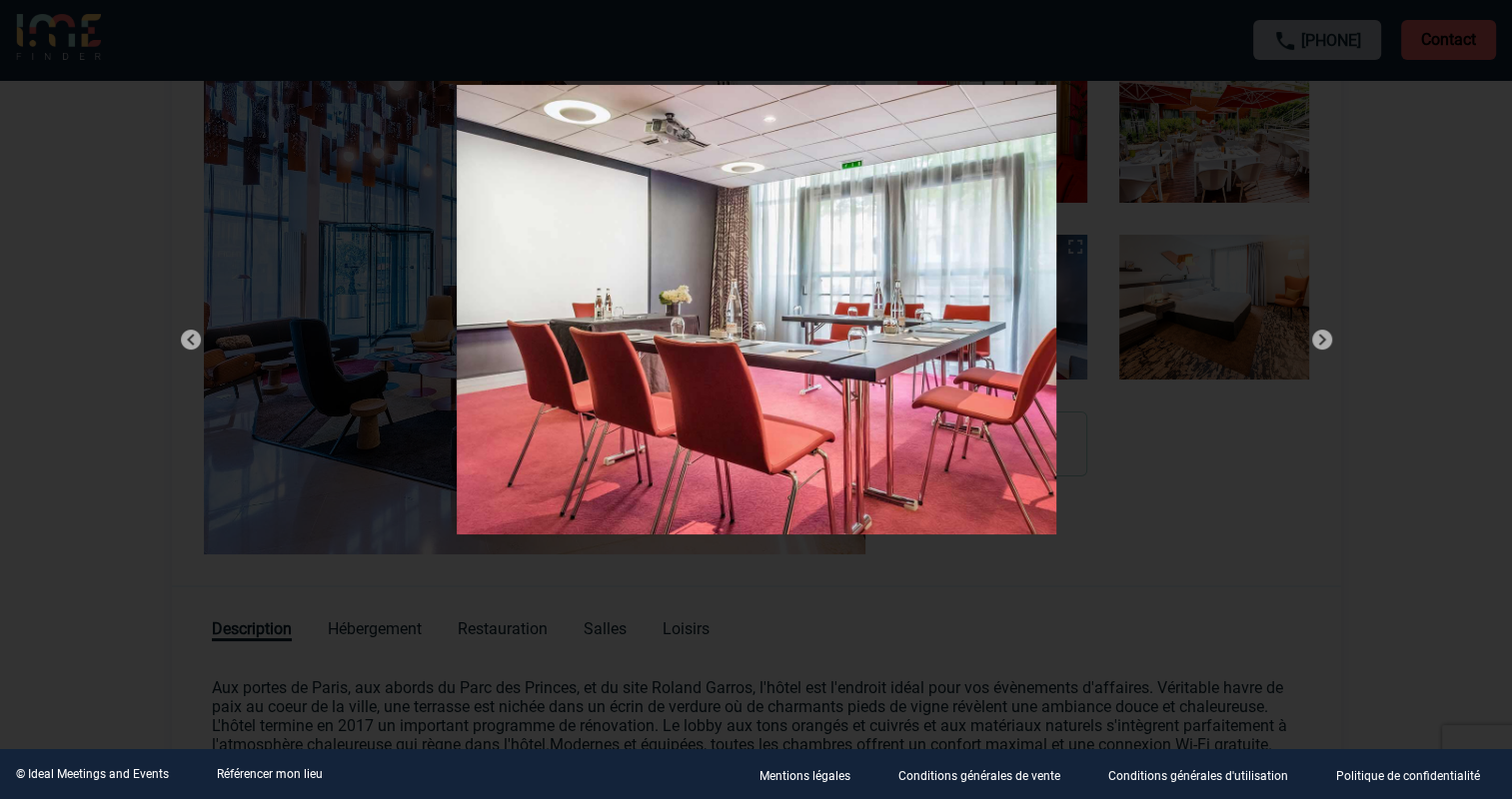 click at bounding box center (1322, 340) 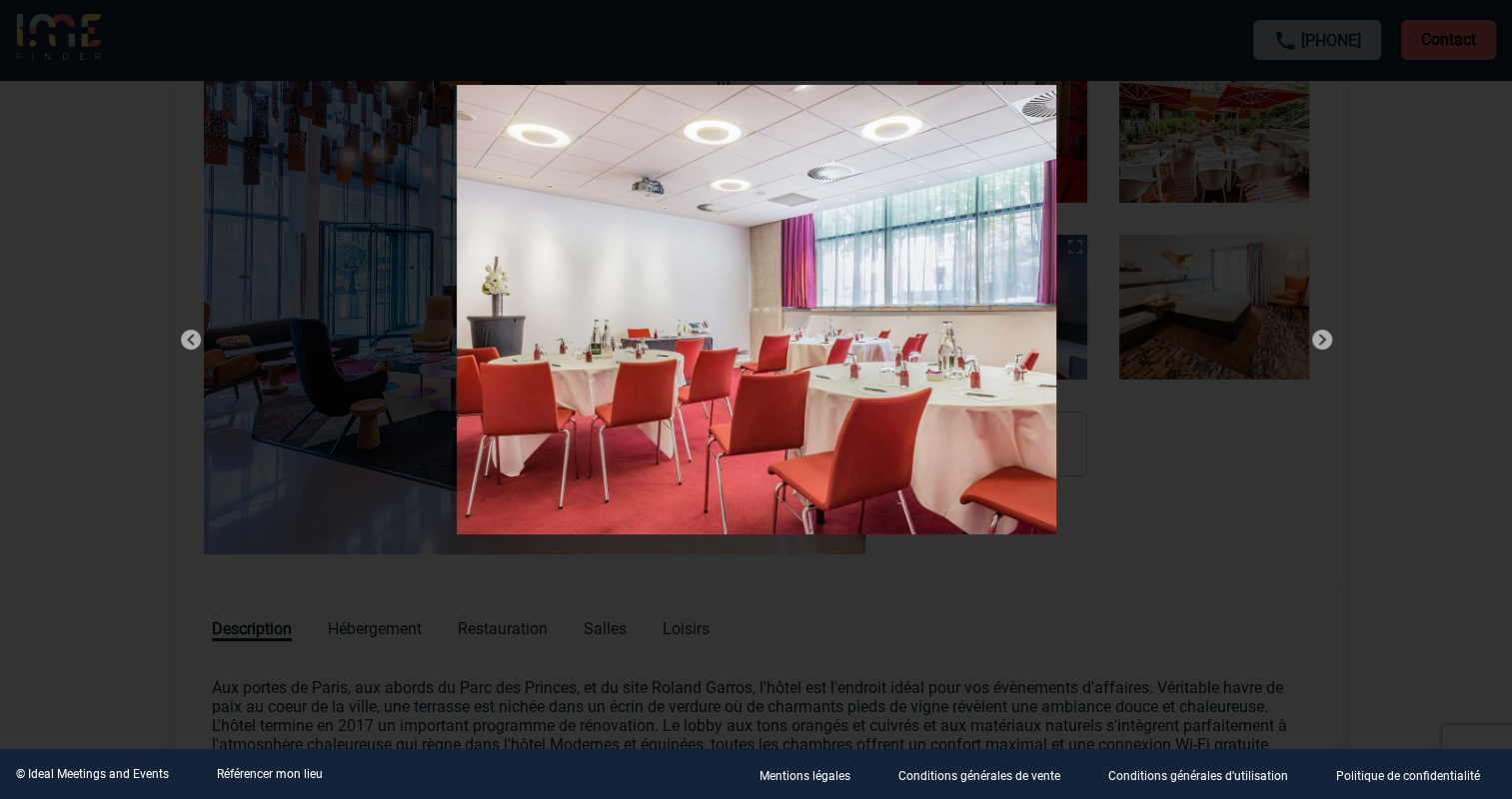 click at bounding box center (1322, 340) 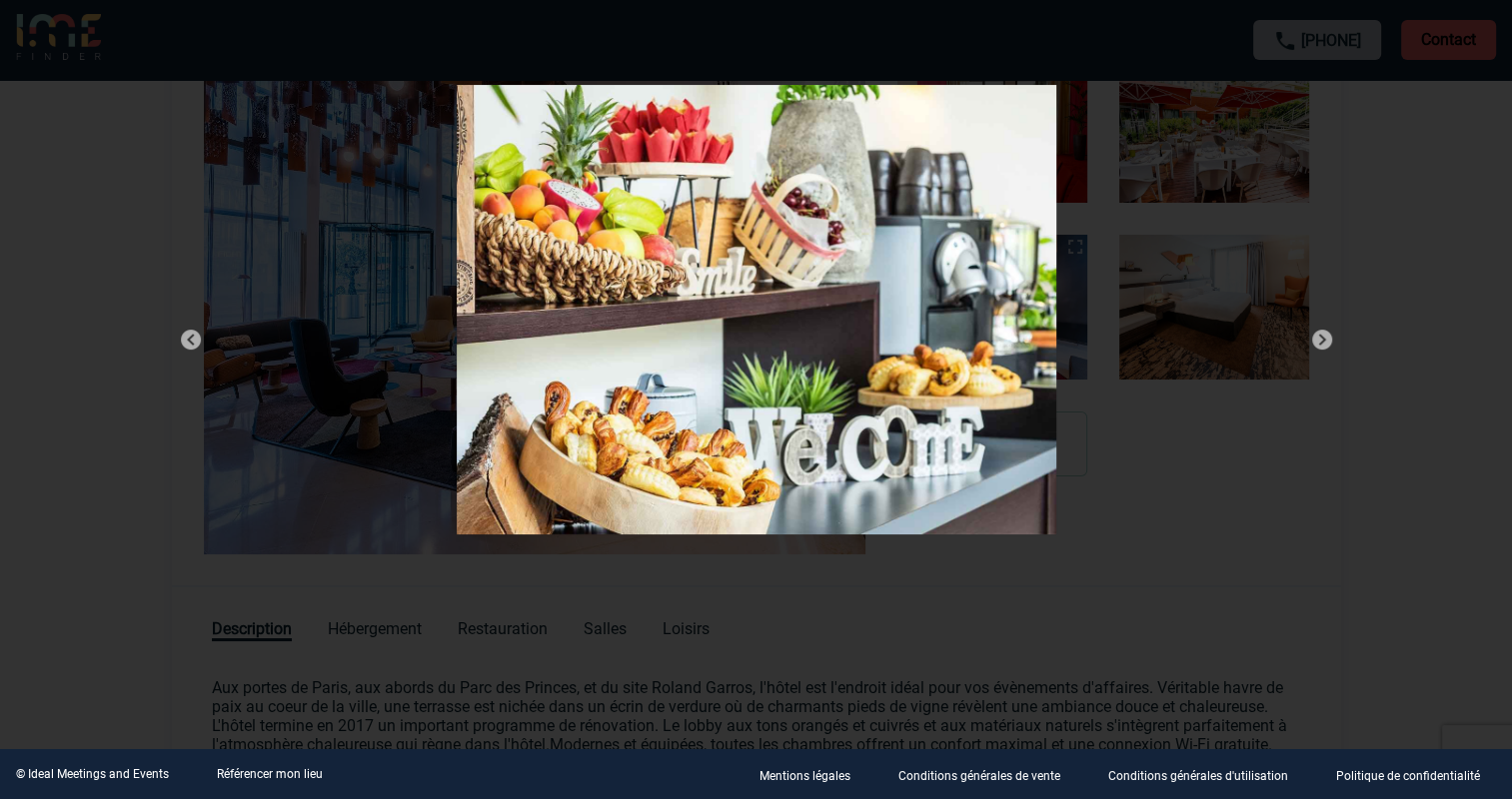 click at bounding box center (1322, 340) 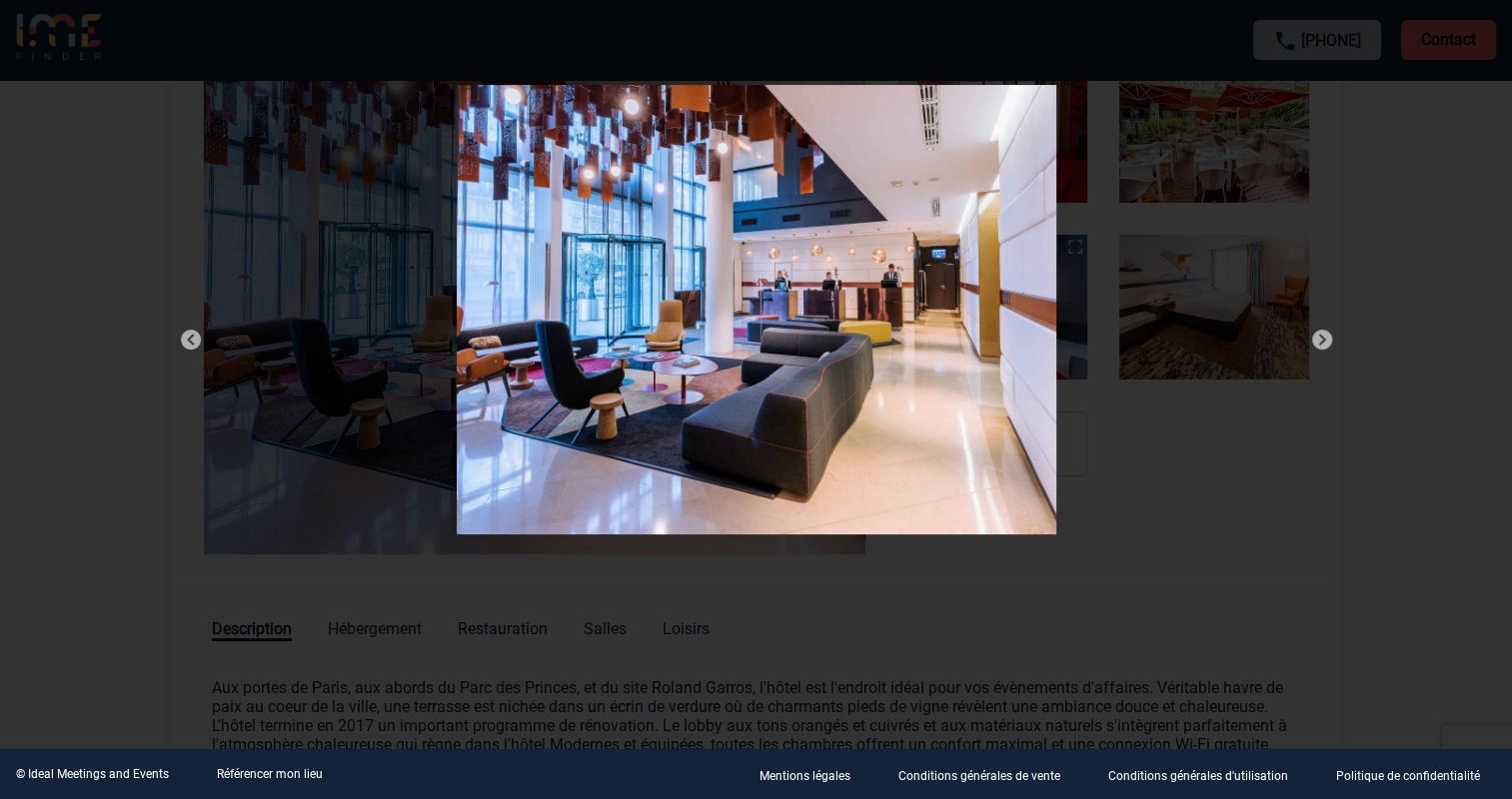 click at bounding box center (1322, 340) 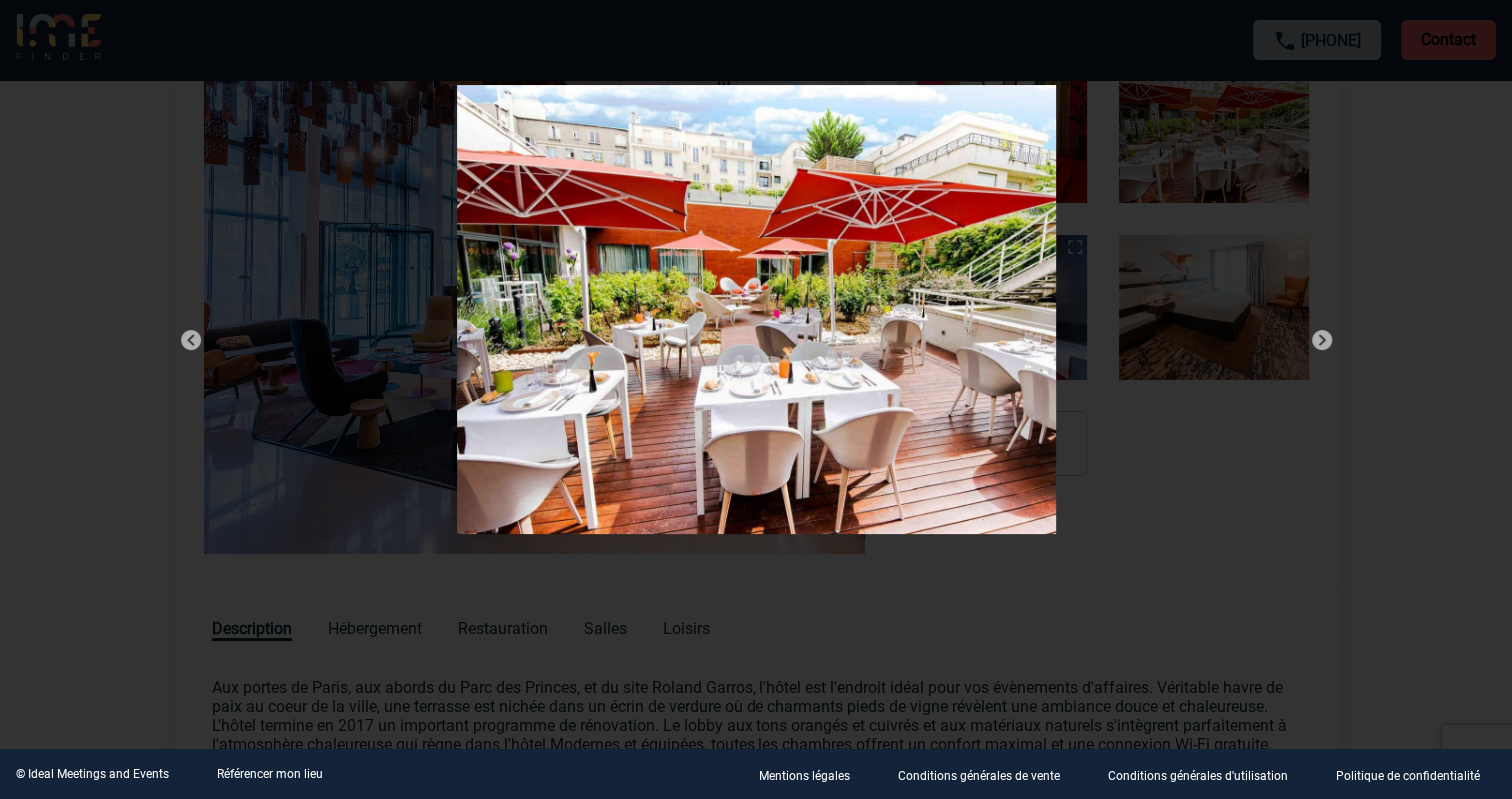 click at bounding box center [1322, 340] 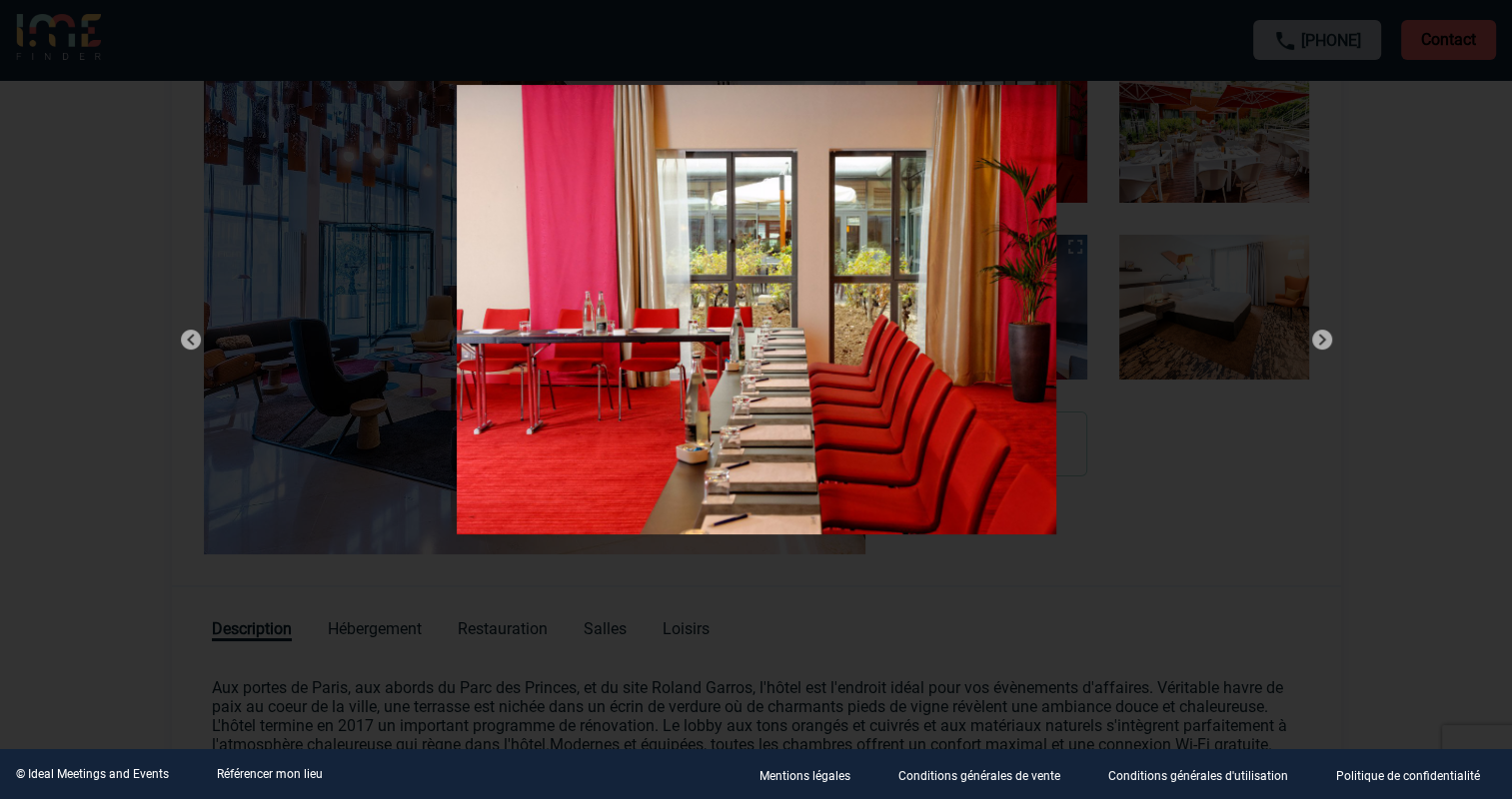 scroll, scrollTop: 0, scrollLeft: 0, axis: both 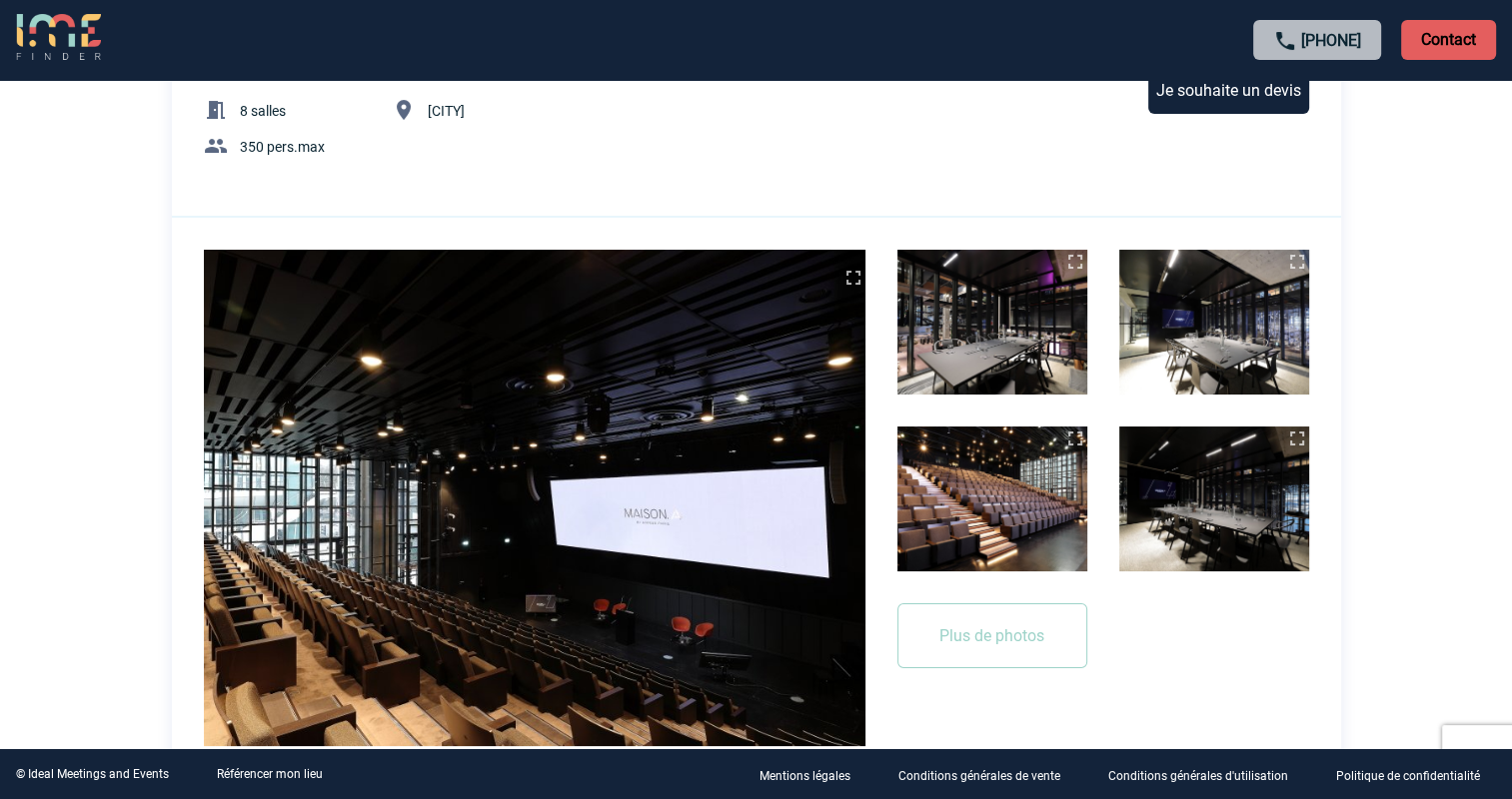 click at bounding box center [992, 322] 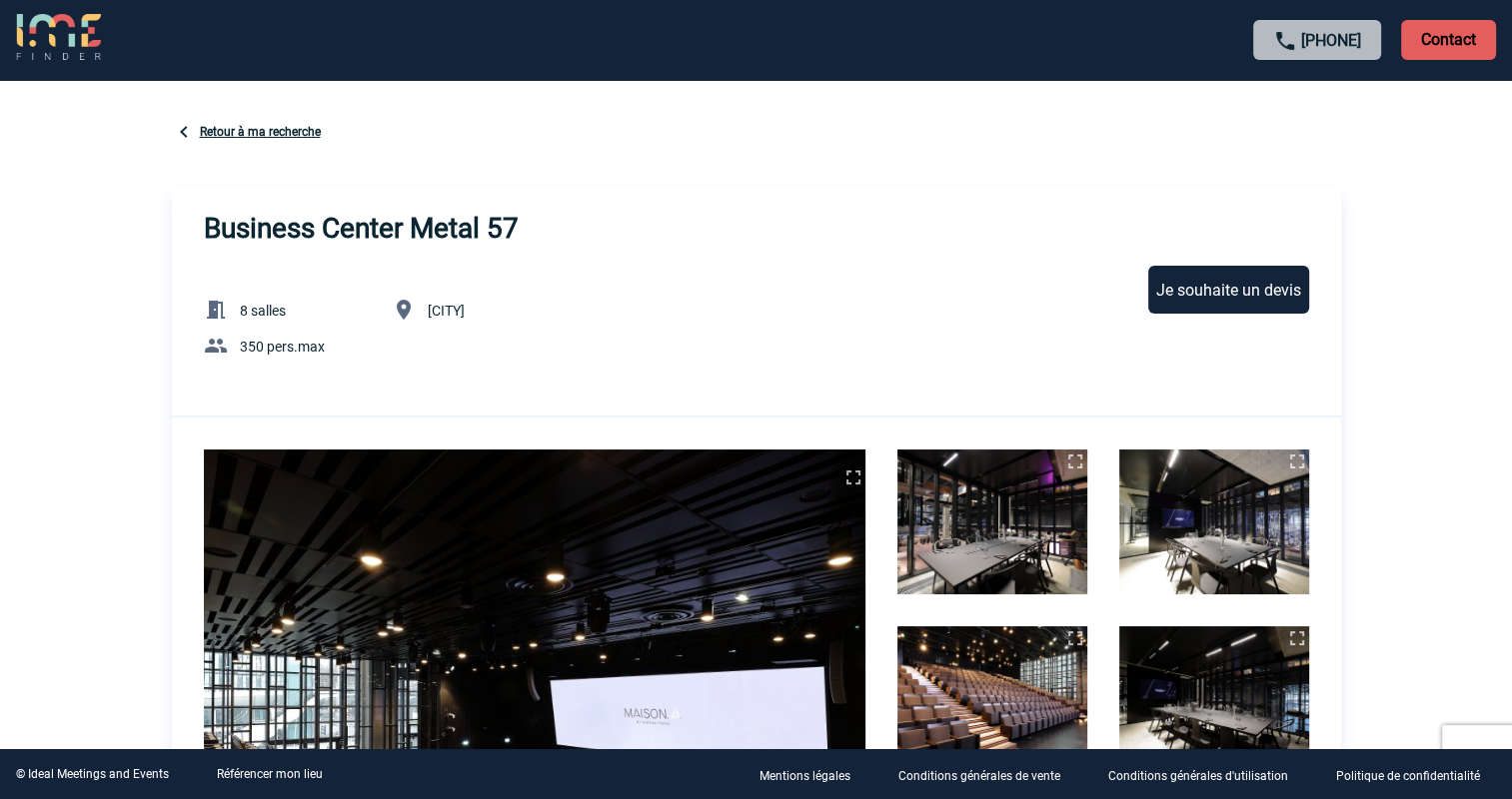 scroll, scrollTop: 0, scrollLeft: 0, axis: both 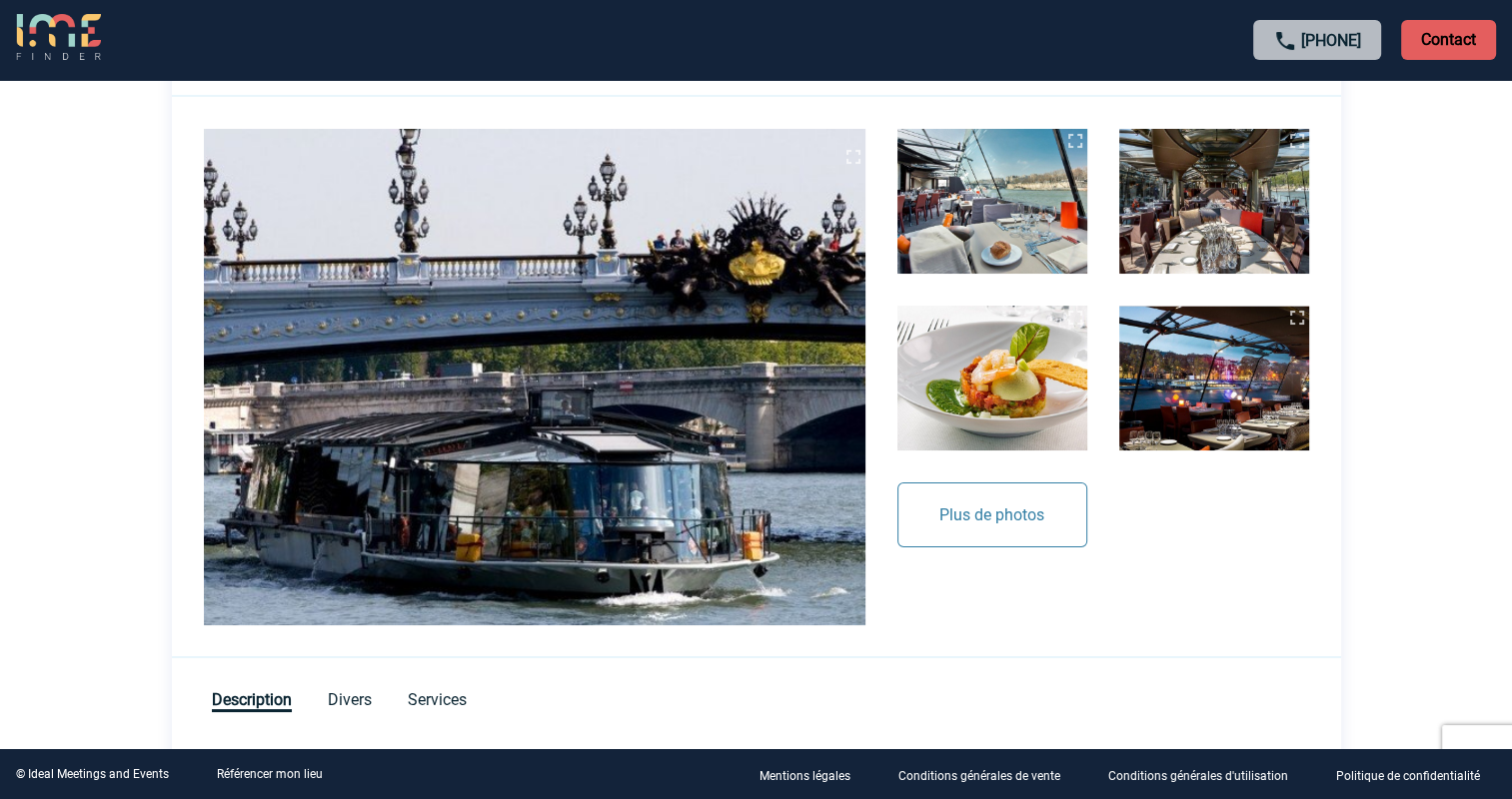 click on "Plus de photos" at bounding box center (992, 514) 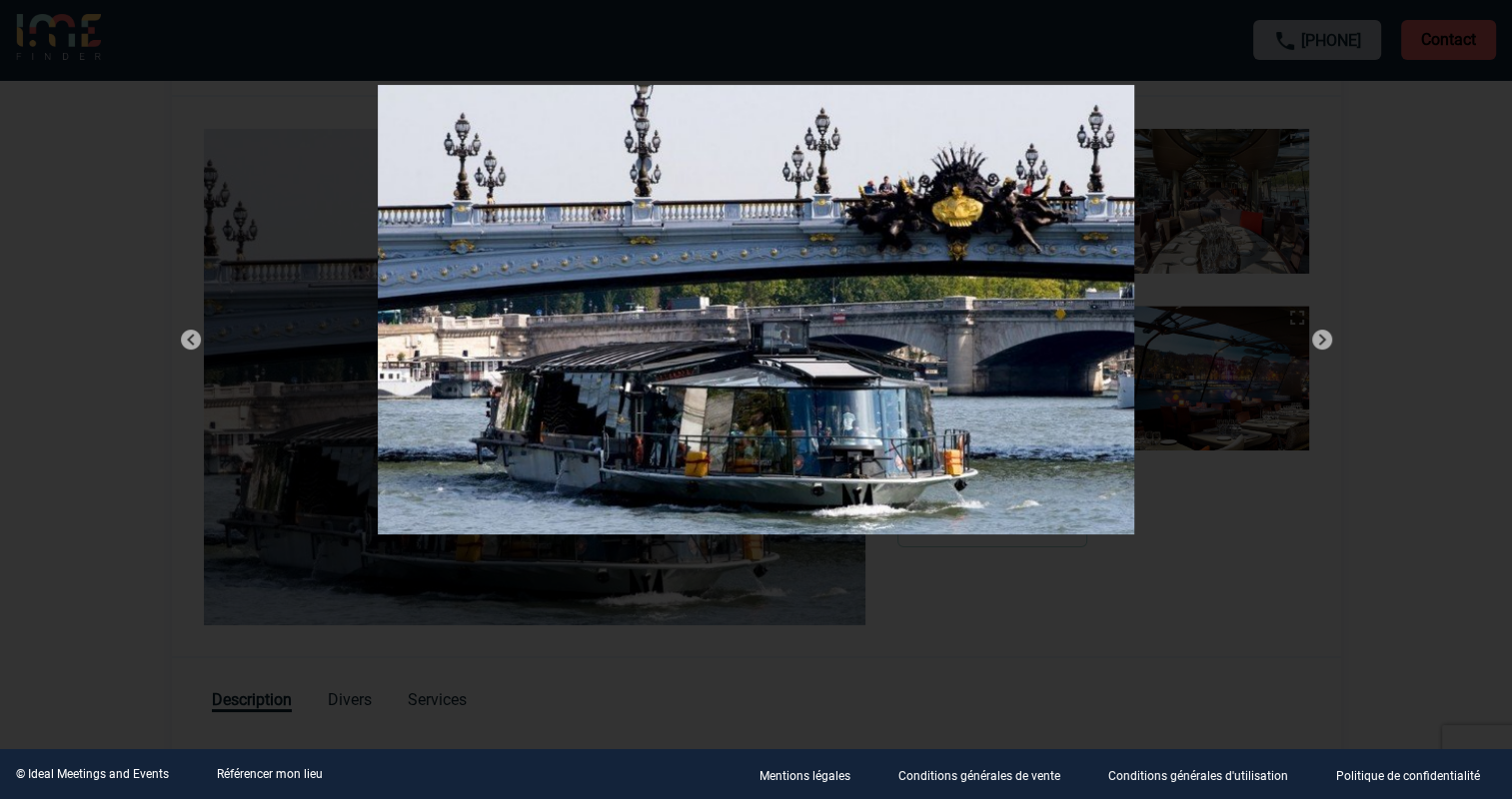 click at bounding box center [1322, 340] 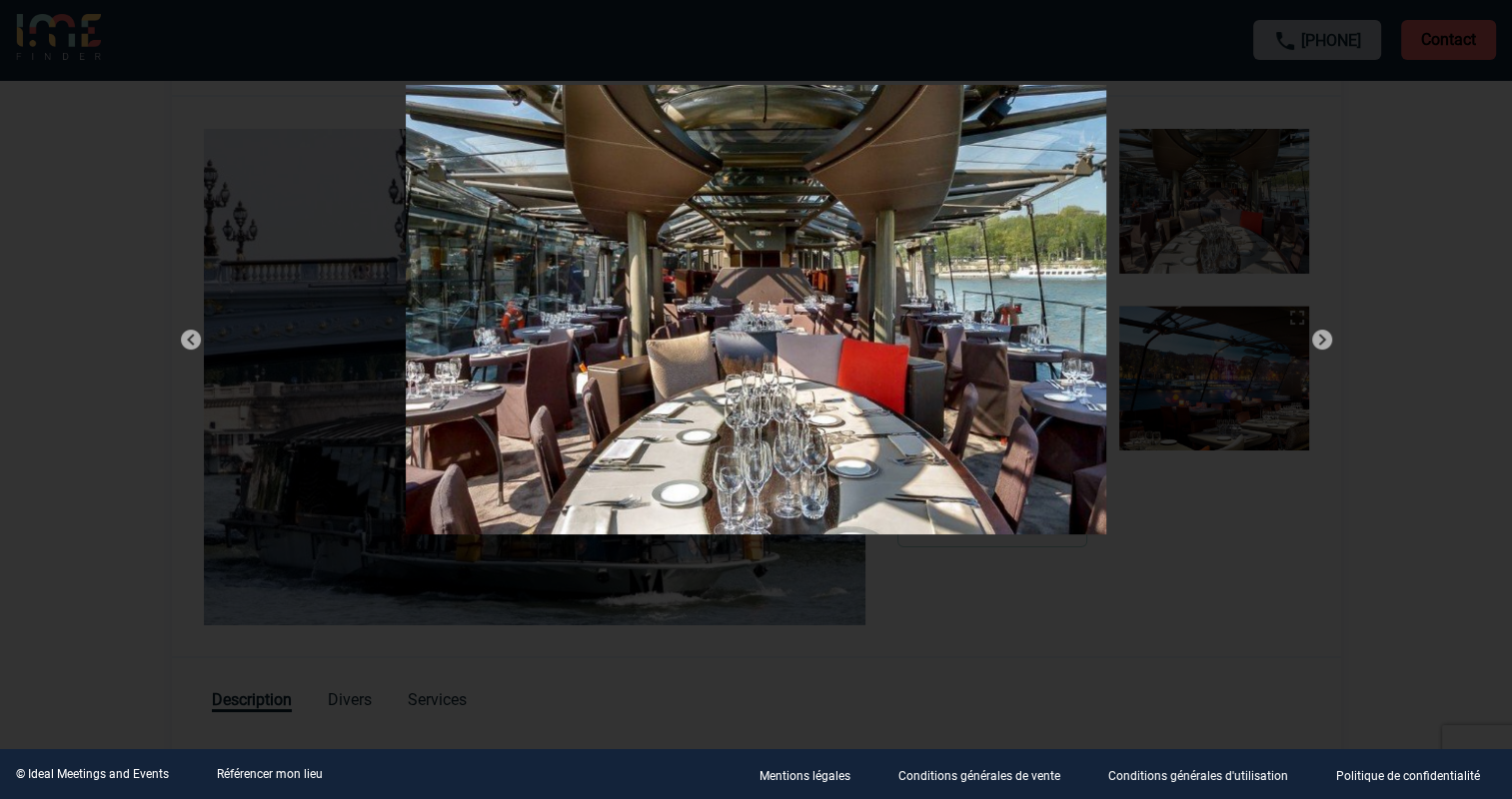 click at bounding box center (1322, 340) 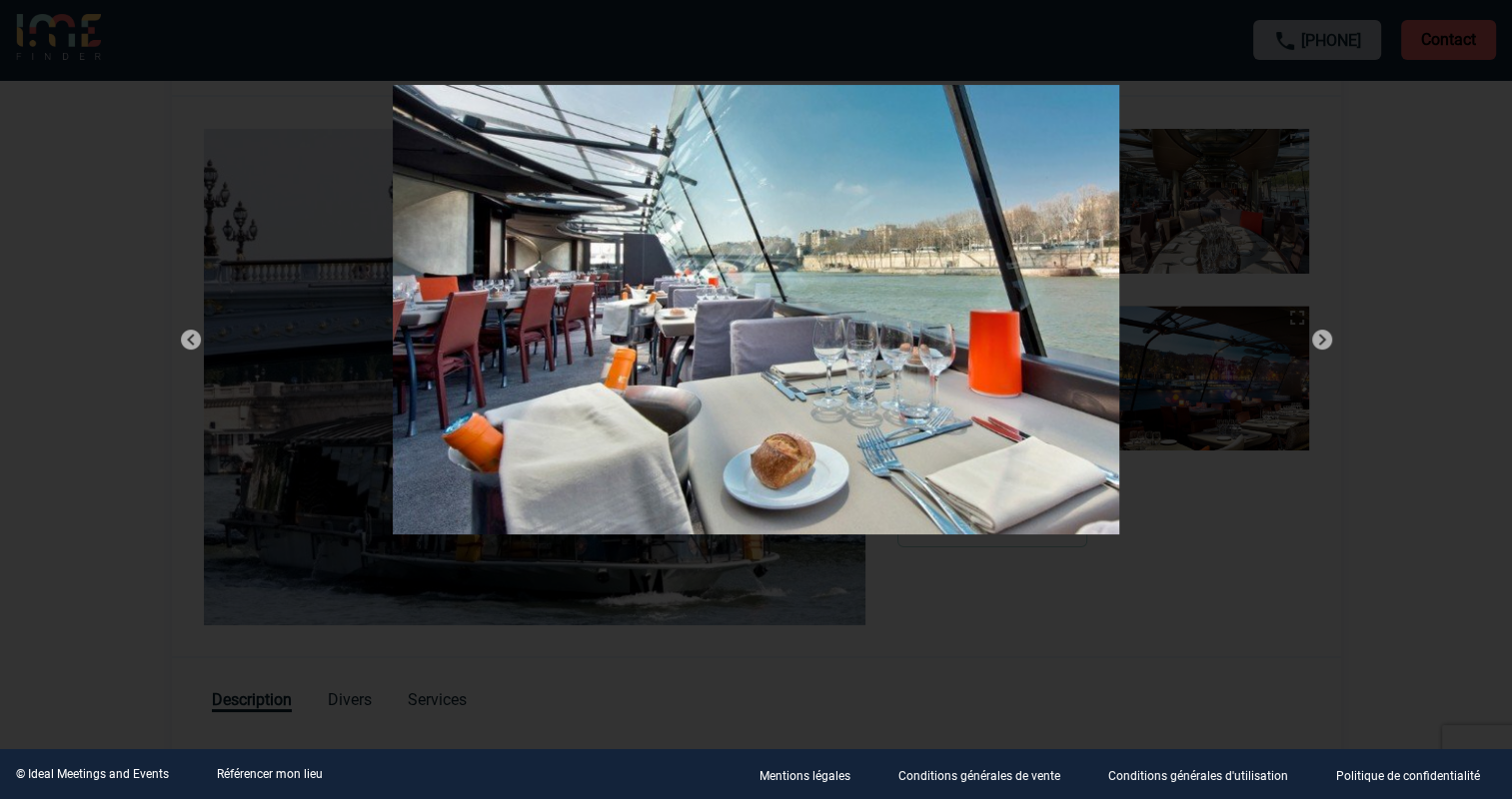 click at bounding box center [1322, 340] 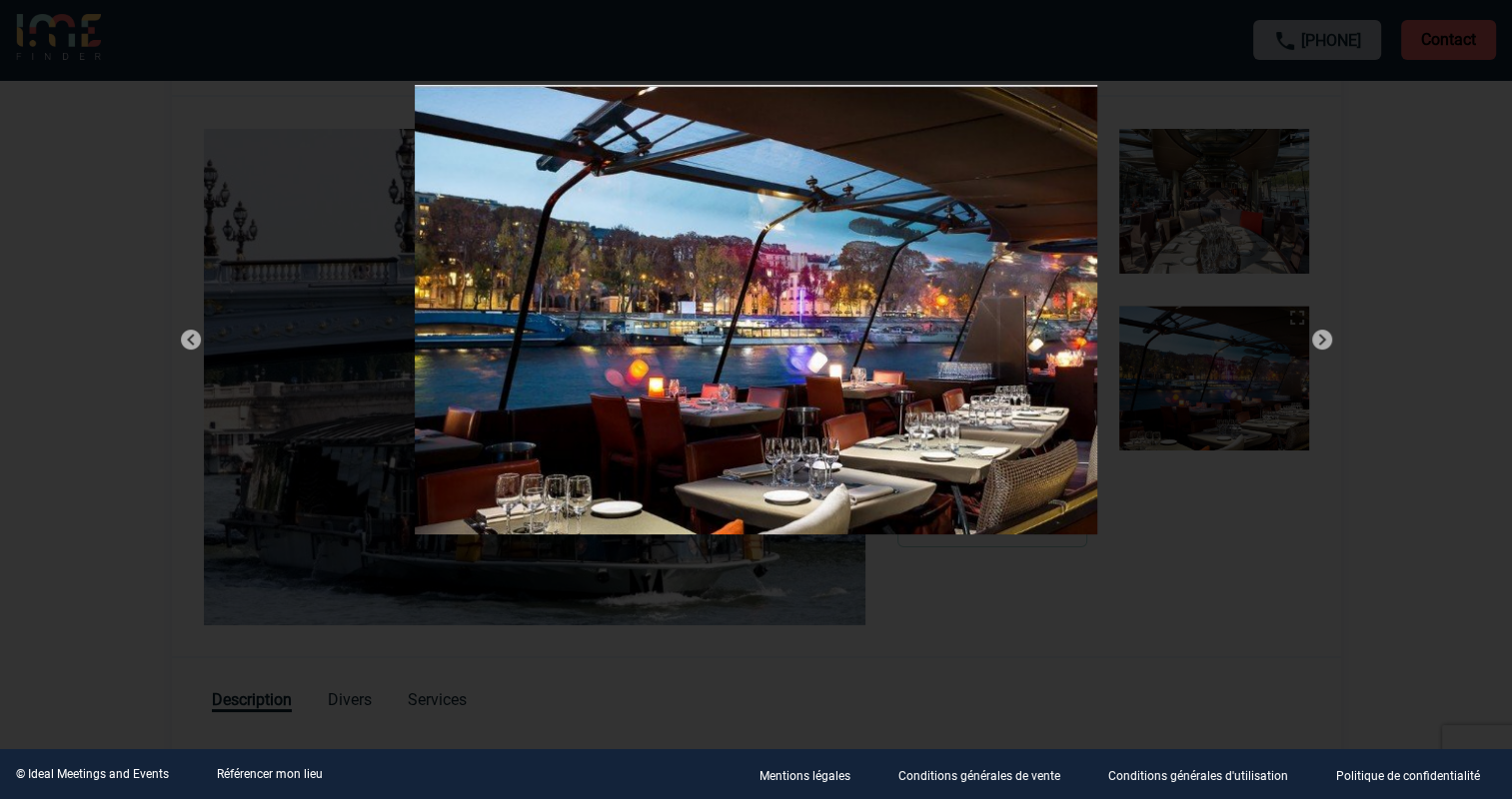 click at bounding box center (1322, 340) 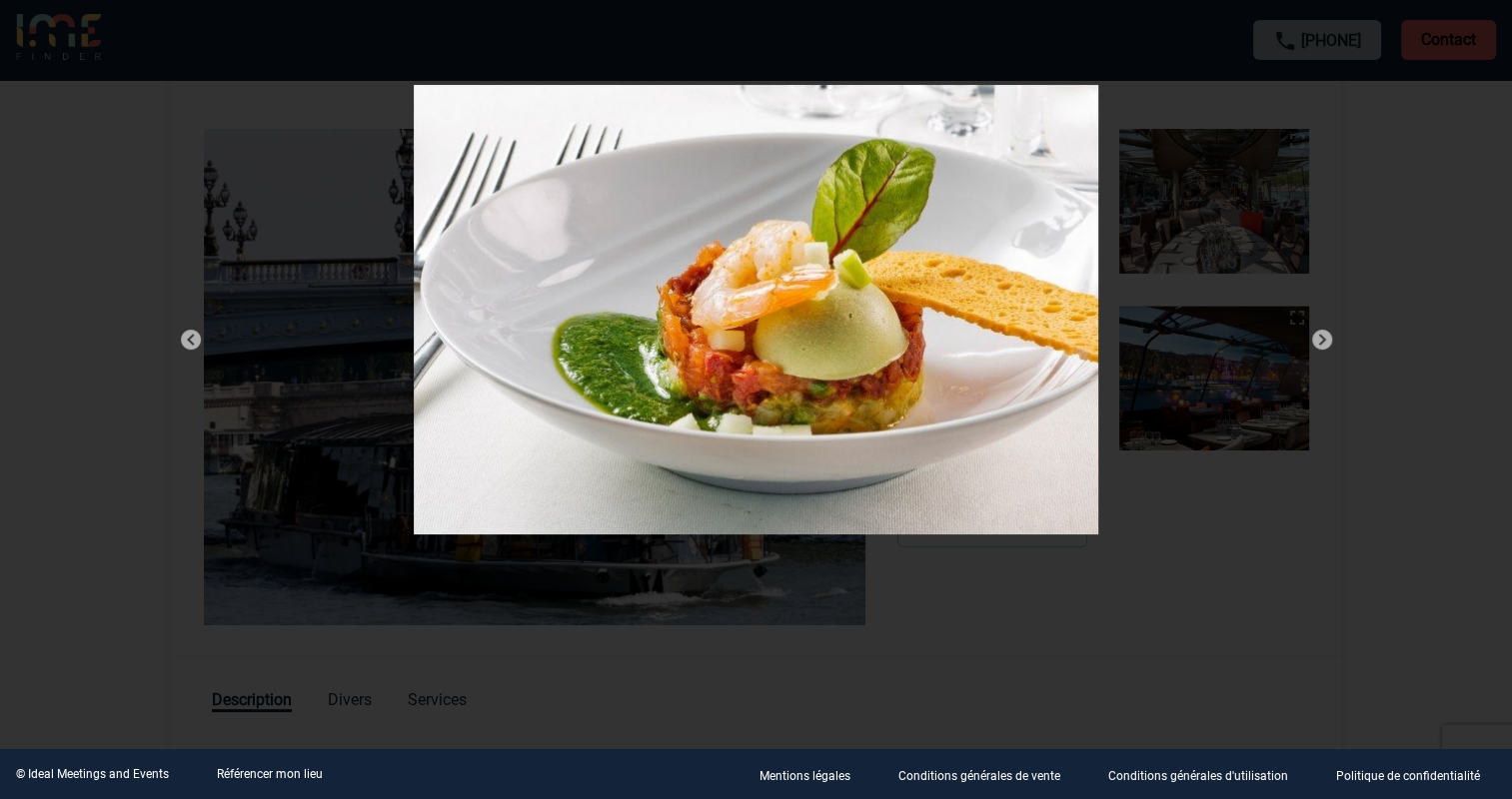click at bounding box center (1322, 340) 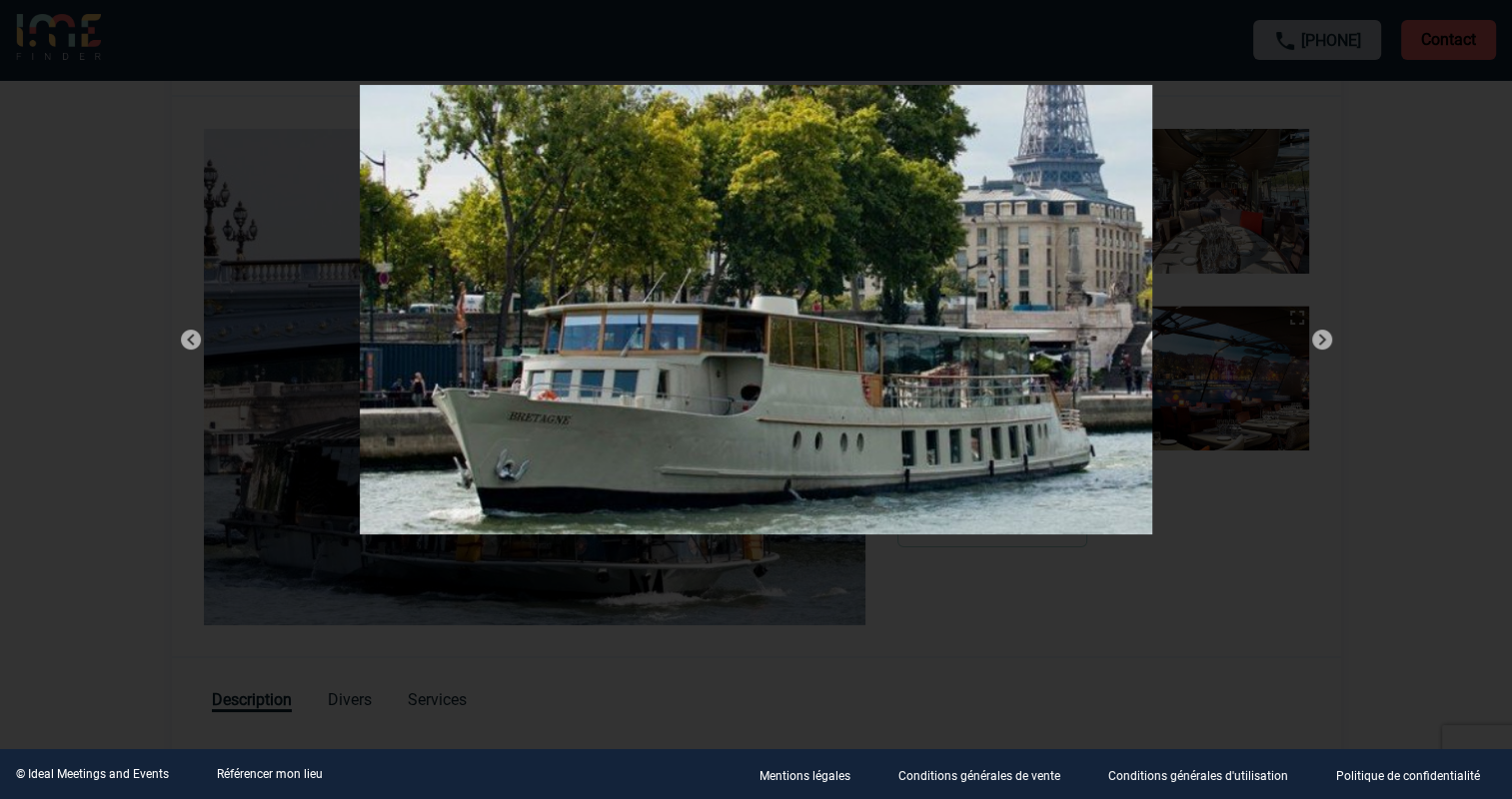 click at bounding box center [1322, 340] 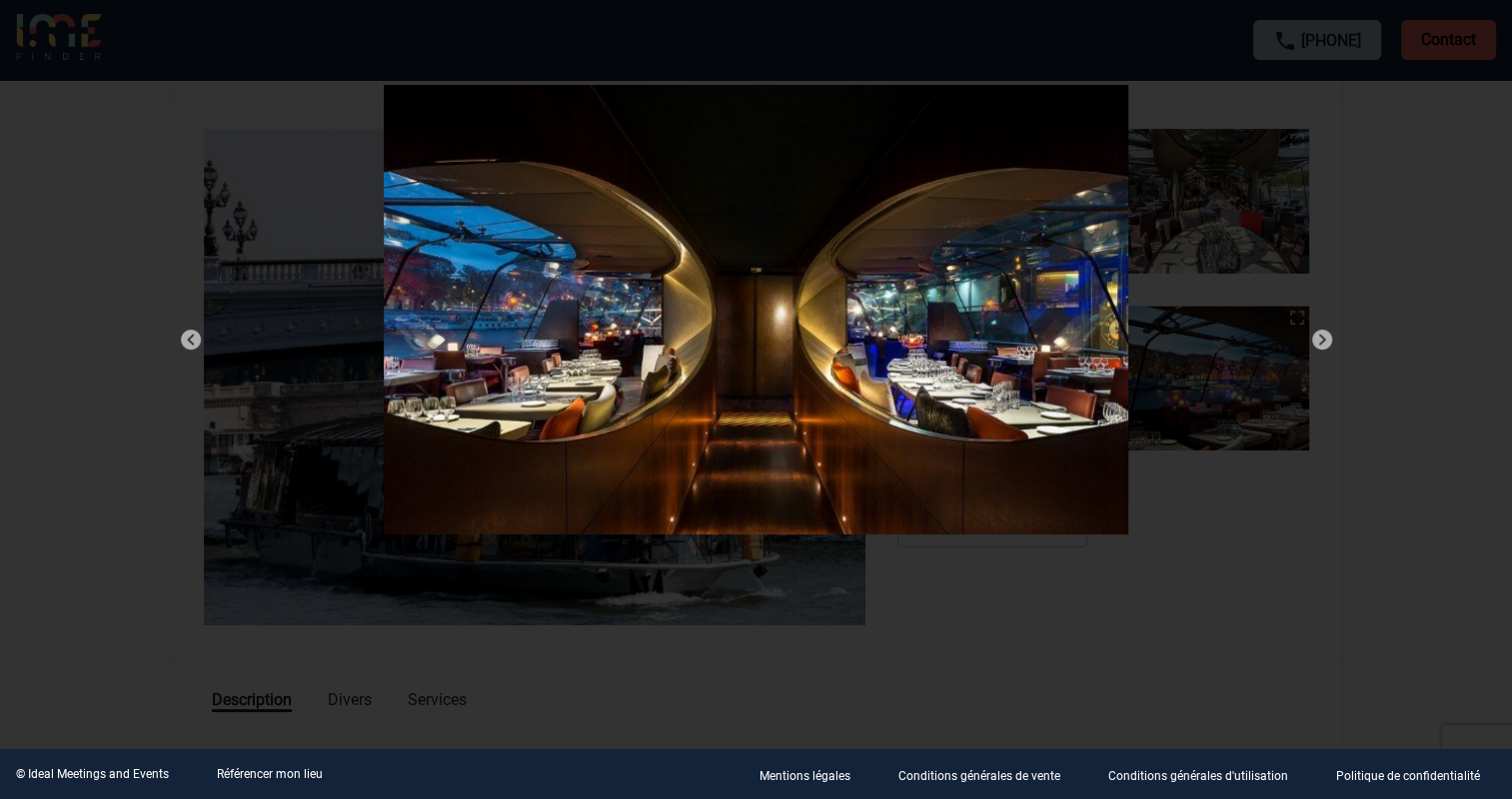 click at bounding box center [1322, 340] 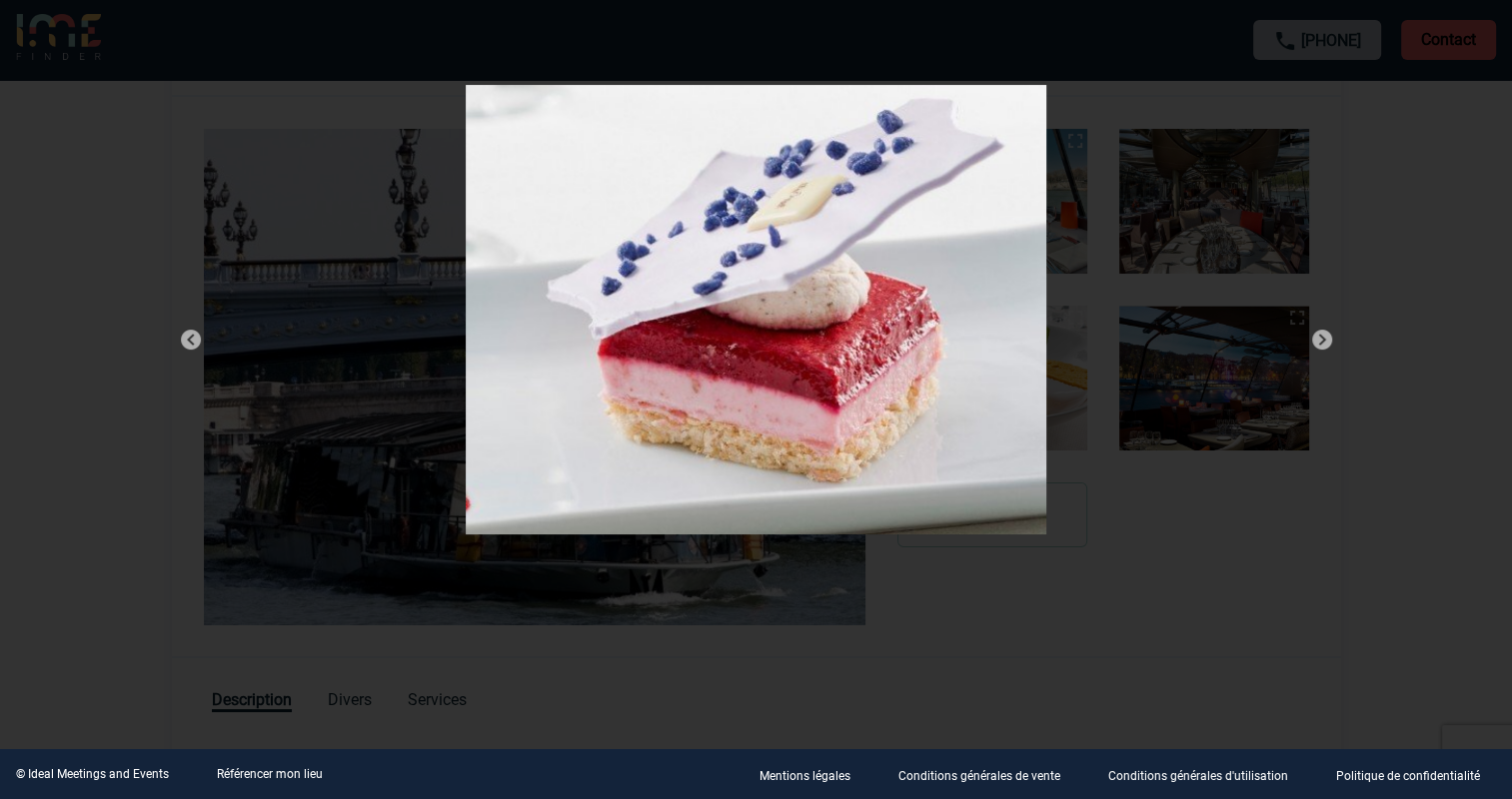 click at bounding box center (1322, 340) 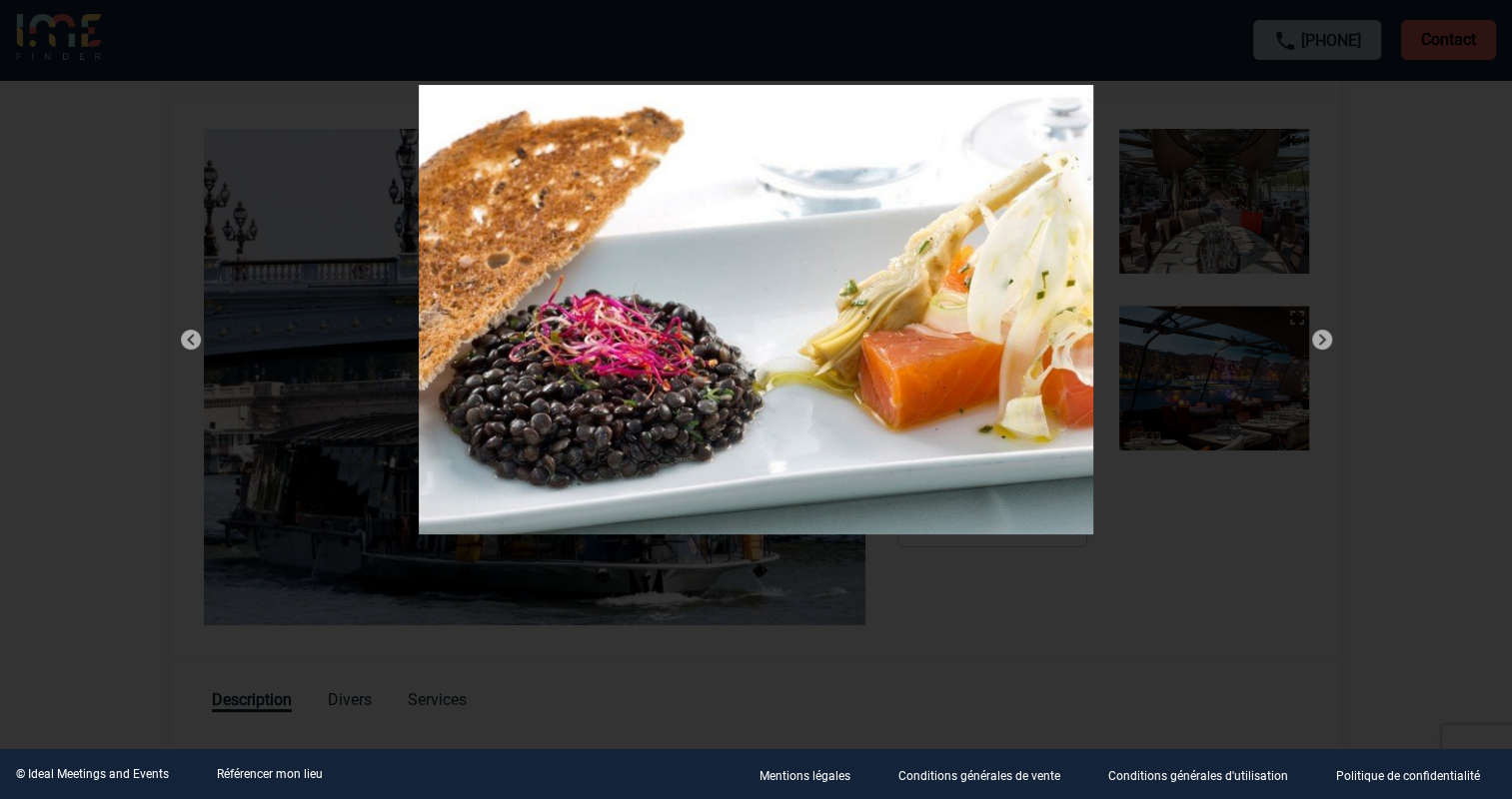 click at bounding box center [1322, 340] 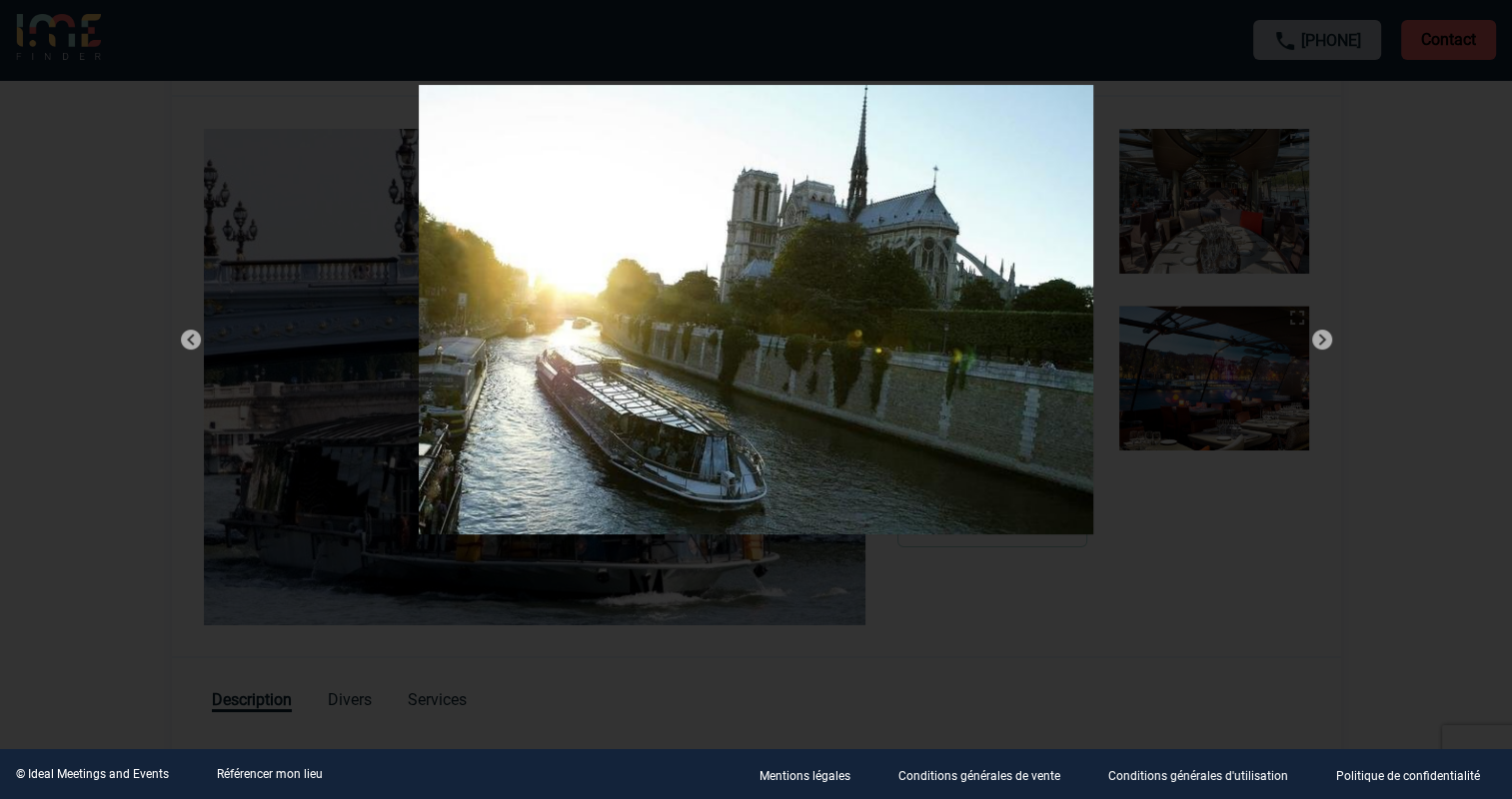 click at bounding box center (1322, 340) 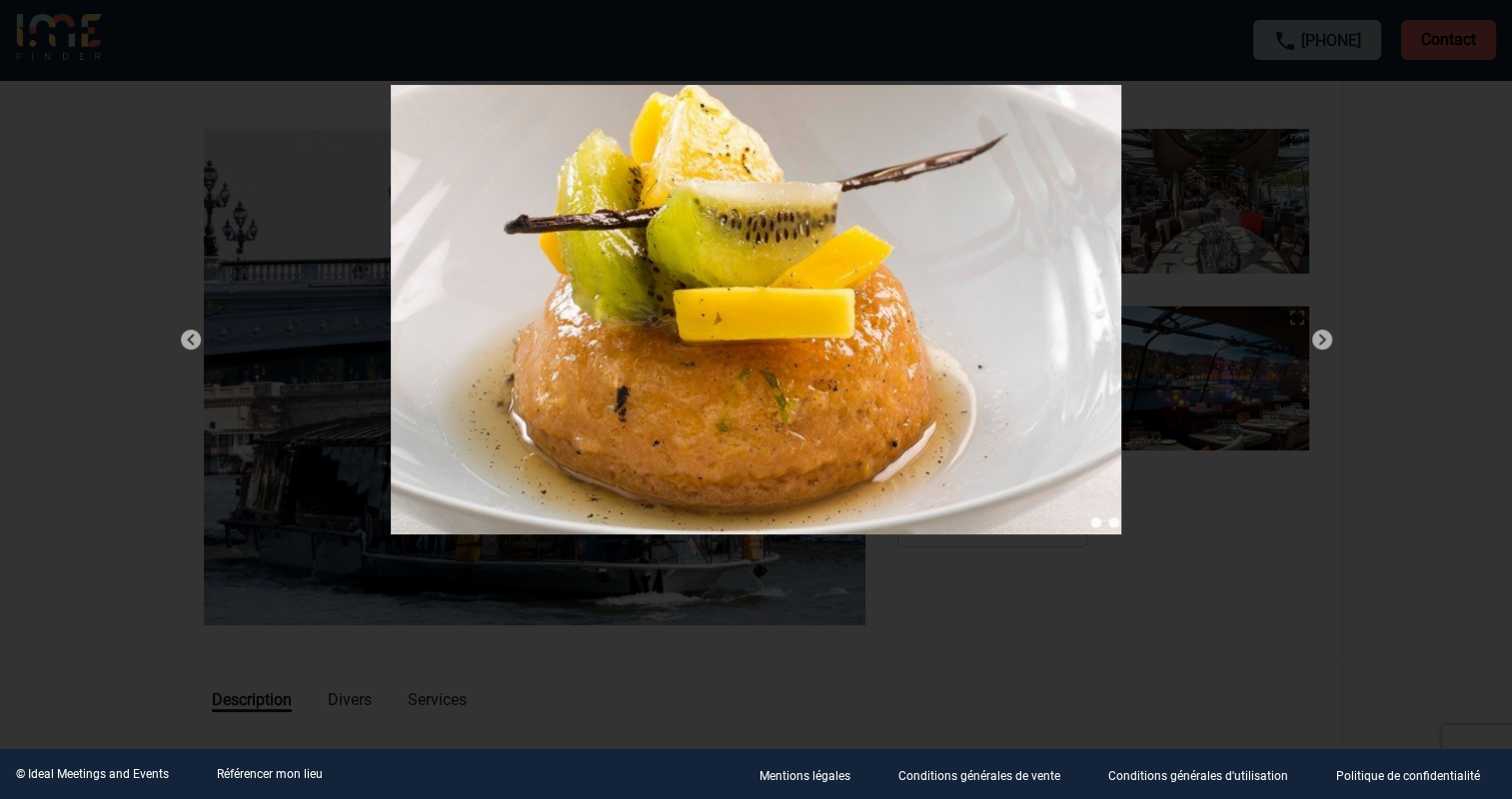 click at bounding box center [1322, 340] 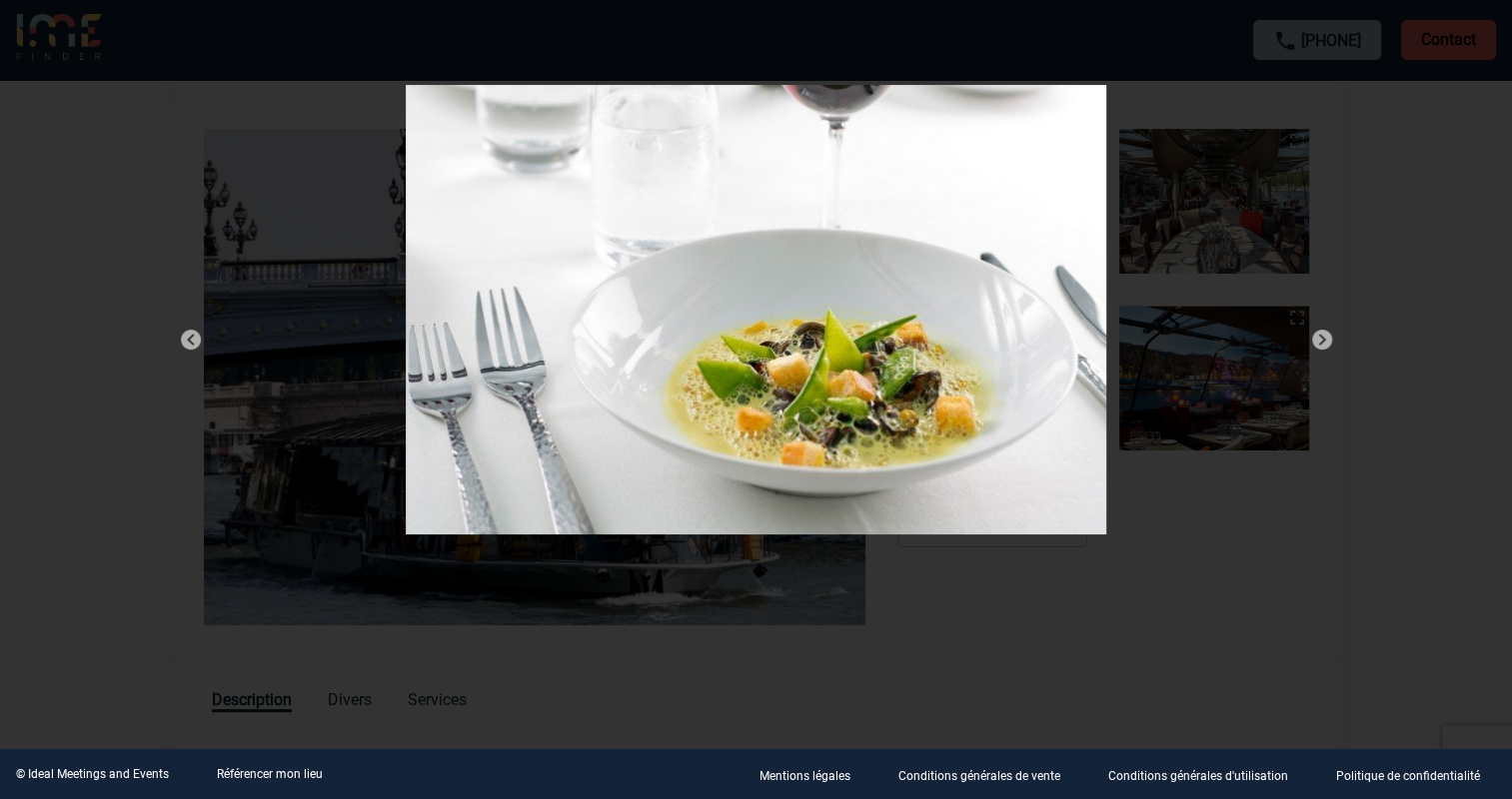 click at bounding box center (756, 314) 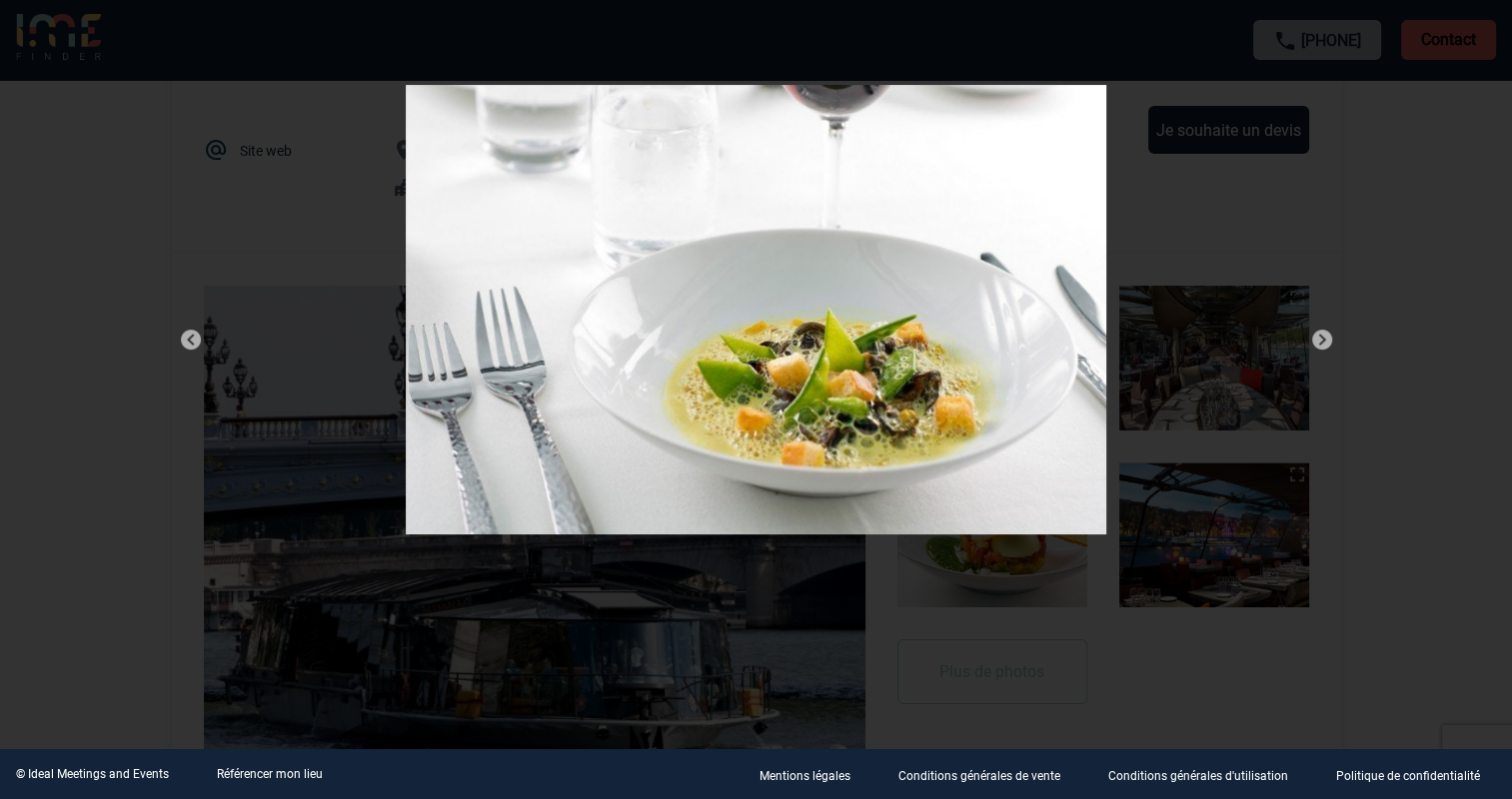 scroll, scrollTop: 0, scrollLeft: 0, axis: both 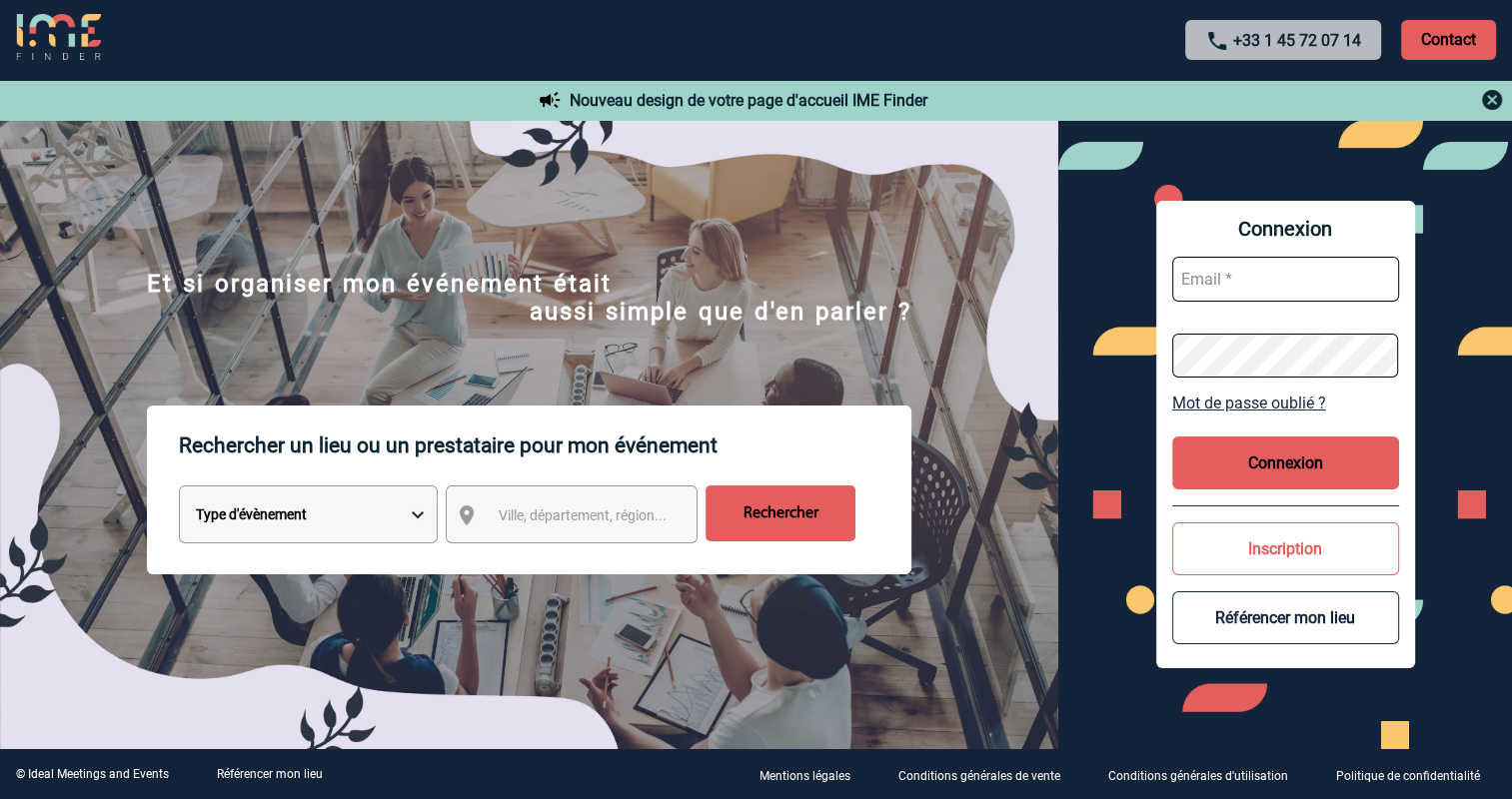 type on "stephanie.dunois@example.com" 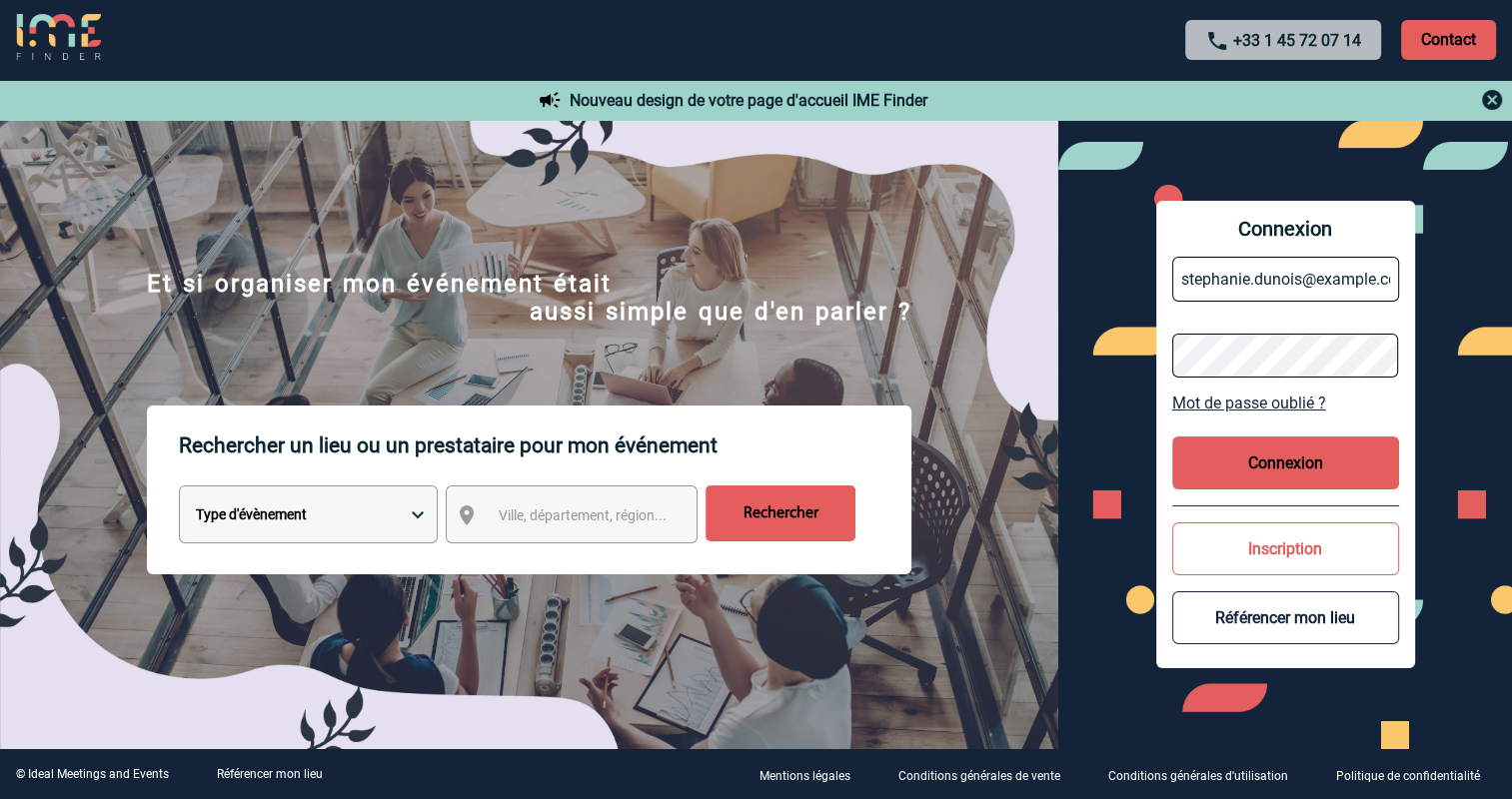 click on "Connexion" at bounding box center [1285, 462] 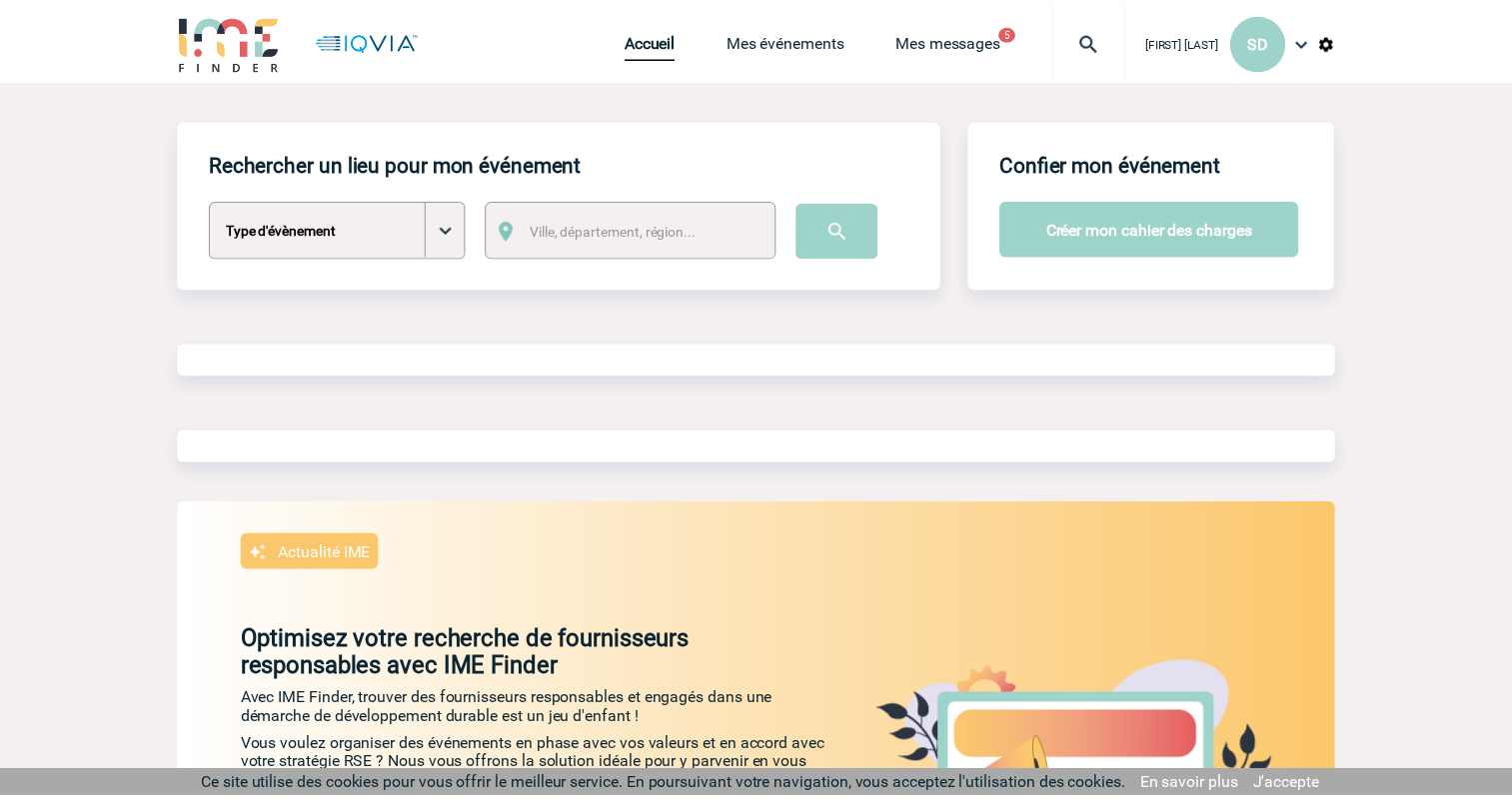 scroll, scrollTop: 0, scrollLeft: 0, axis: both 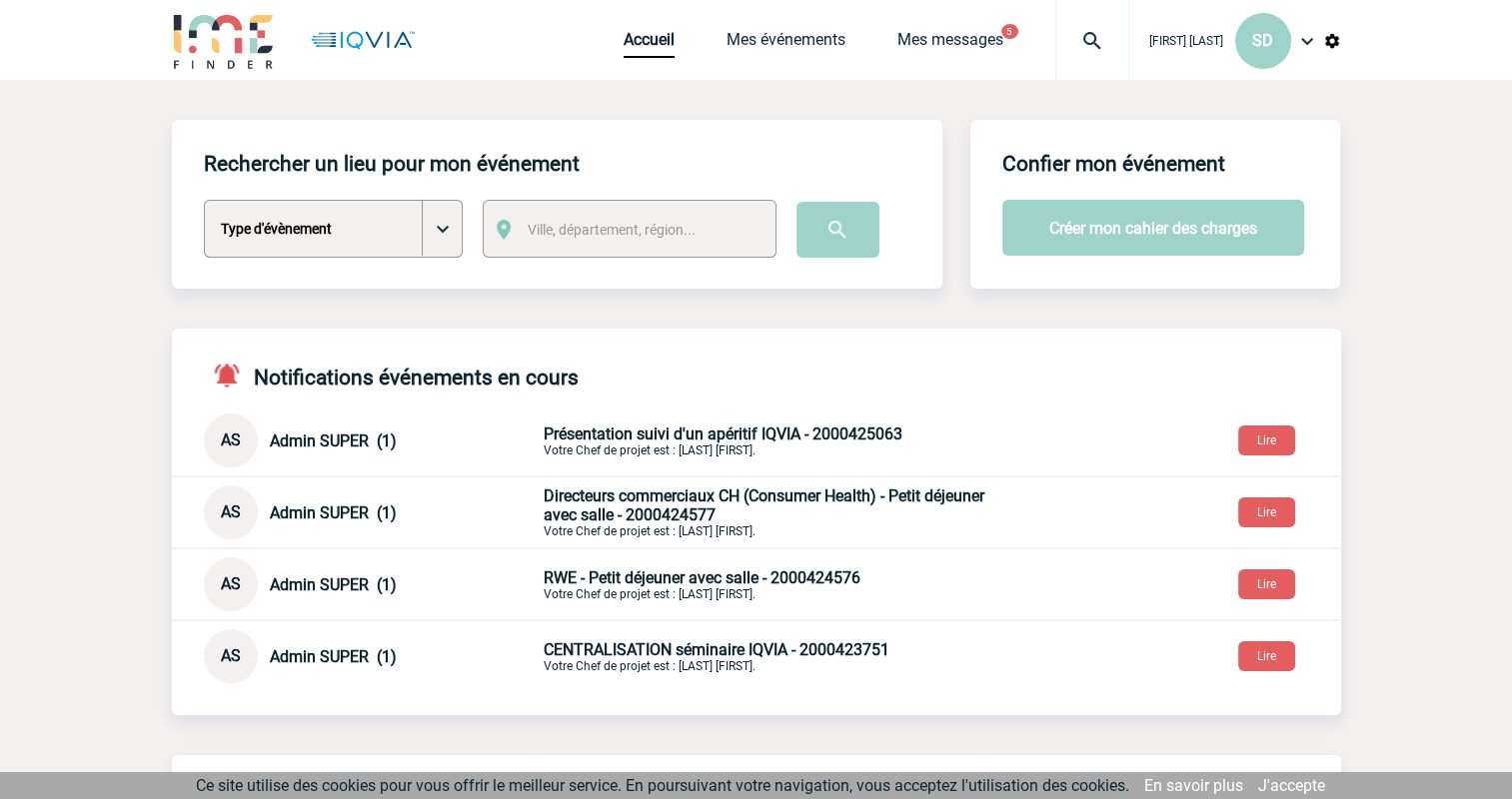 click at bounding box center (1092, 41) 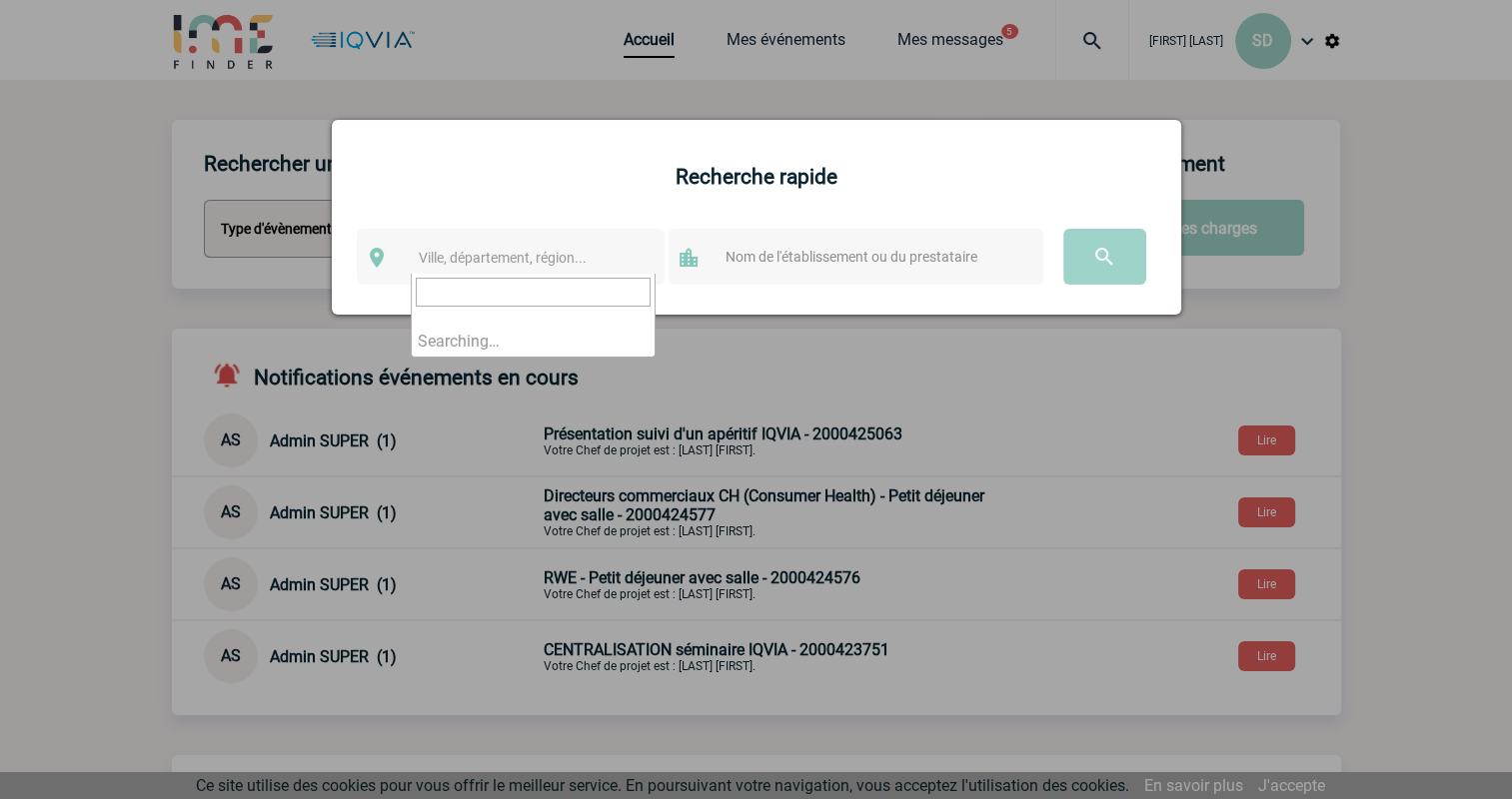 click on "Ville, département, région..." at bounding box center [503, 258] 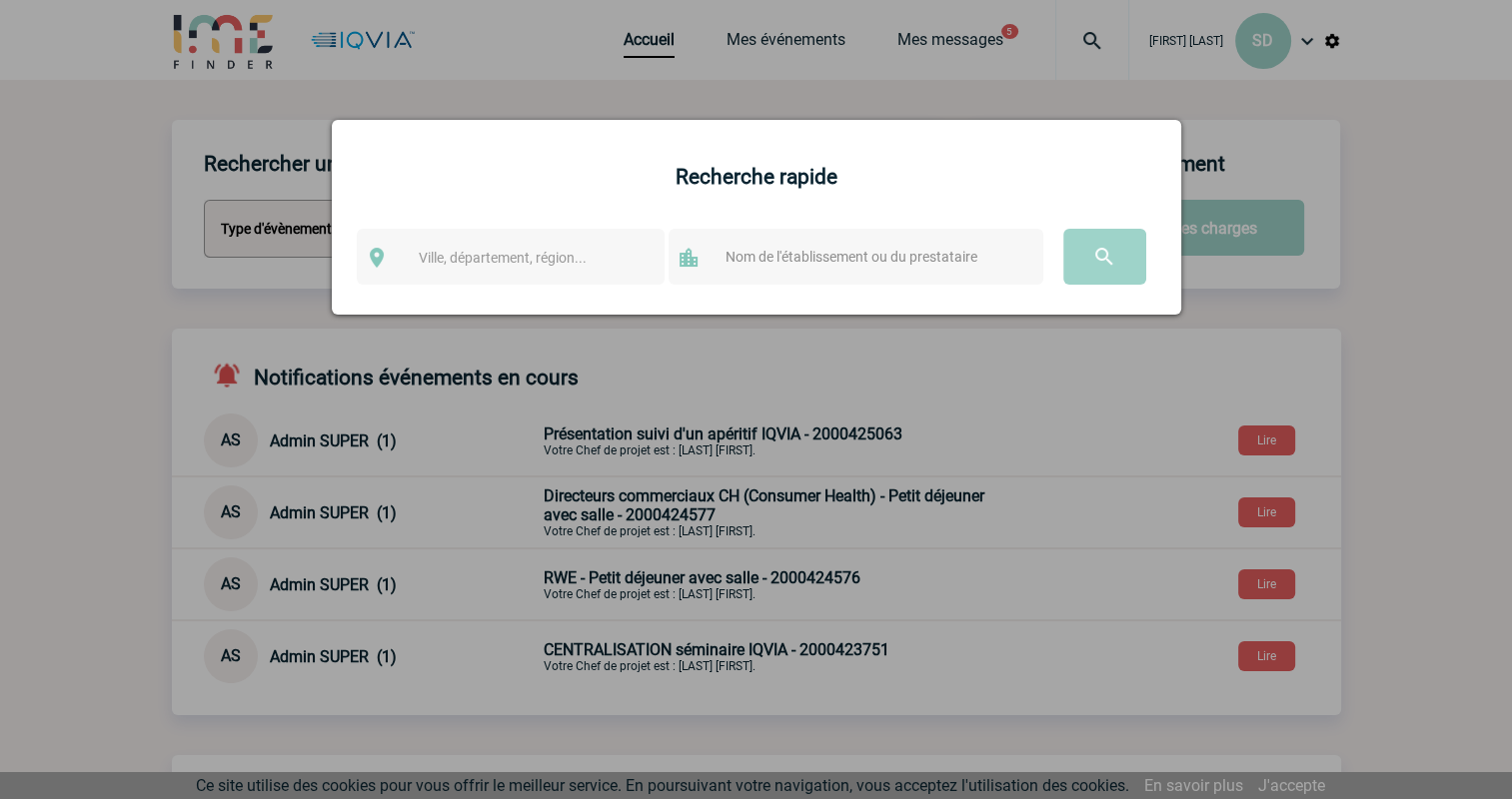 click on "[CITY], [DEPARTMENT], [REGION]..." at bounding box center (756, 217) 